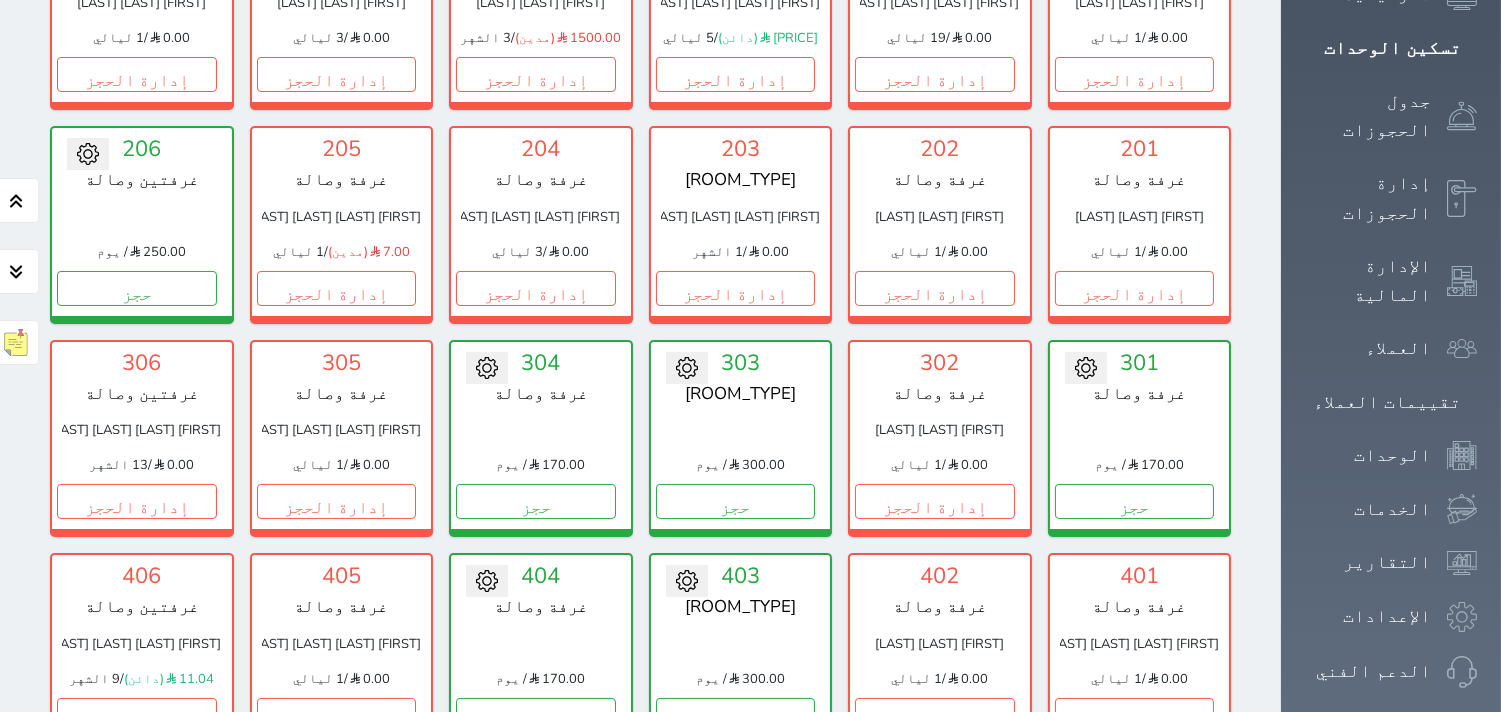 scroll, scrollTop: 444, scrollLeft: 0, axis: vertical 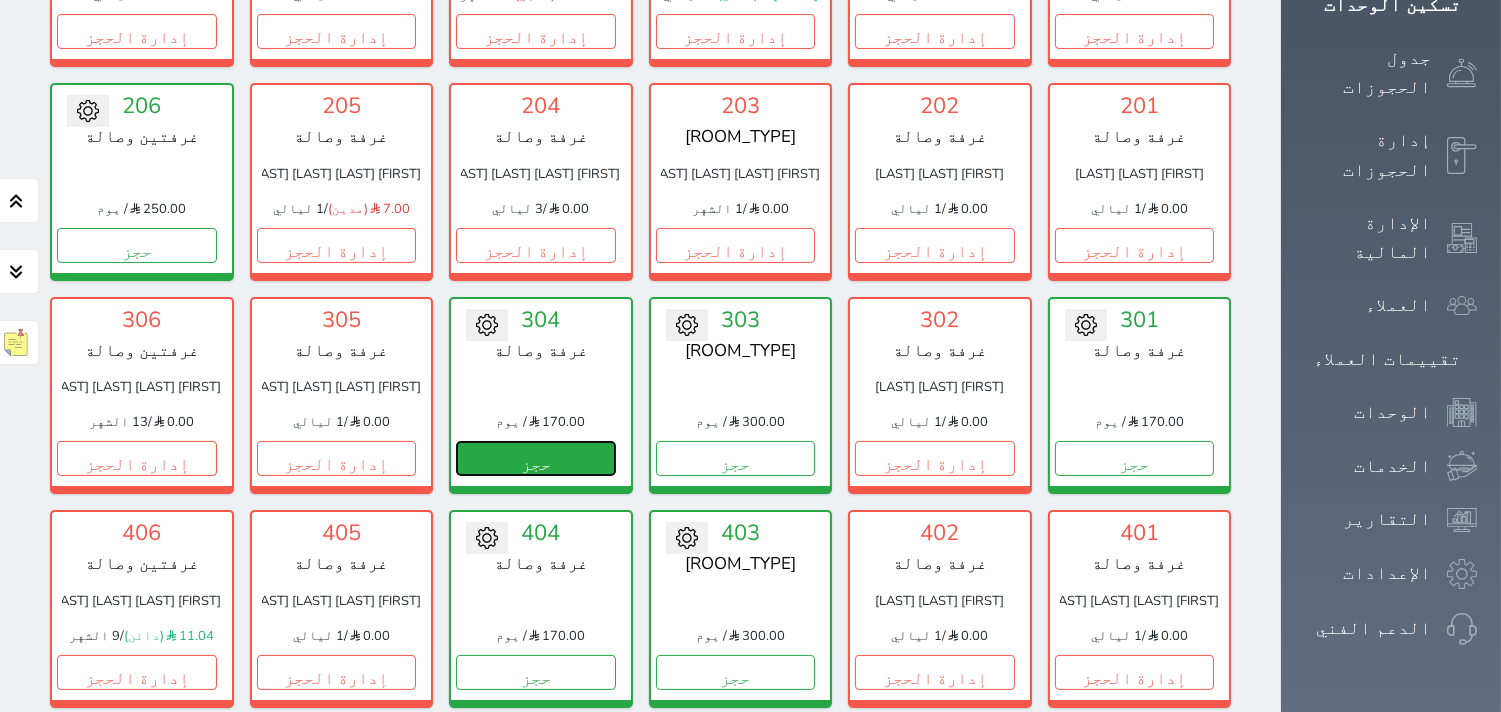 click on "حجز" at bounding box center (536, 458) 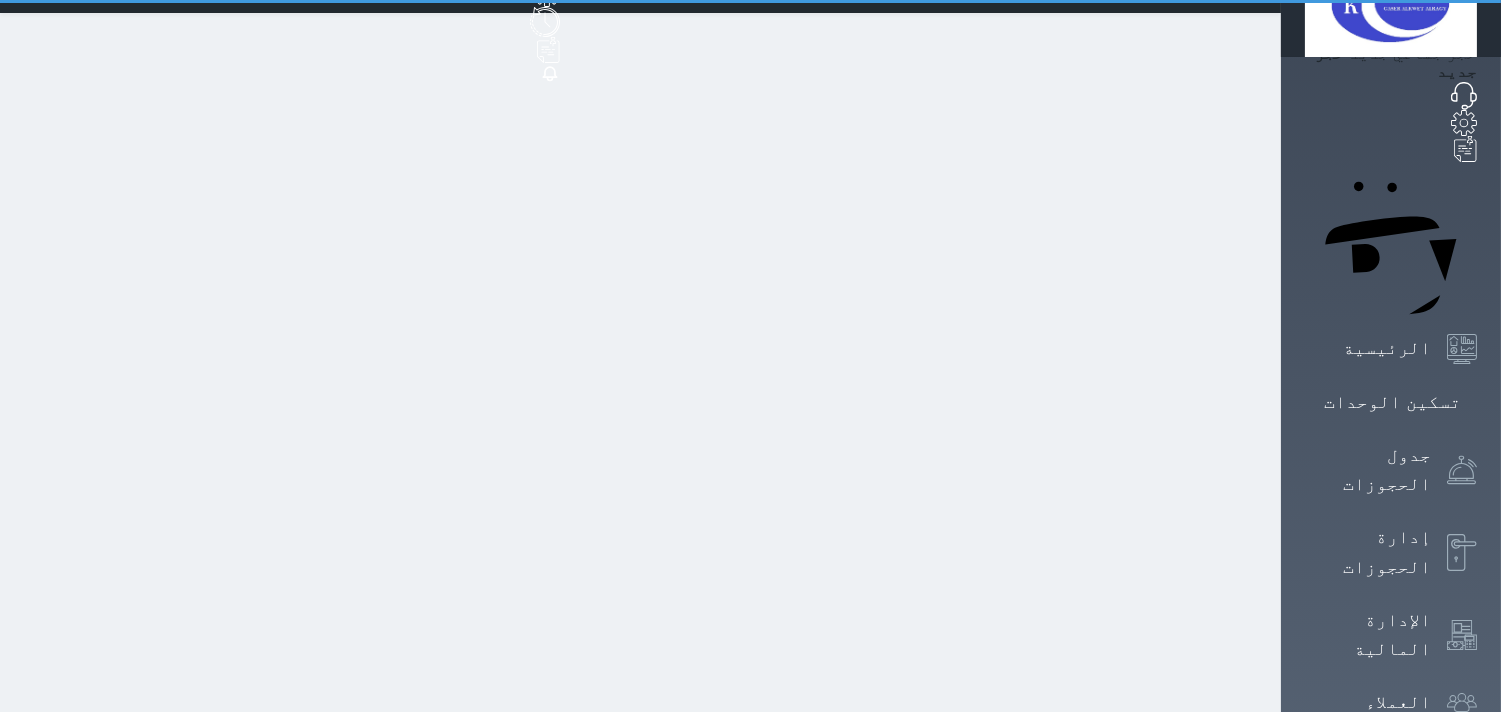 scroll, scrollTop: 0, scrollLeft: 0, axis: both 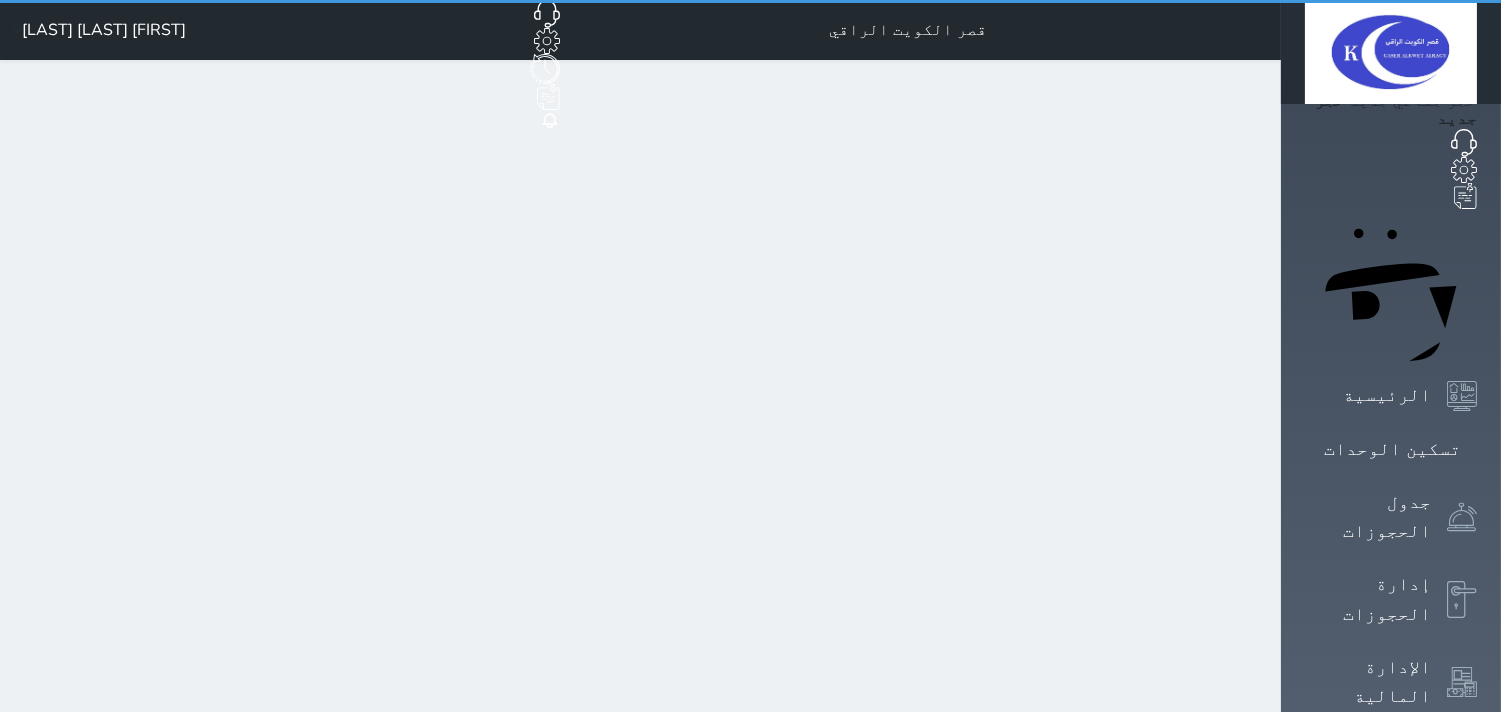 select on "1" 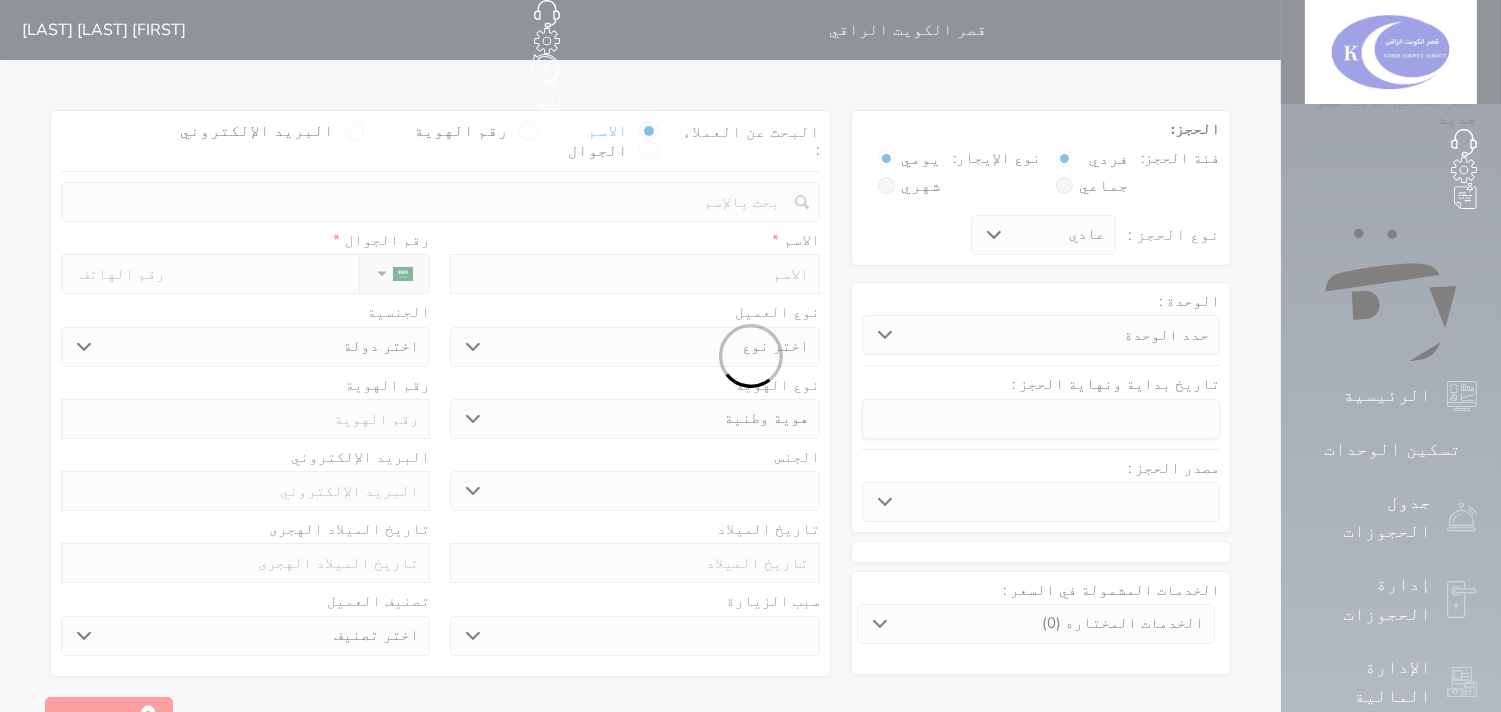 select 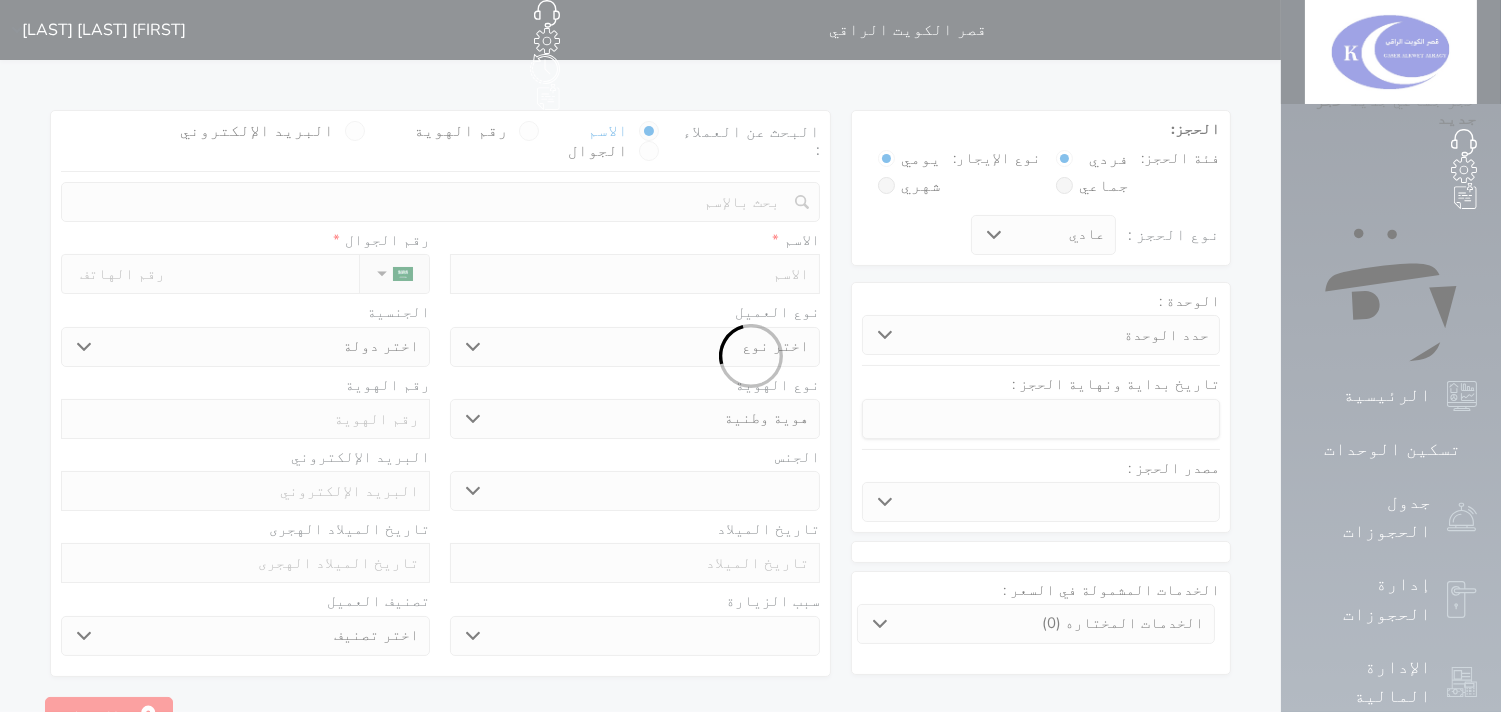 select 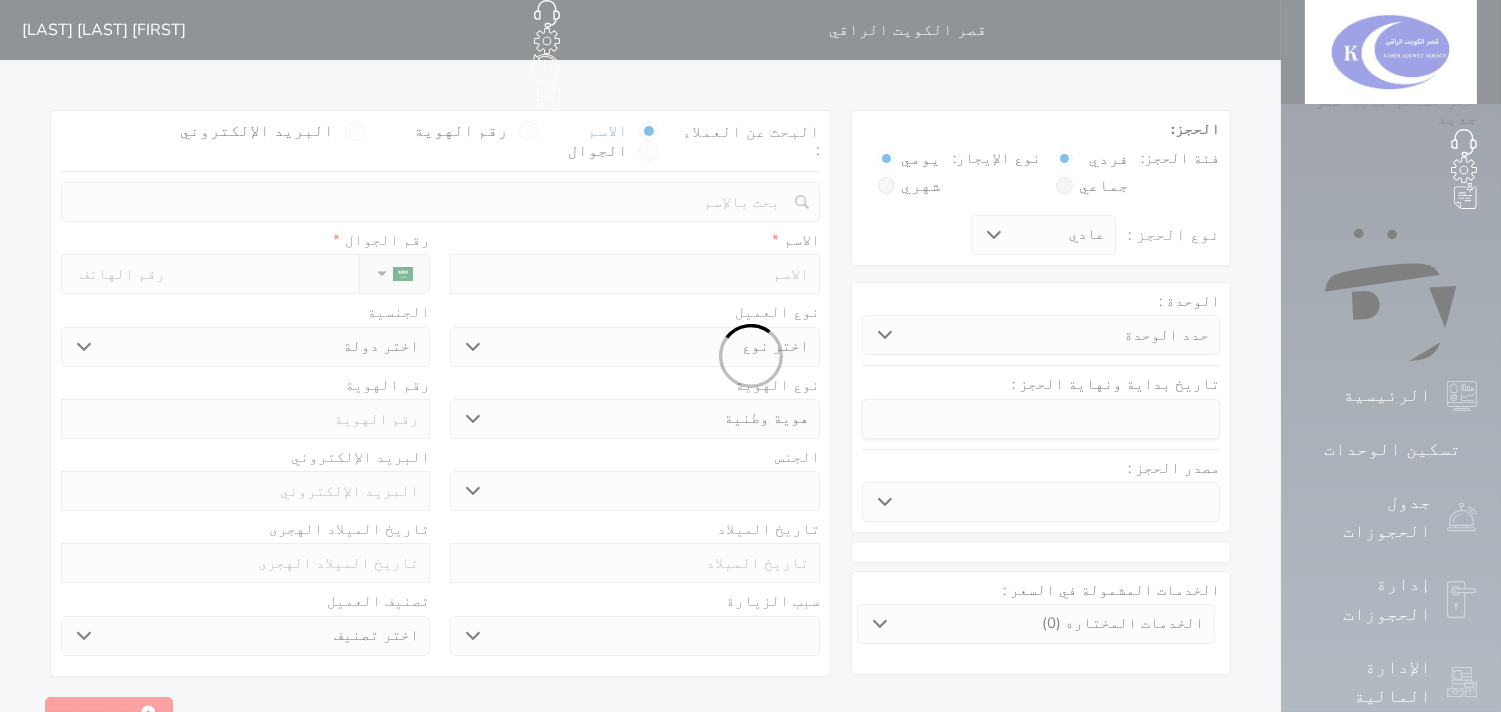 select 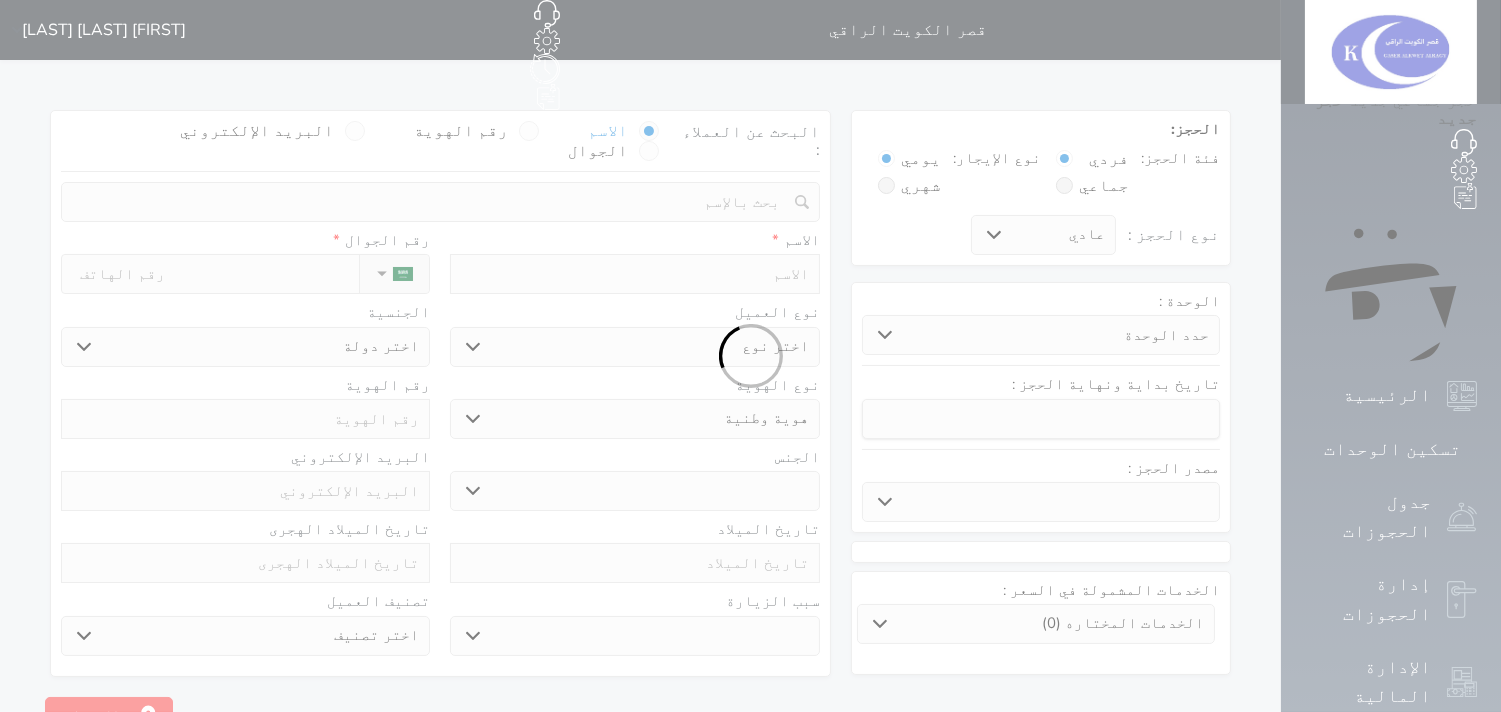 select 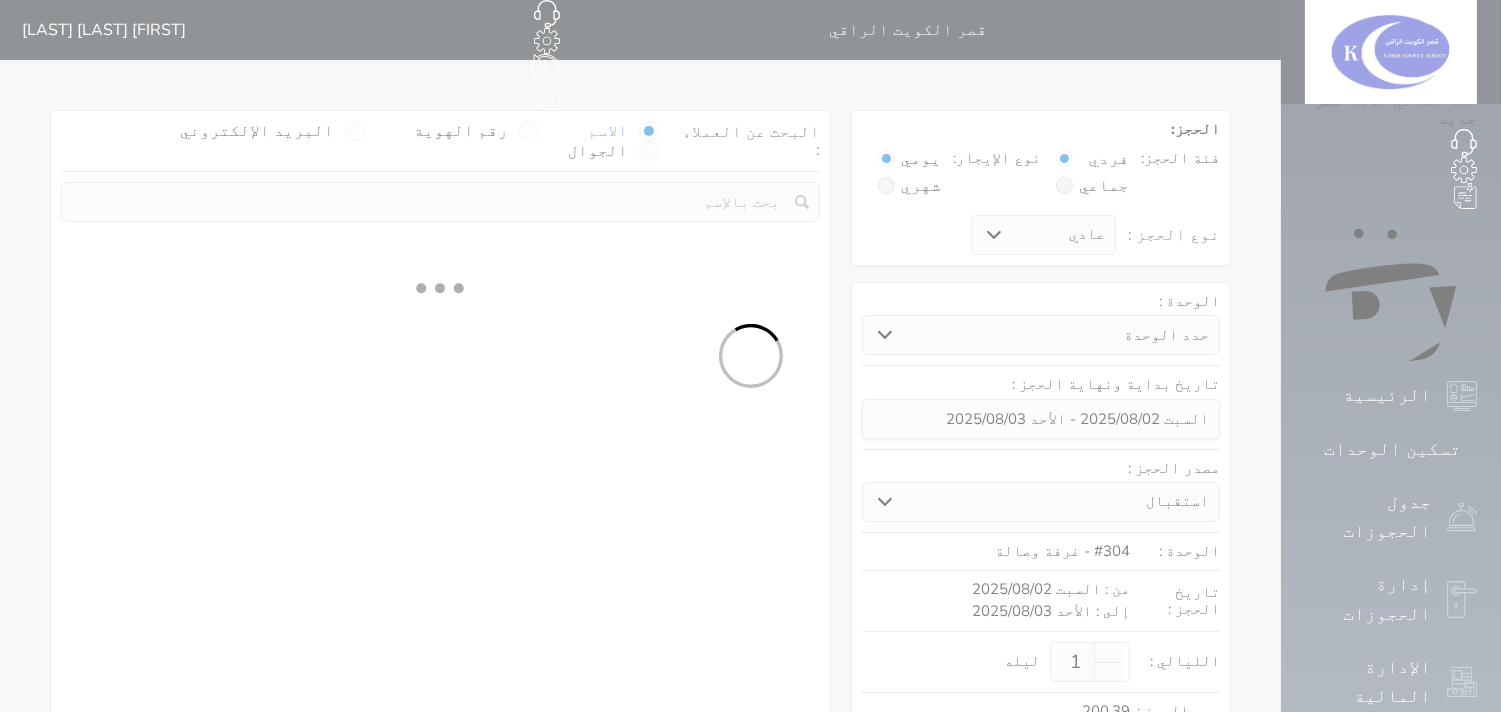 select on "10342" 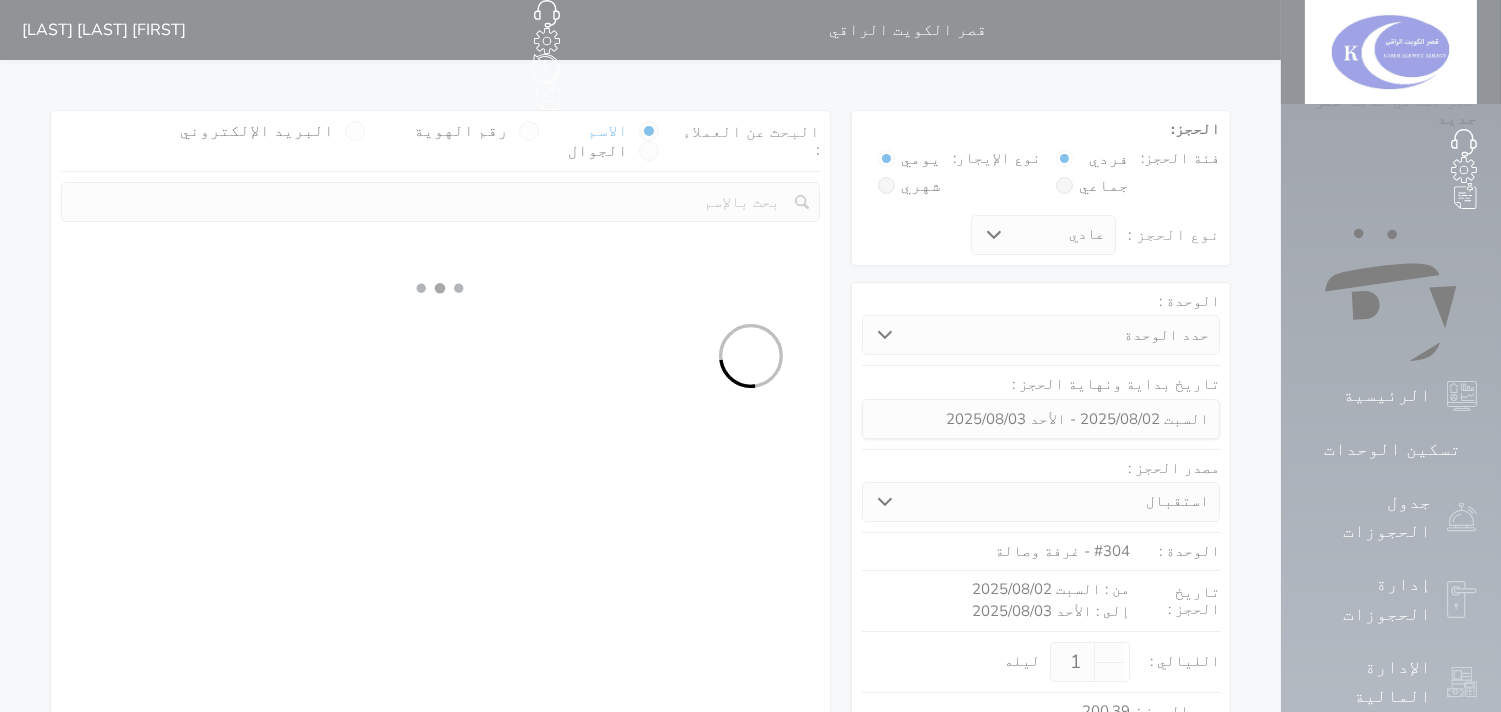 select on "1" 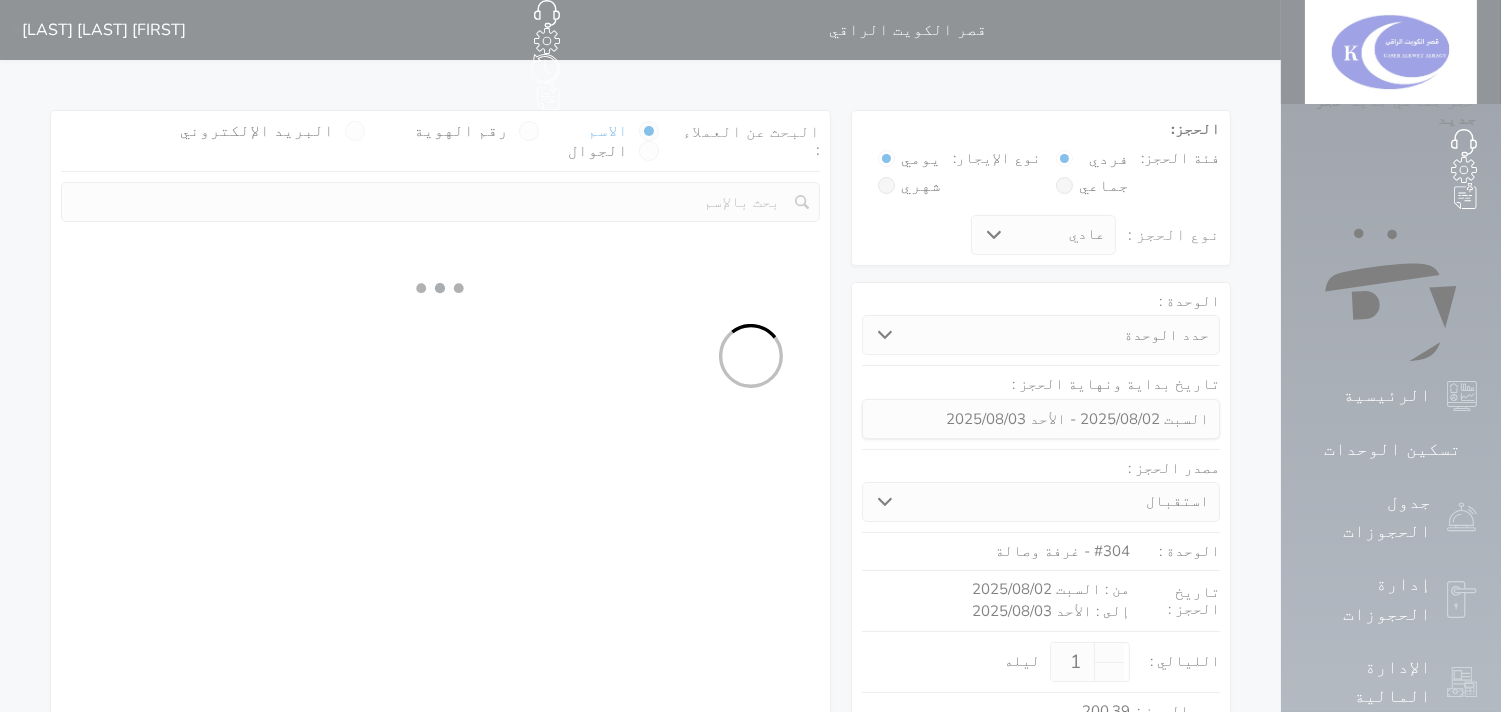 select on "113" 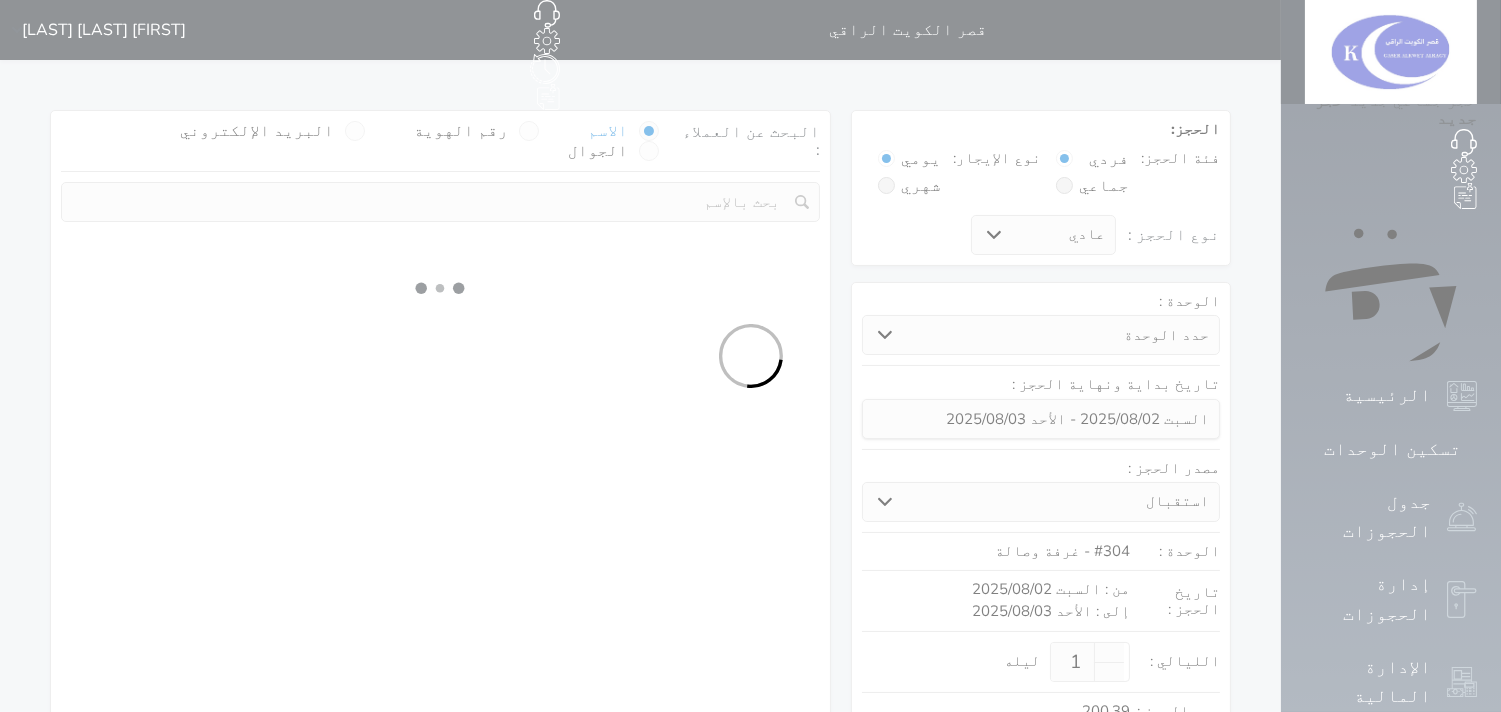 select on "1" 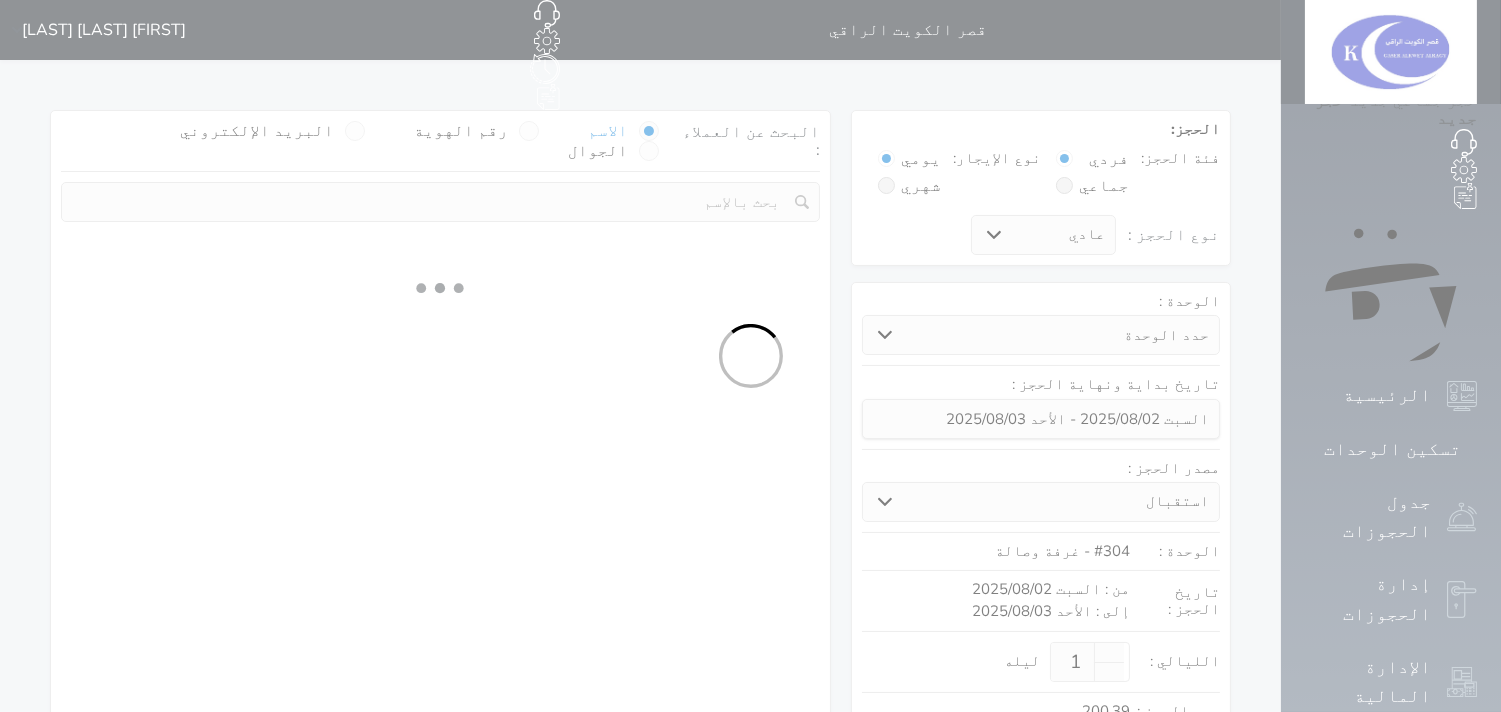 select 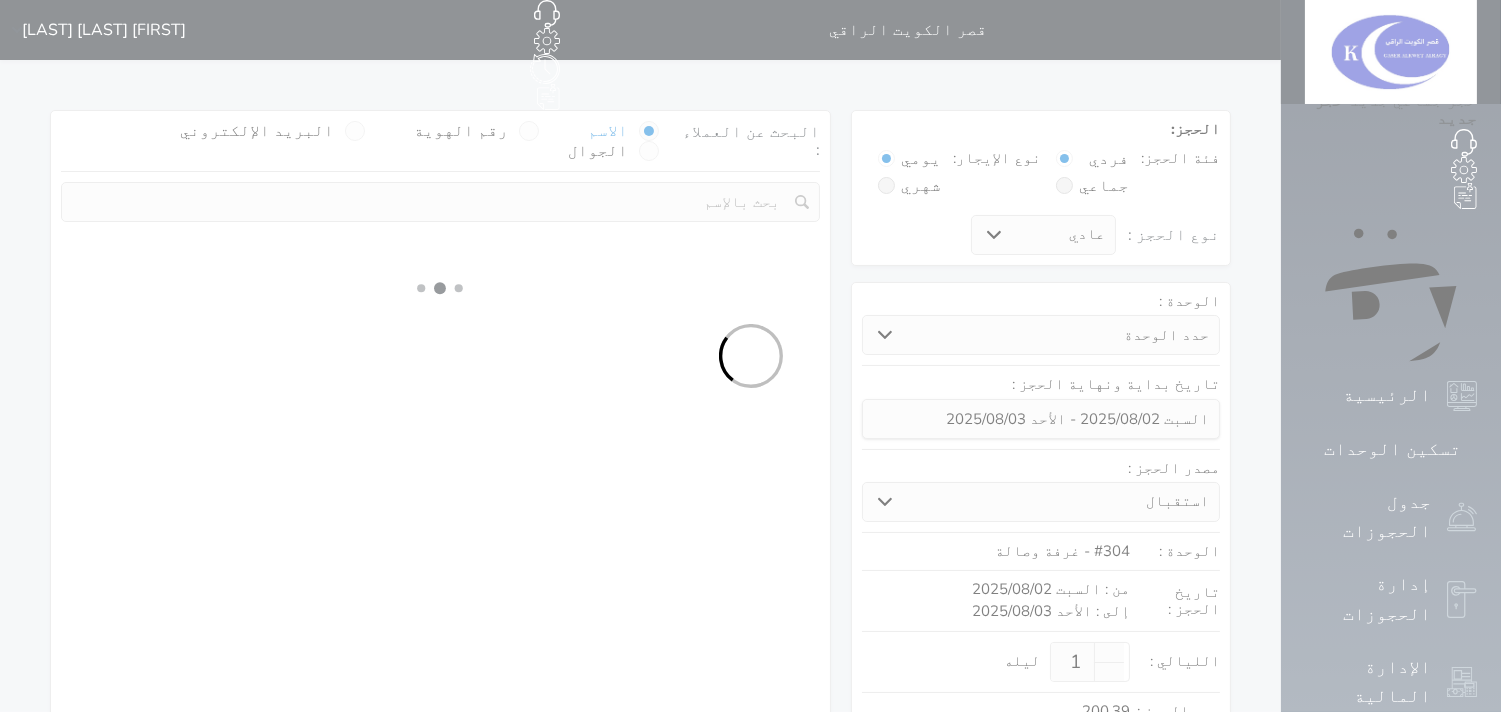 select on "7" 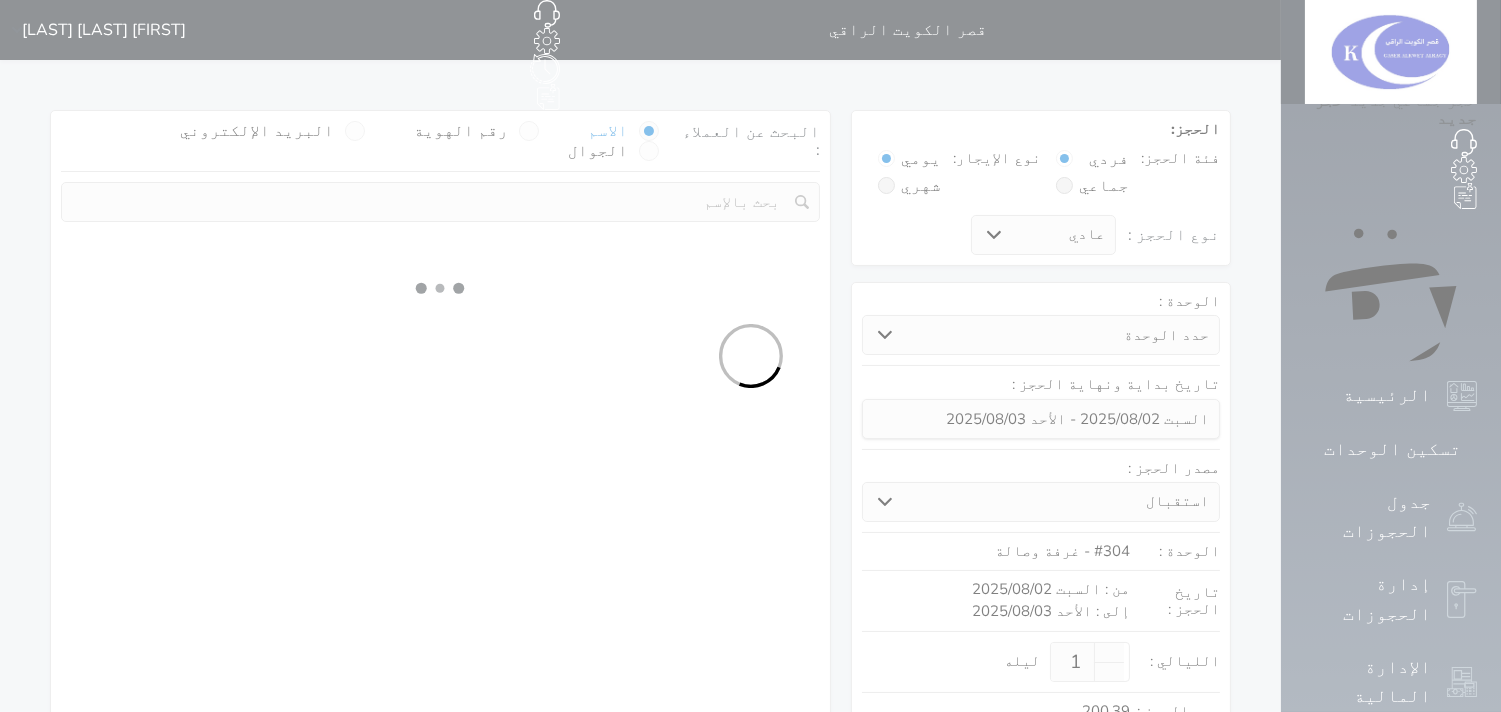 select 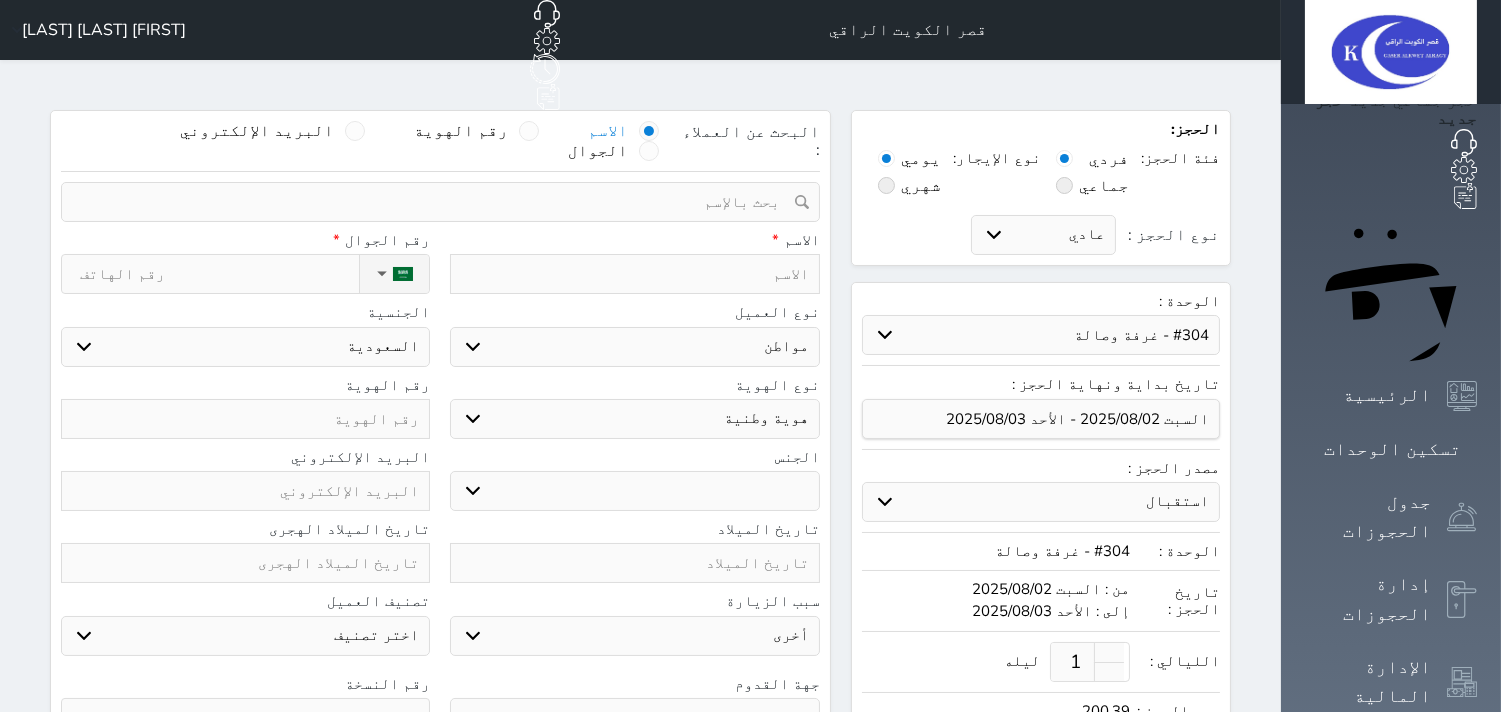 select 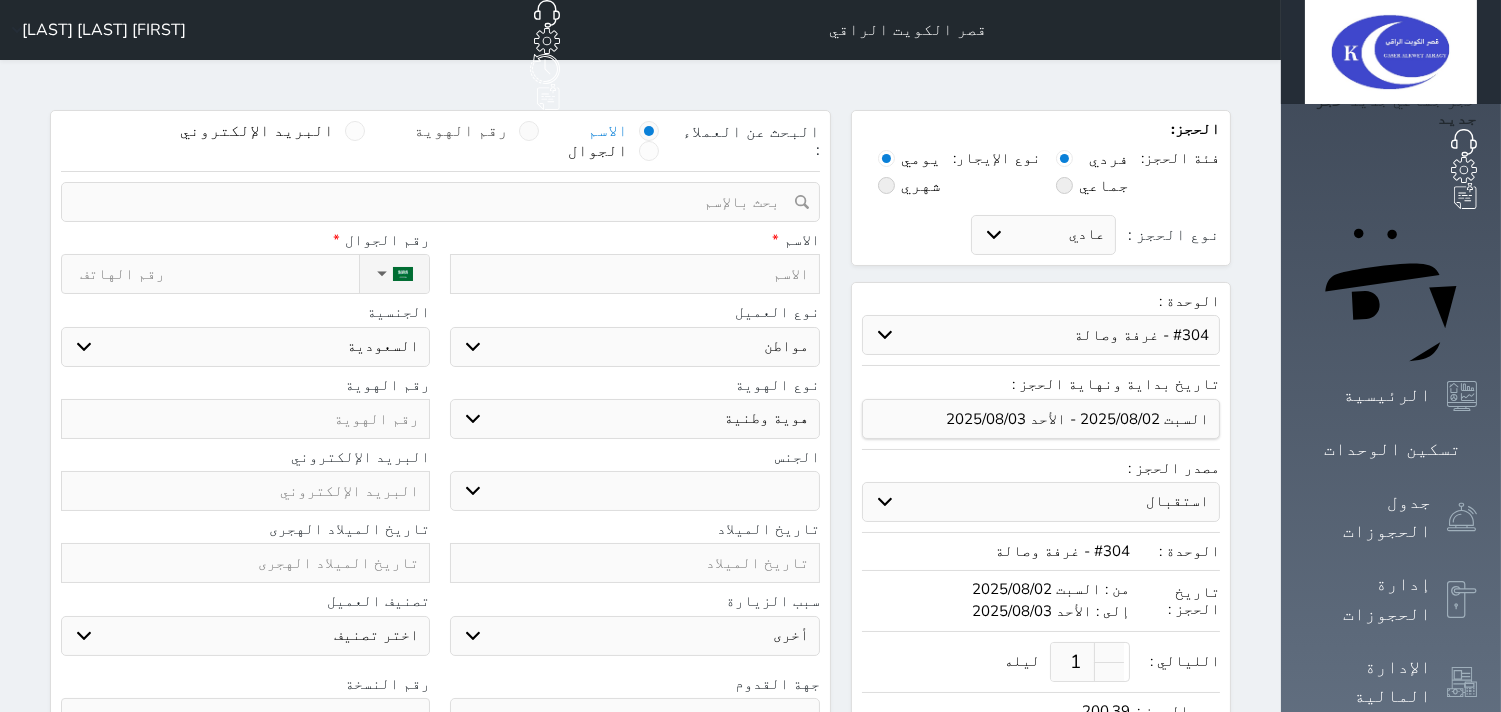 click on "رقم الهوية" at bounding box center (462, 131) 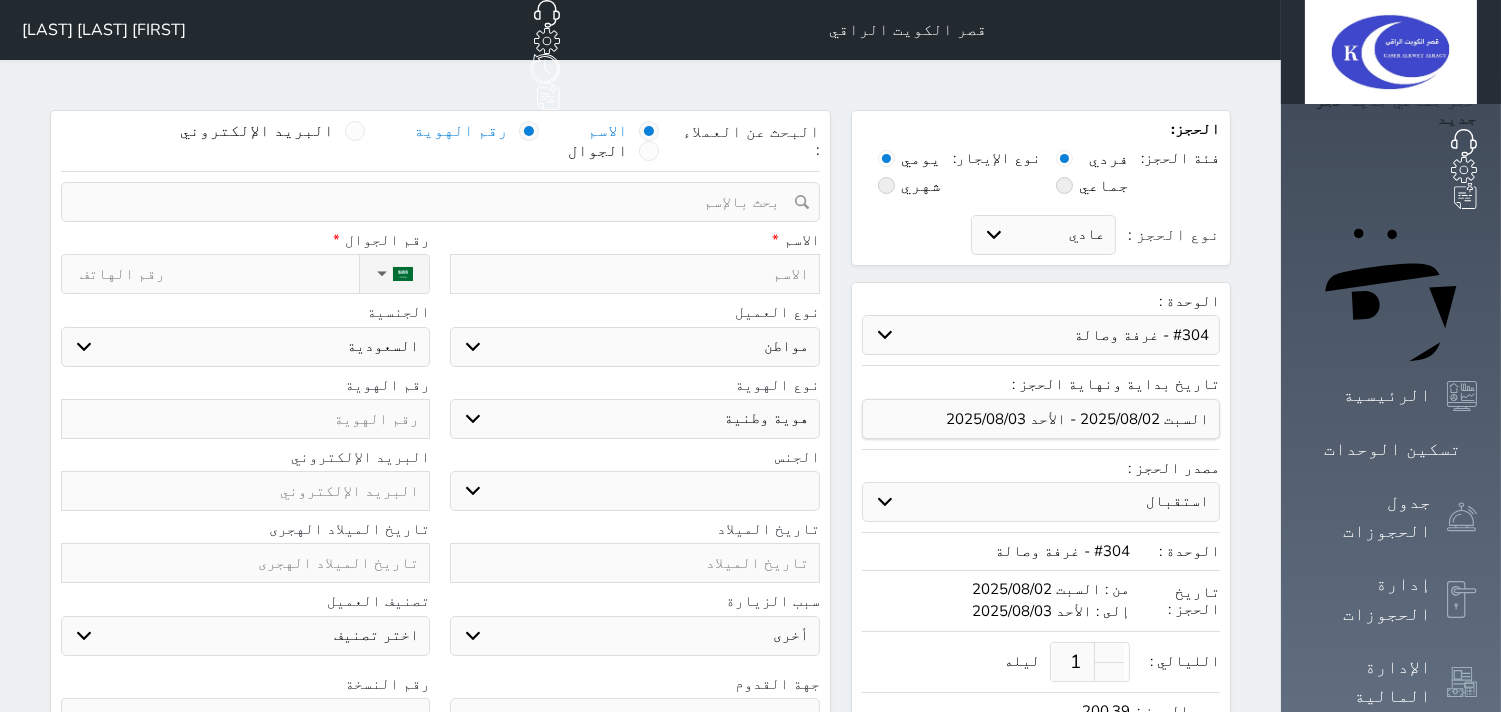 select 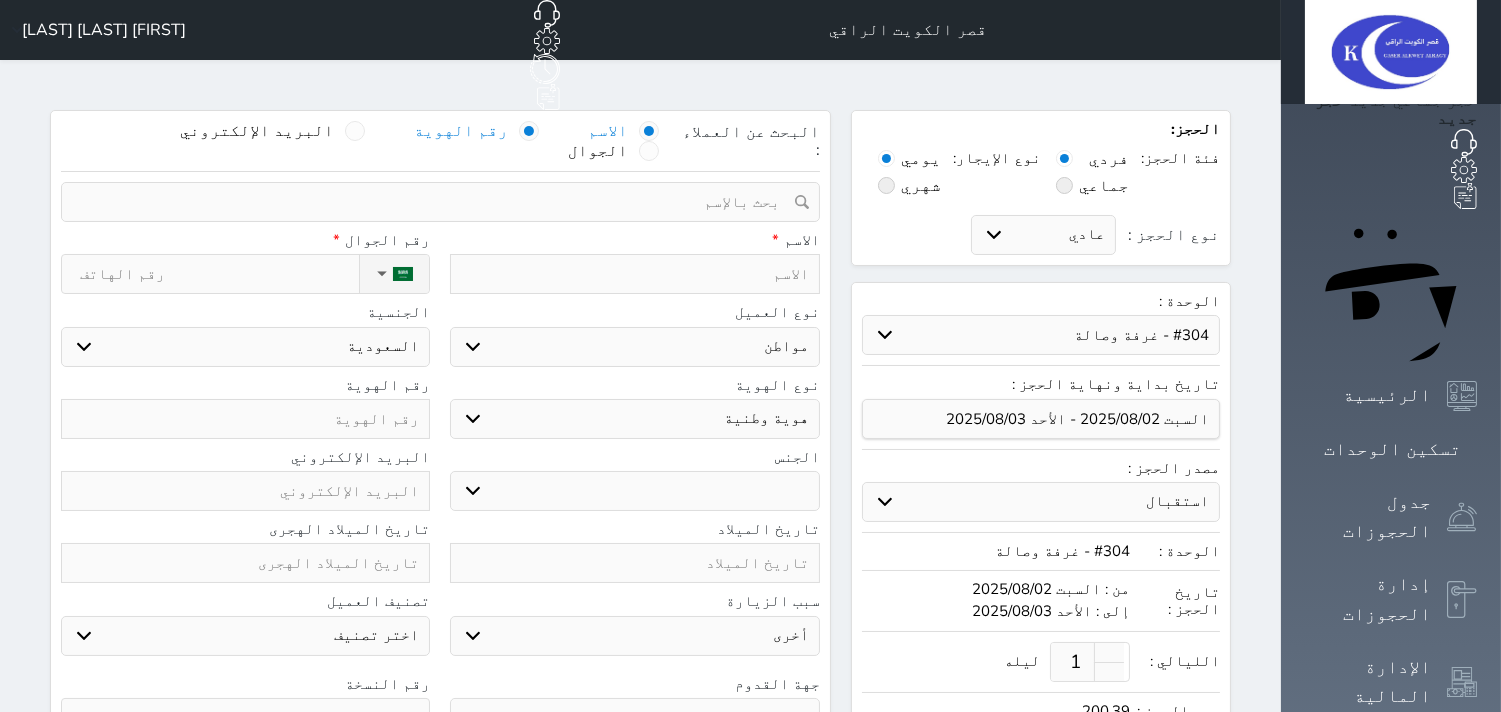 select 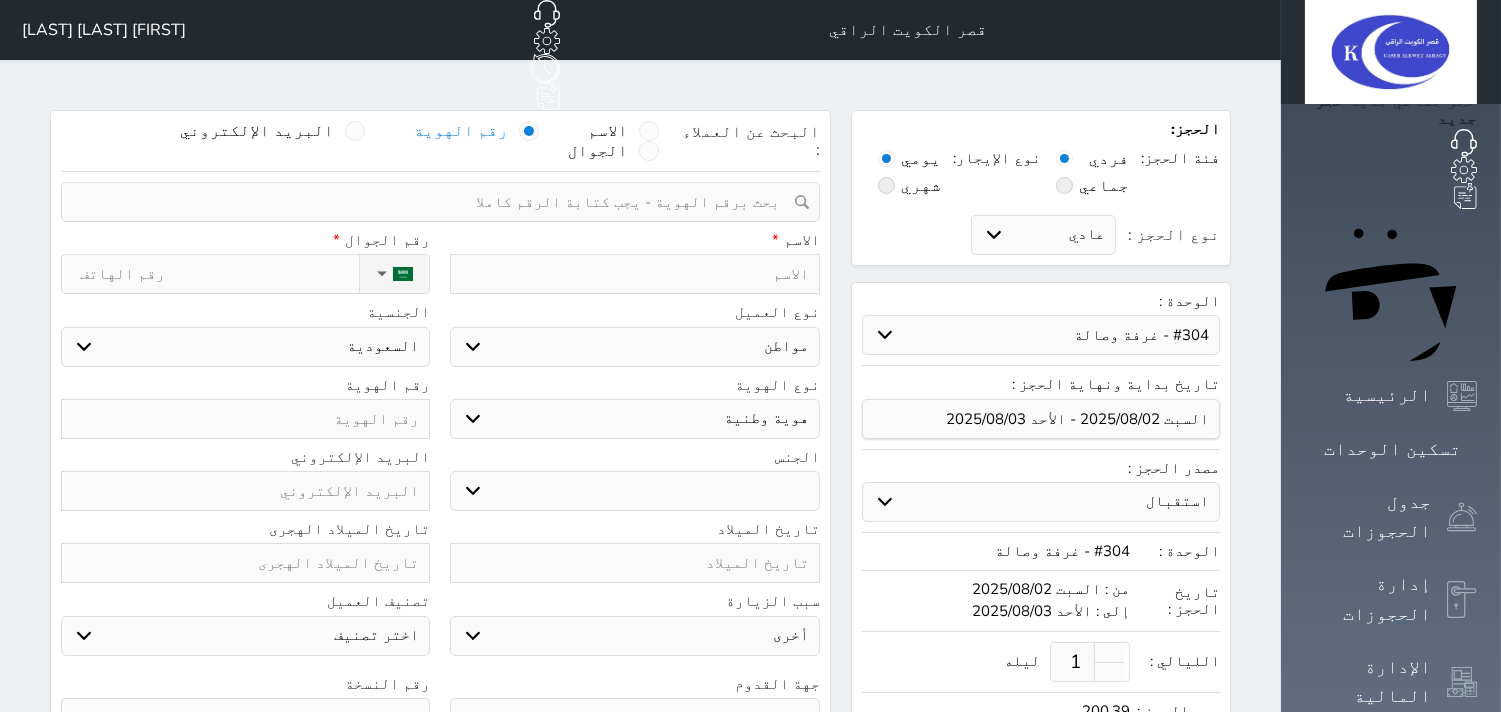 click at bounding box center (433, 202) 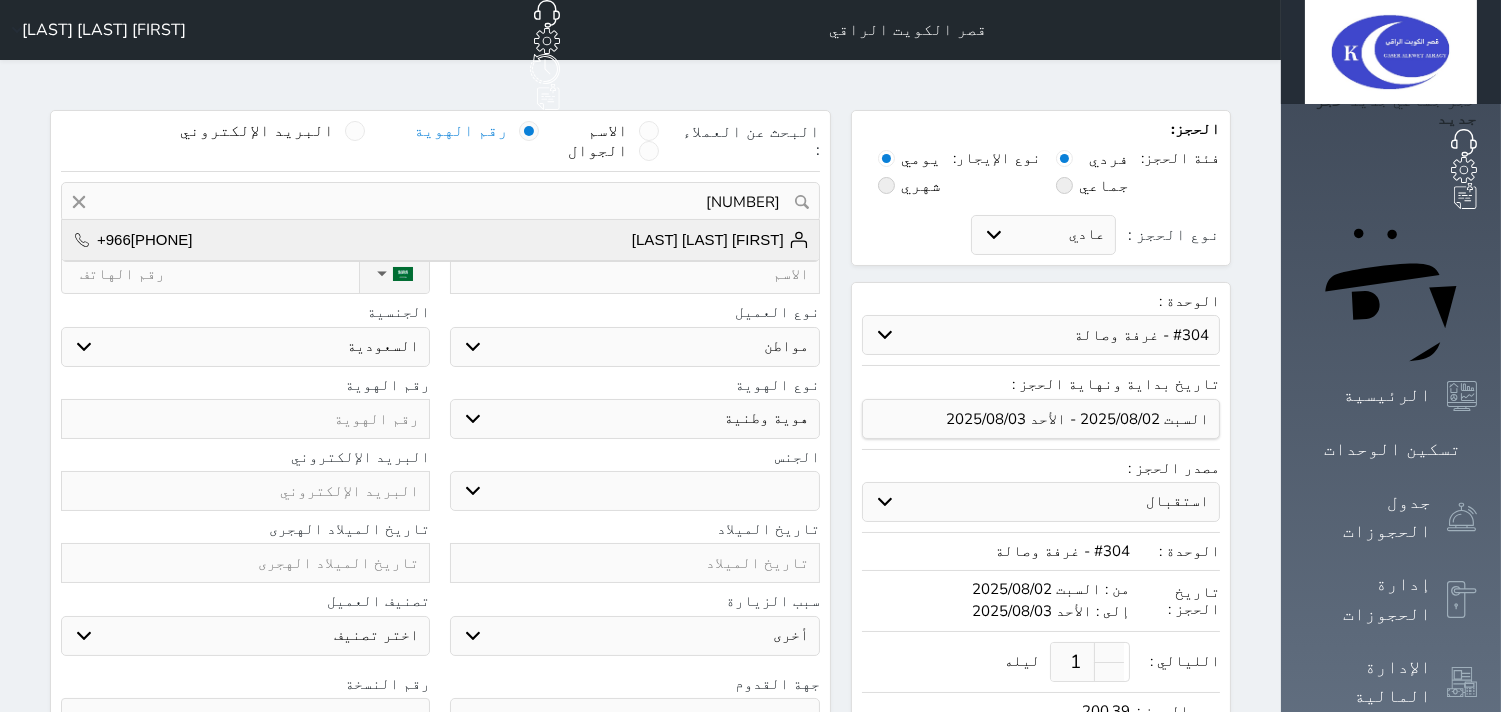 click on "[FIRST] [LAST] [LAST]" at bounding box center (720, 240) 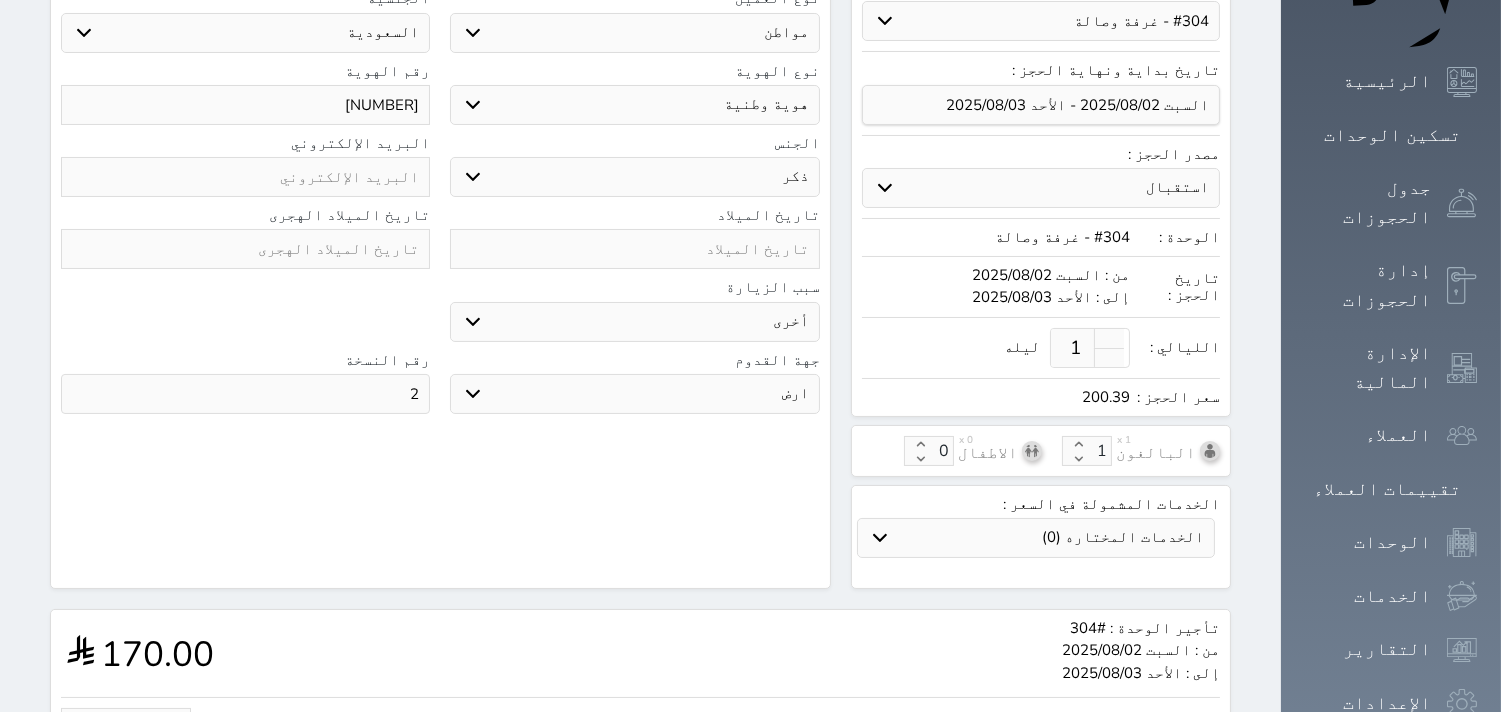 scroll, scrollTop: 333, scrollLeft: 0, axis: vertical 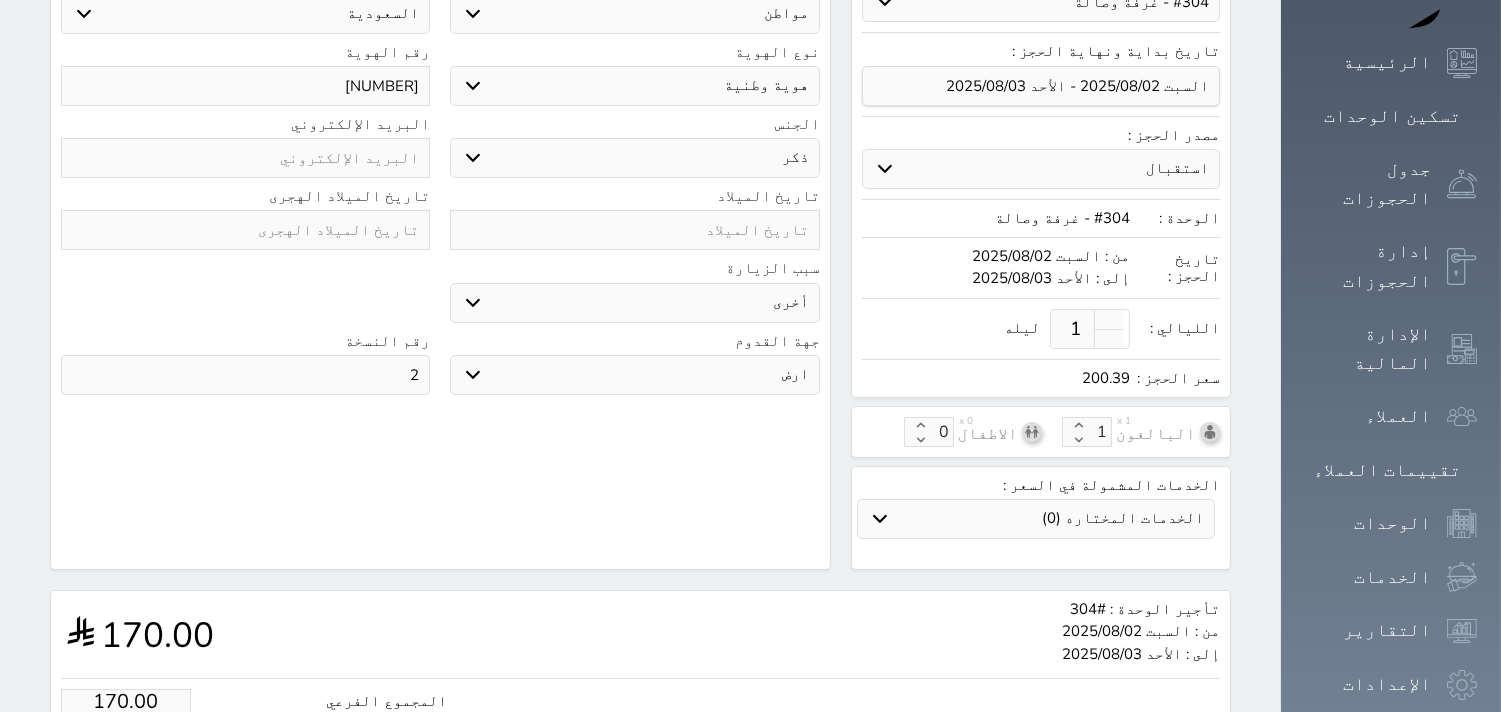 click on "2" at bounding box center (245, 375) 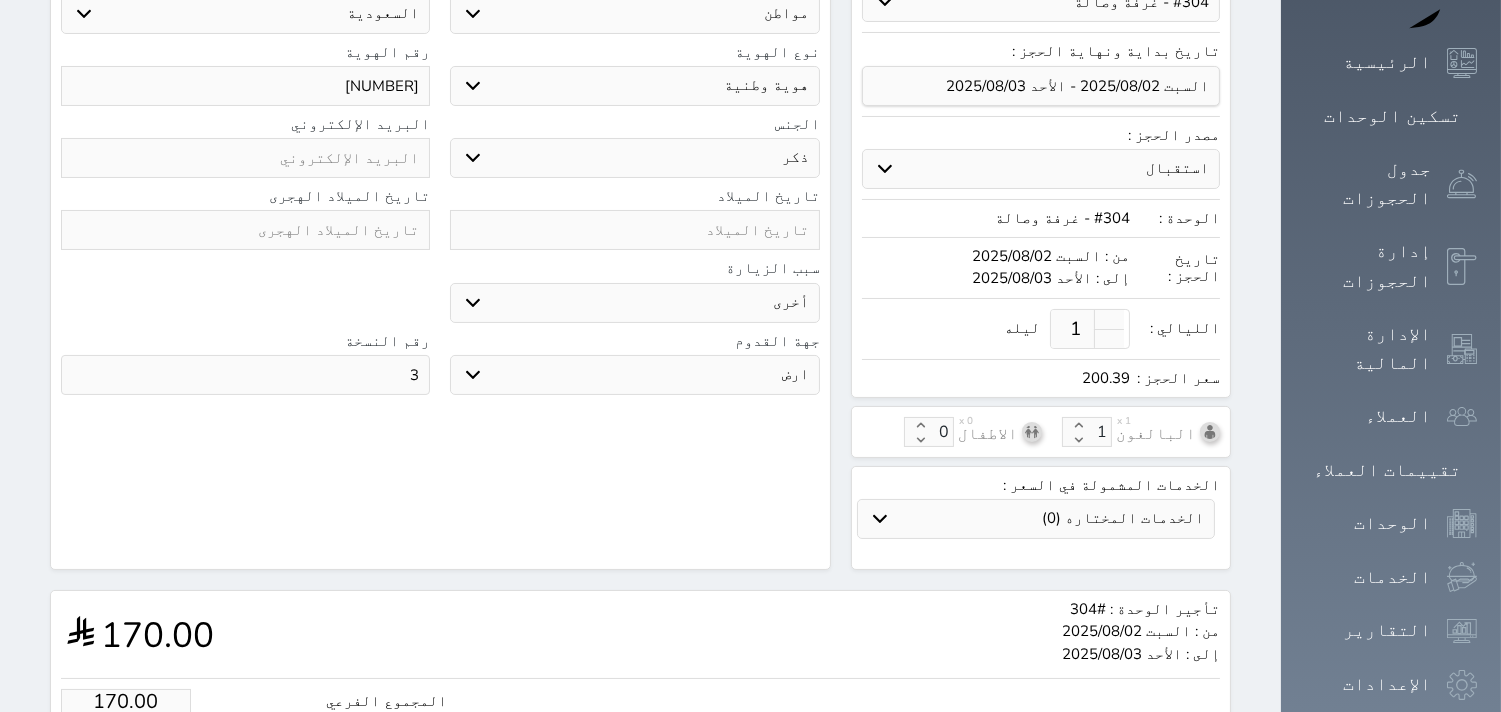 type on "3" 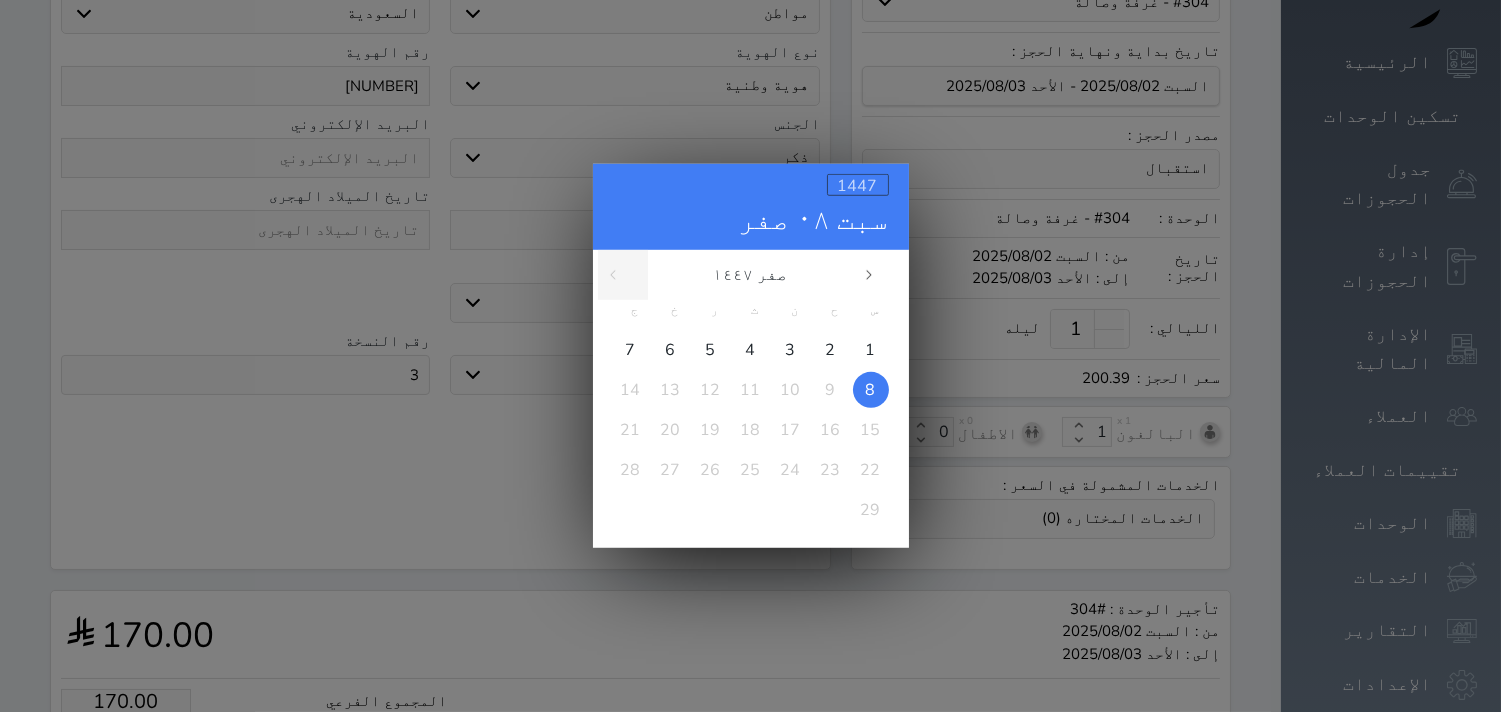 click on "1447" at bounding box center (858, 186) 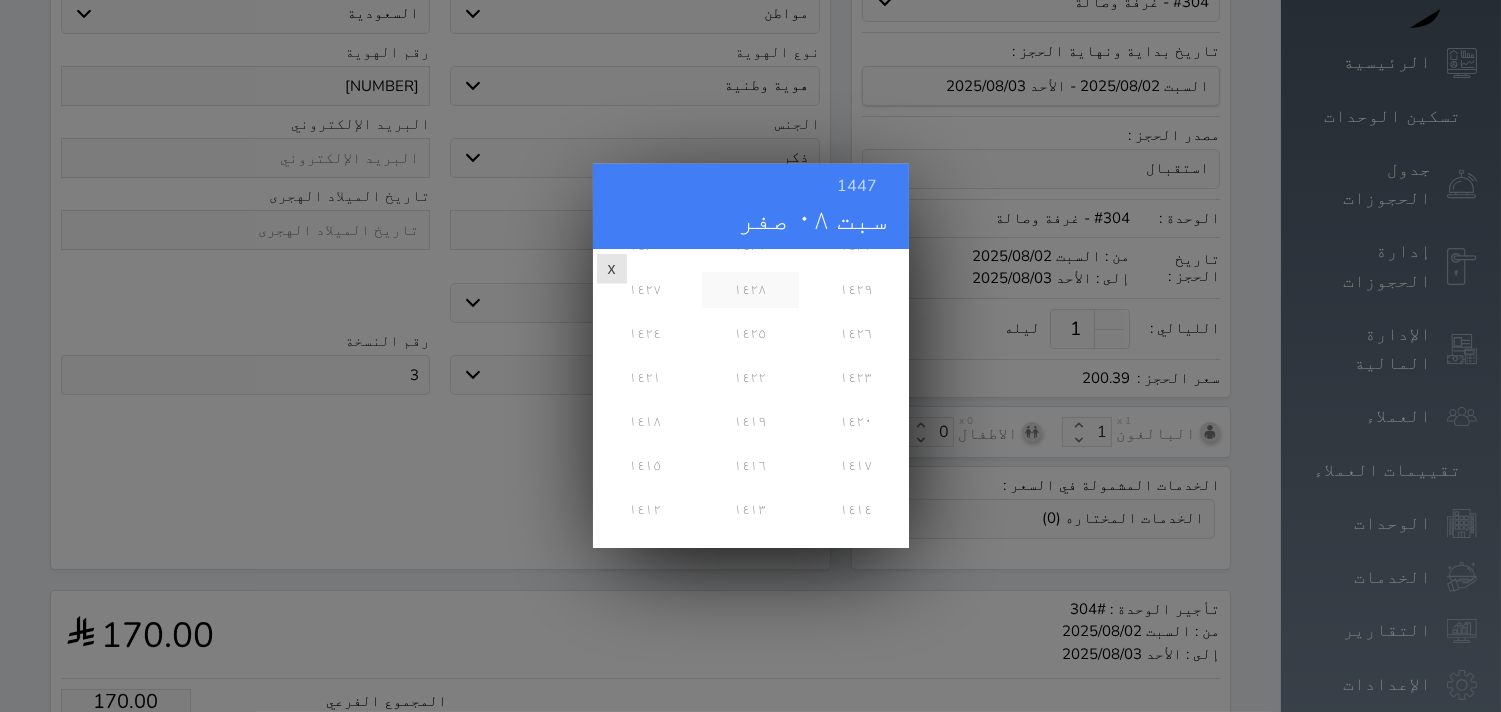 scroll, scrollTop: 333, scrollLeft: 0, axis: vertical 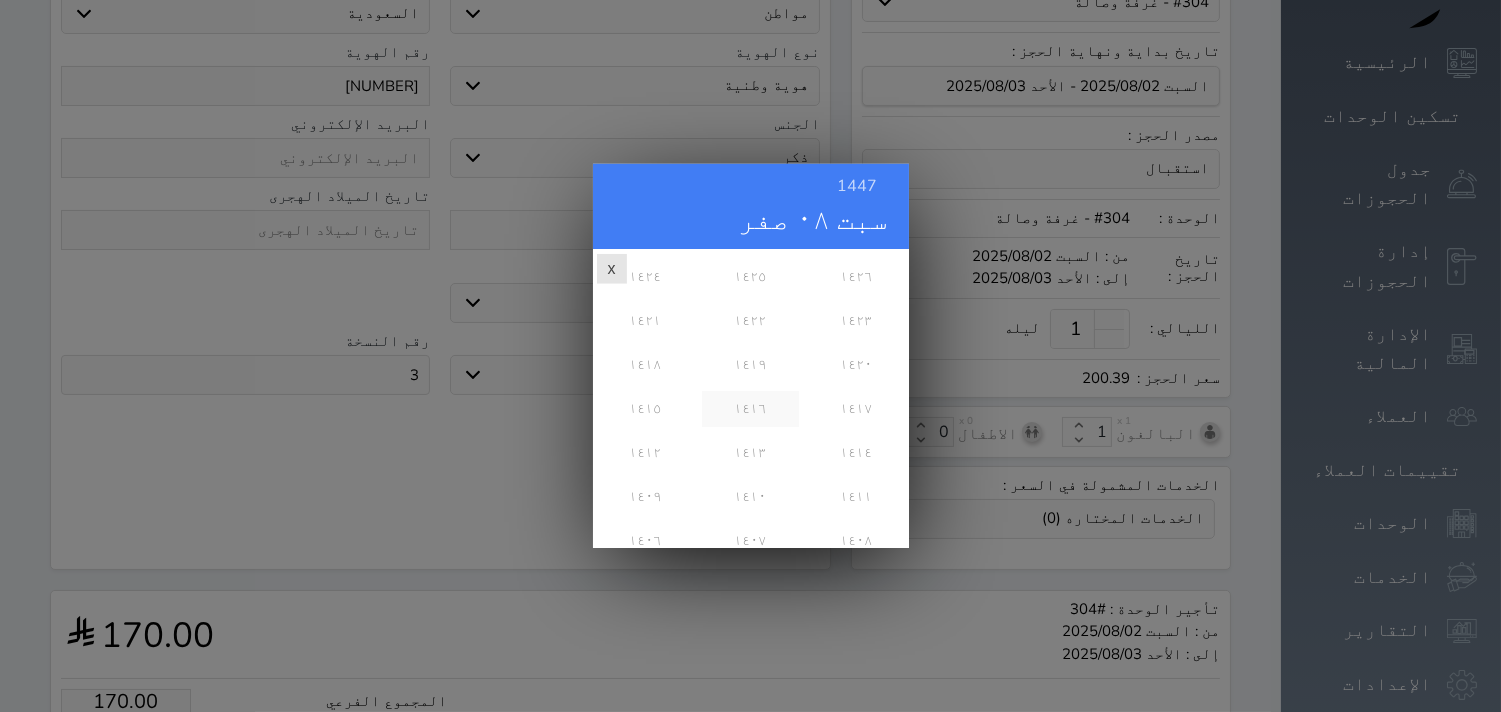 click on "١٤١٦" at bounding box center (750, 409) 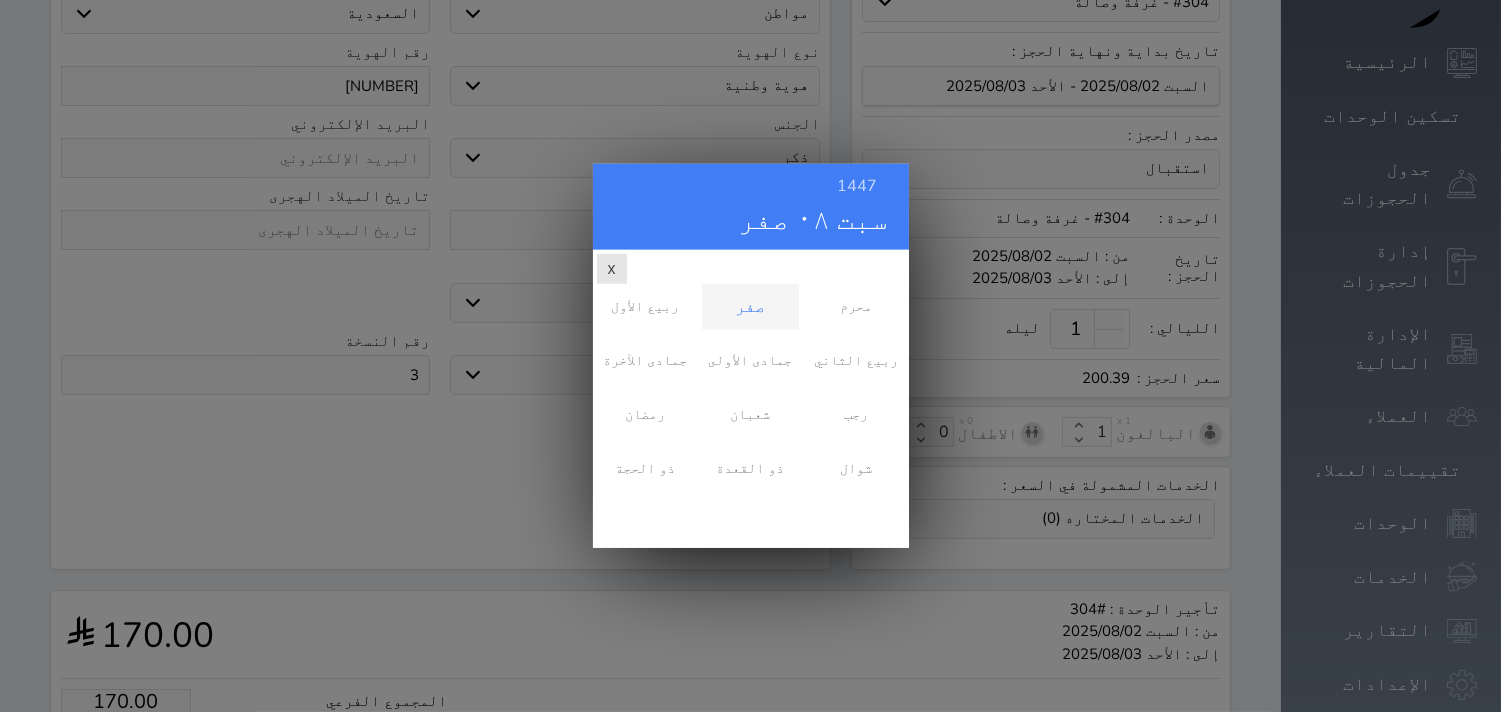 scroll, scrollTop: 0, scrollLeft: 0, axis: both 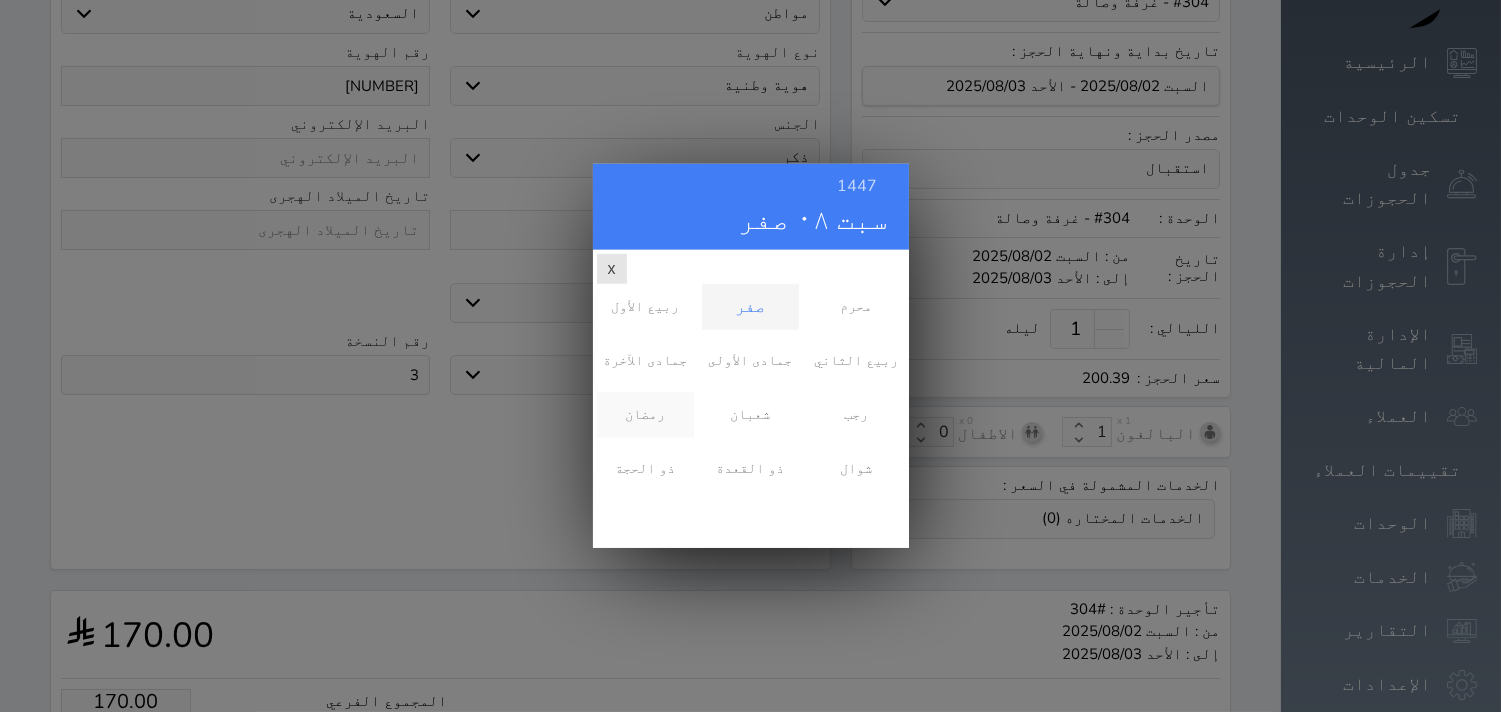 click on "رمضان" at bounding box center [645, 415] 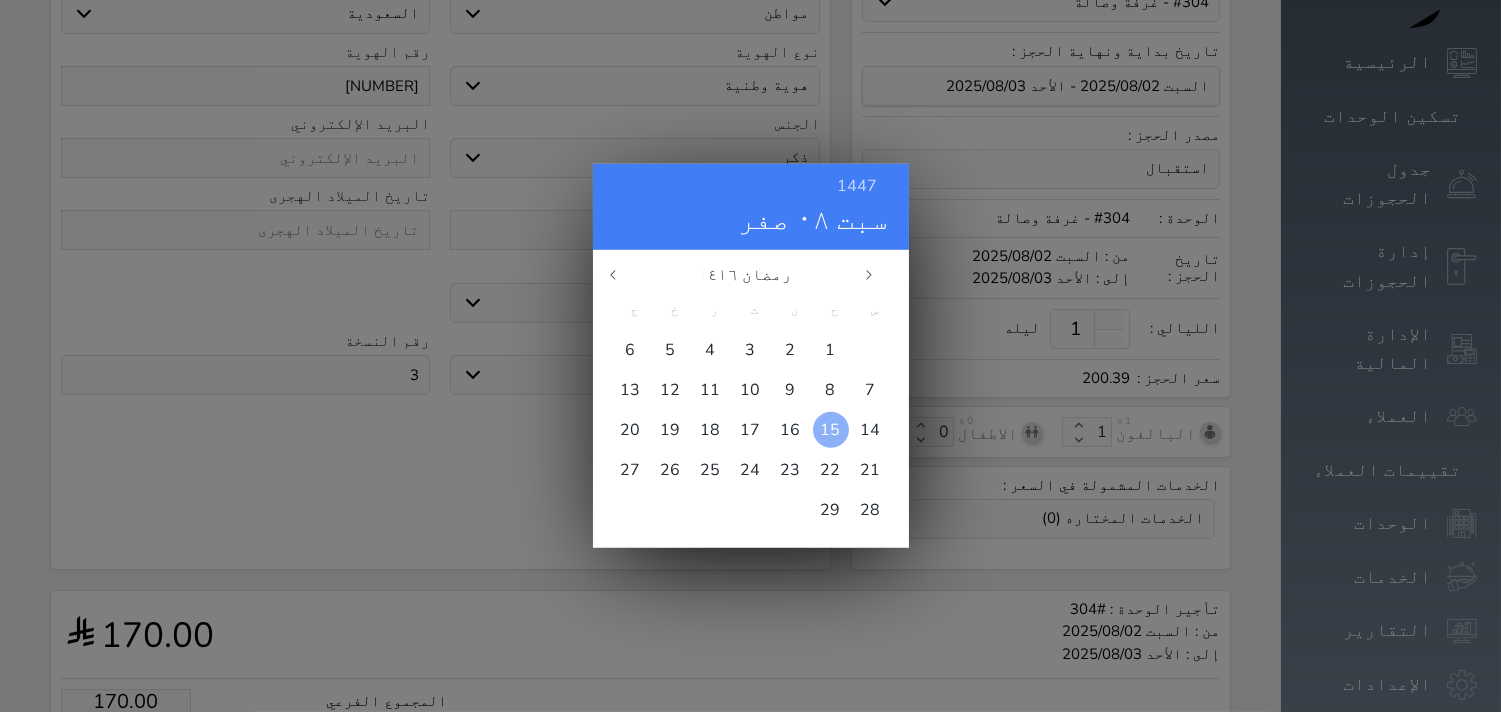 click on "15" at bounding box center [831, 430] 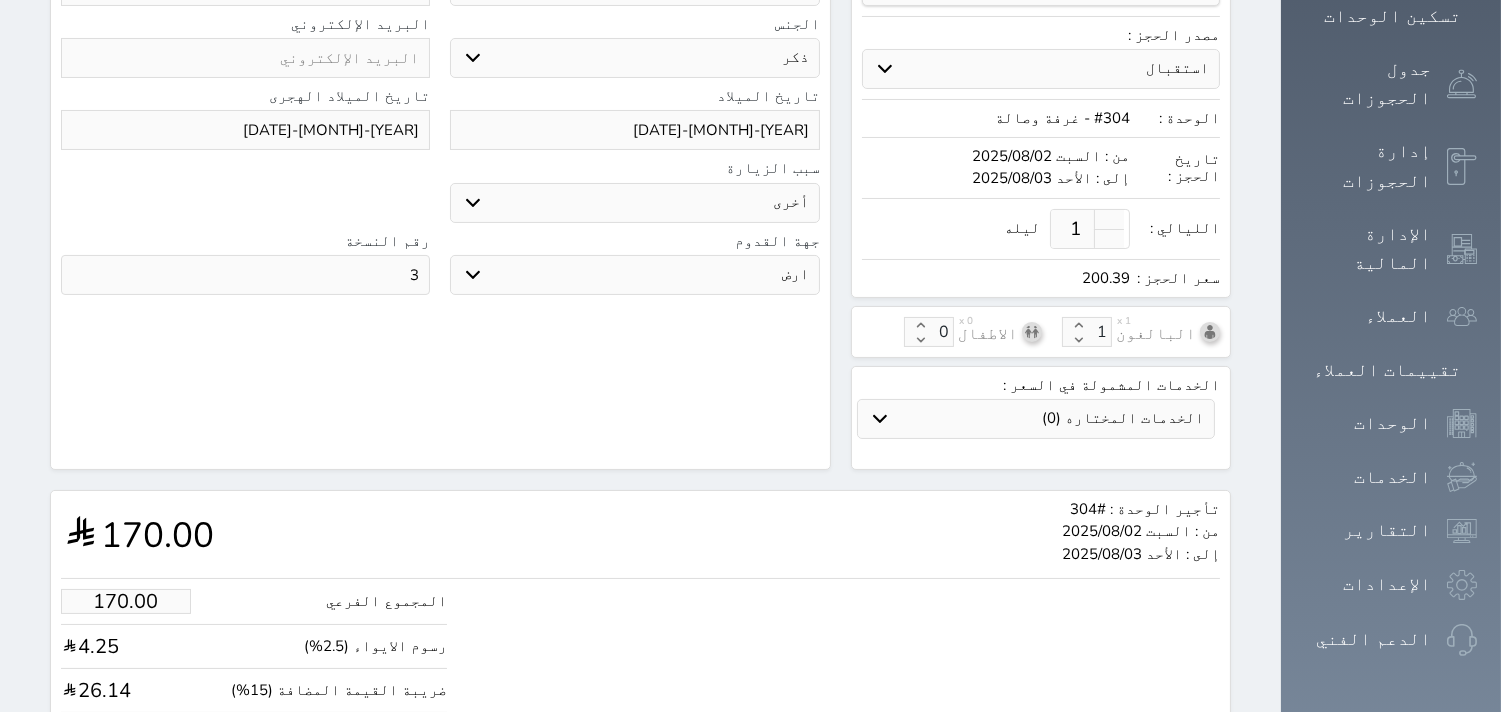 scroll, scrollTop: 523, scrollLeft: 0, axis: vertical 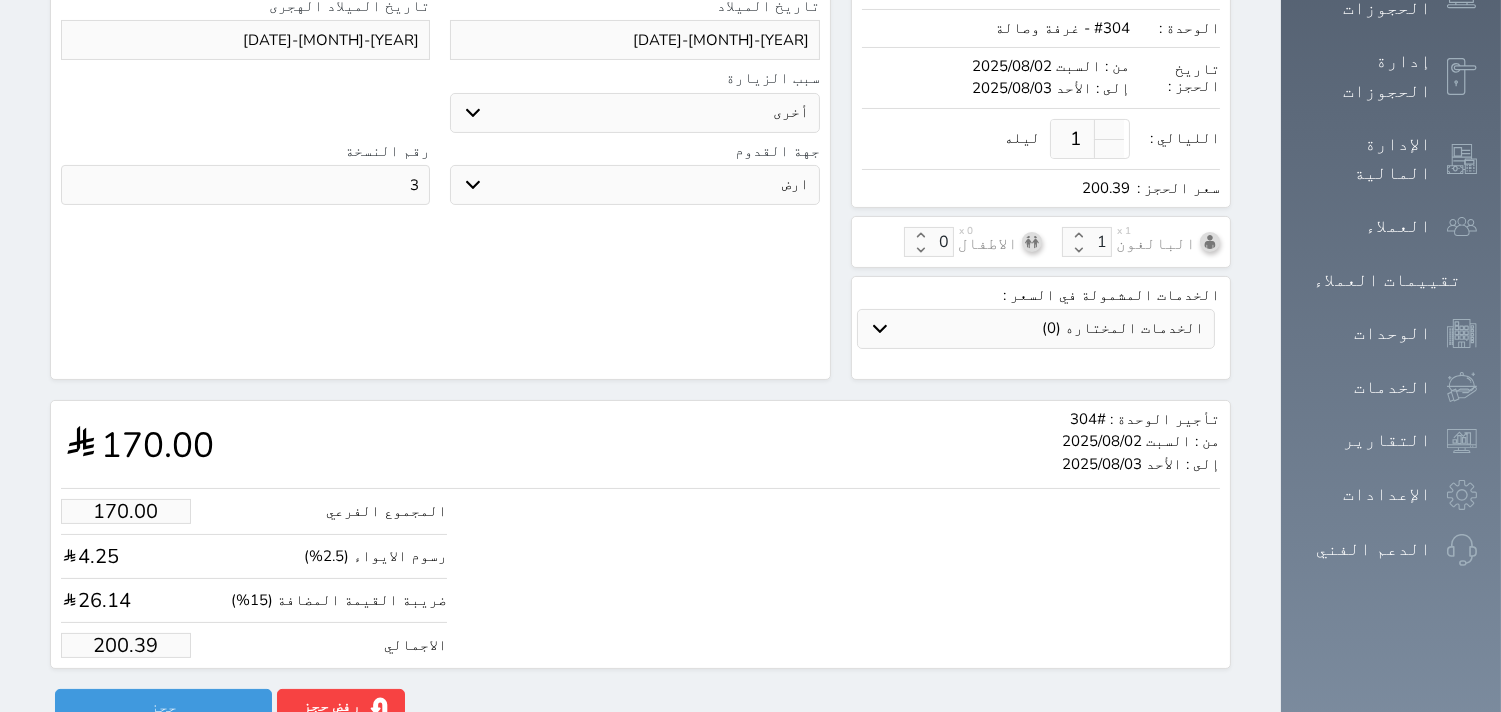 click on "الاجمالي 200.39" at bounding box center (254, 645) 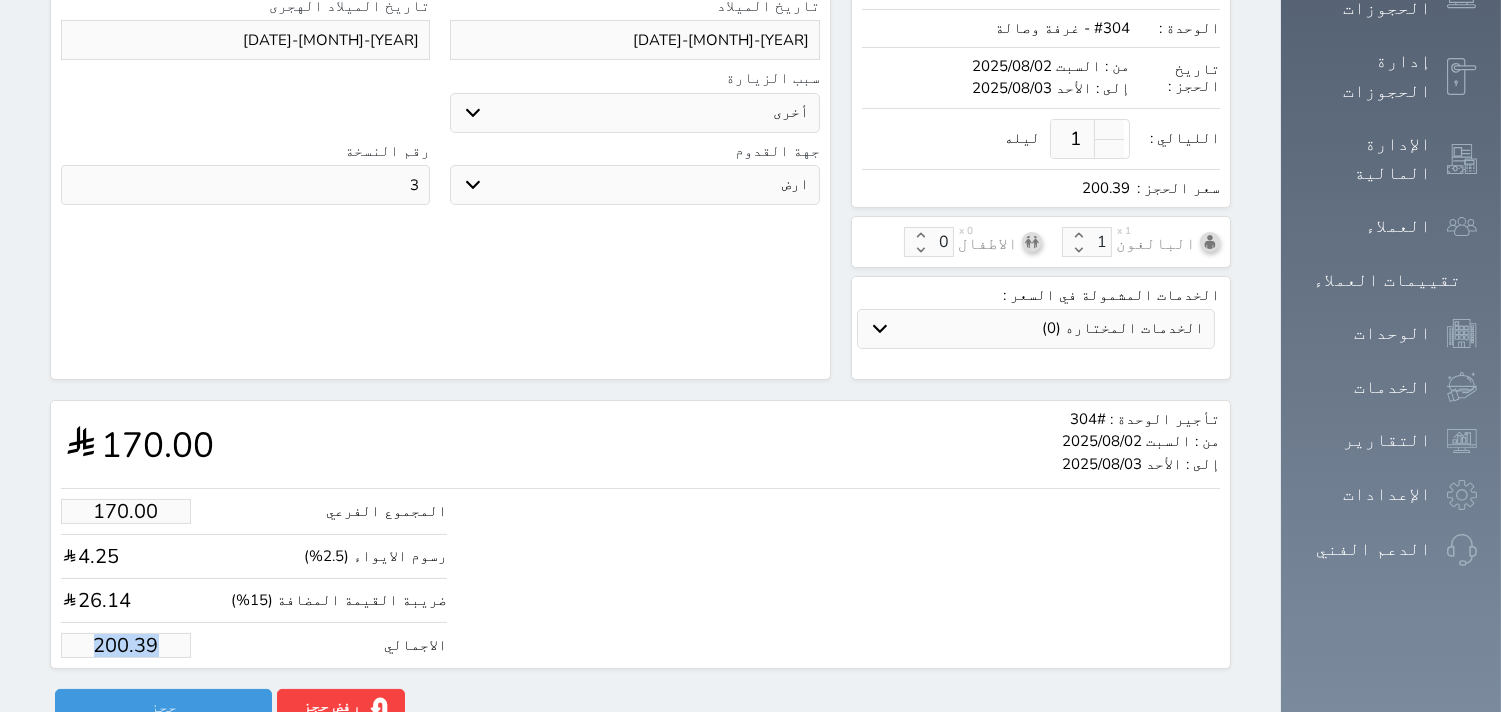 click on "الاجمالي 200.39" at bounding box center (254, 645) 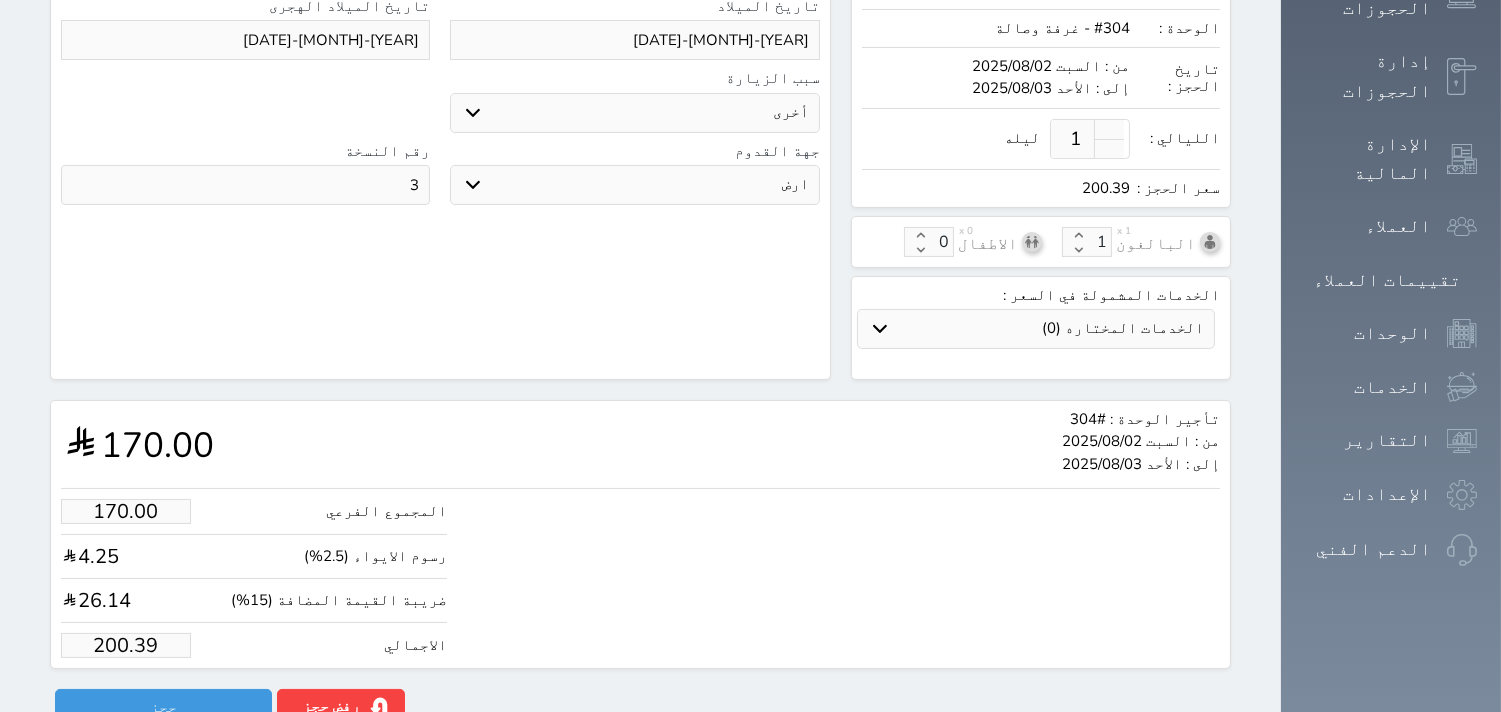 click on "ضريبة القيمة المضافة (15%) [PRICE]" at bounding box center (254, 606) 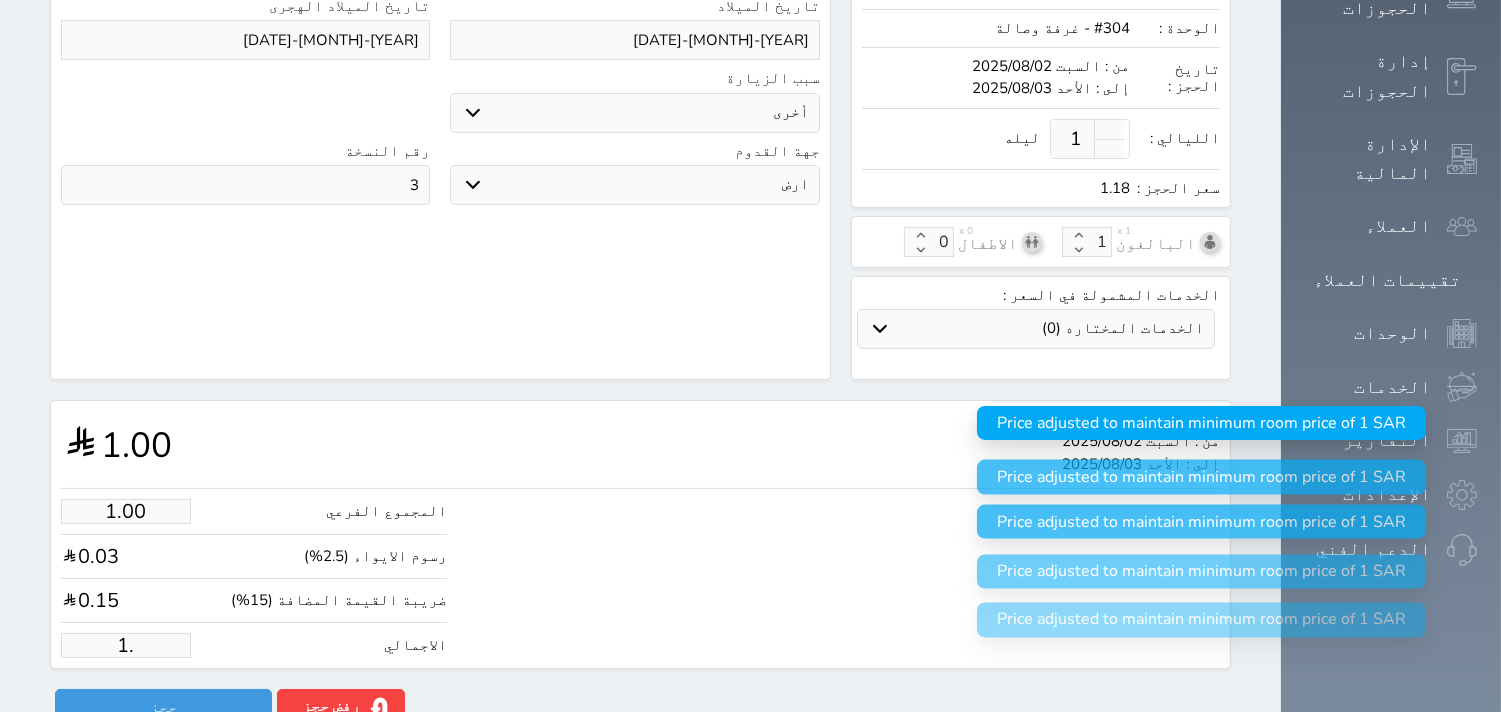type on "1" 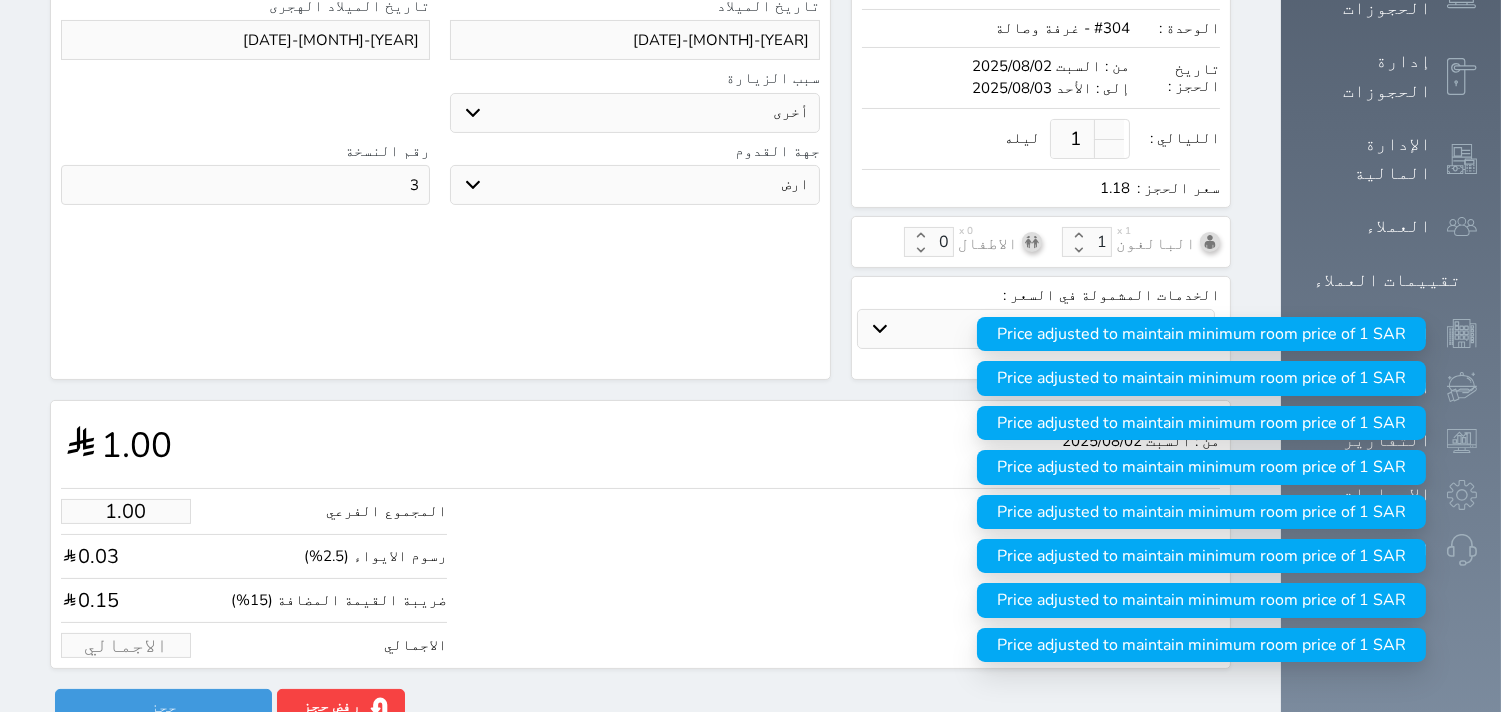 type on "1" 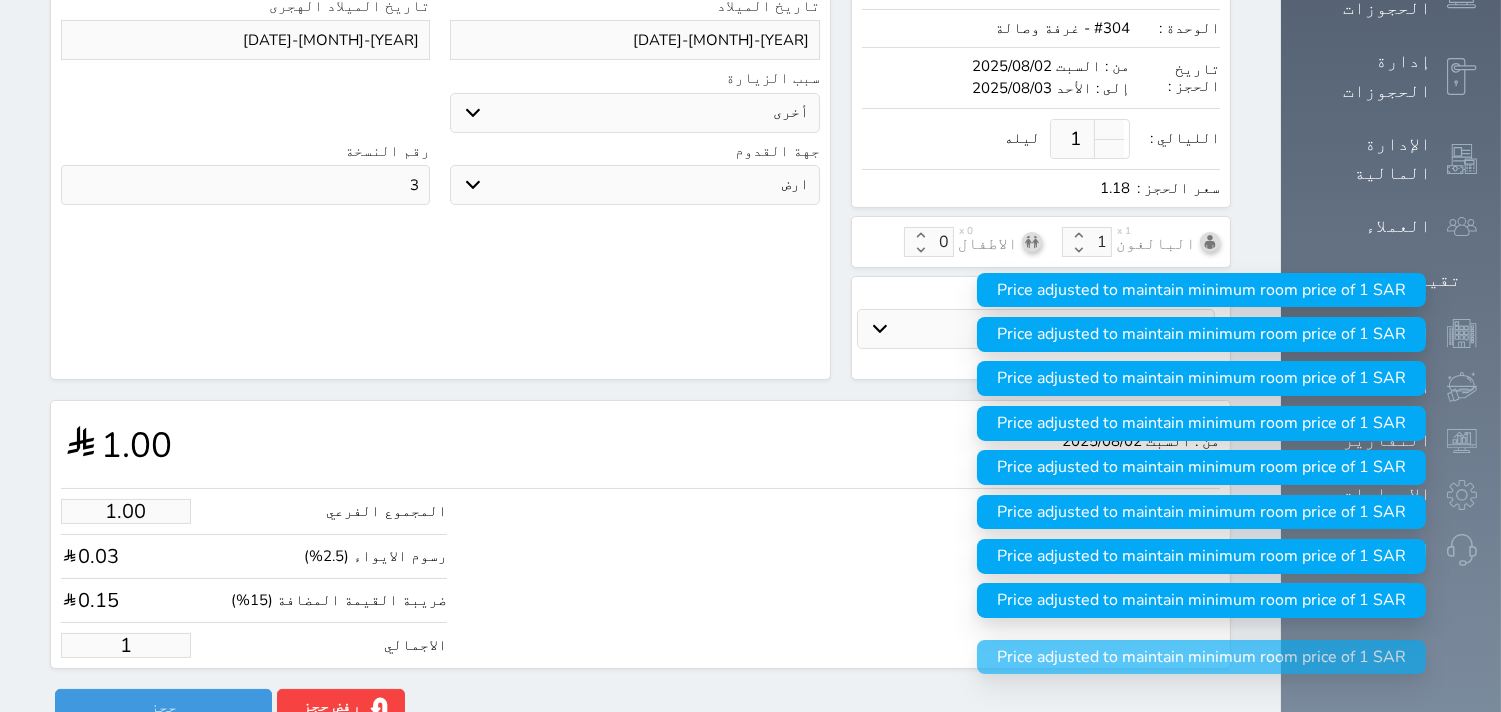 type on "8.48" 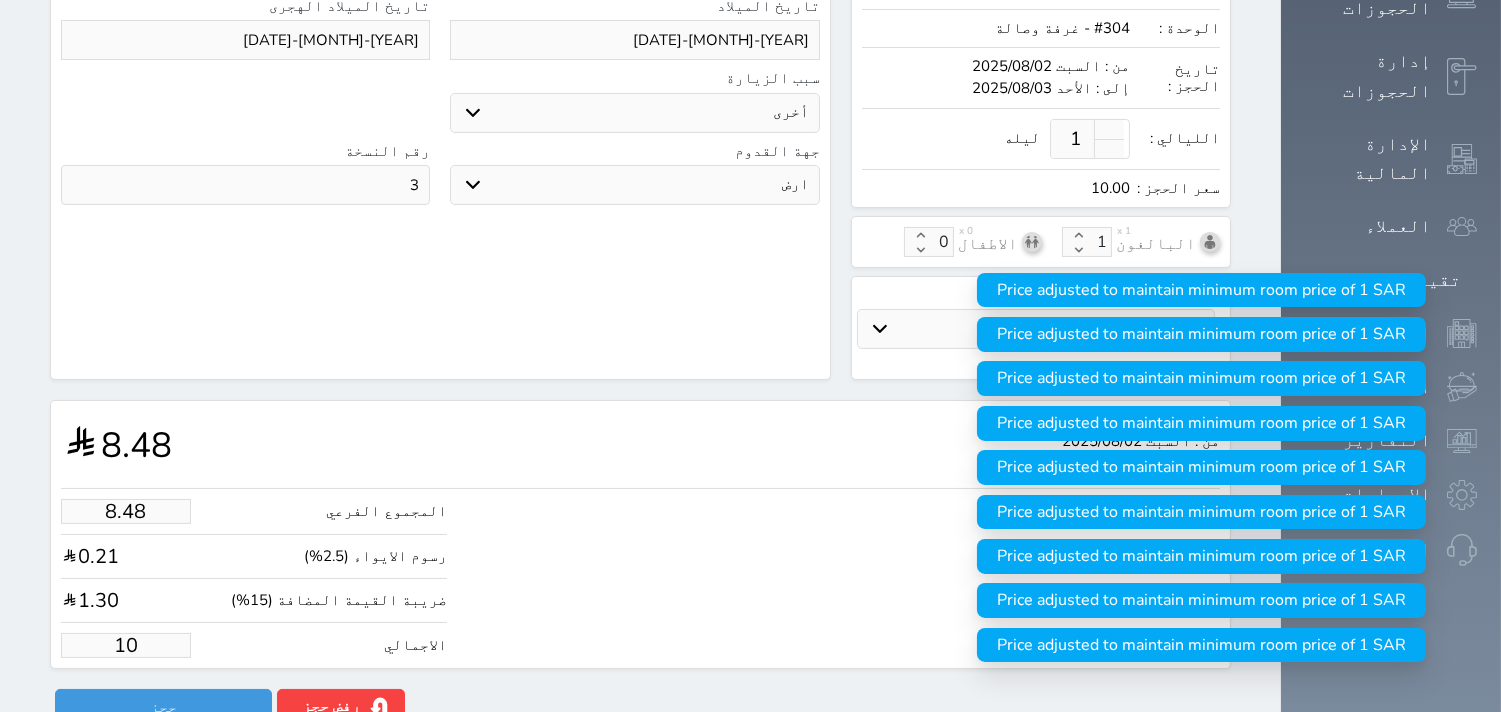 type on "84.84" 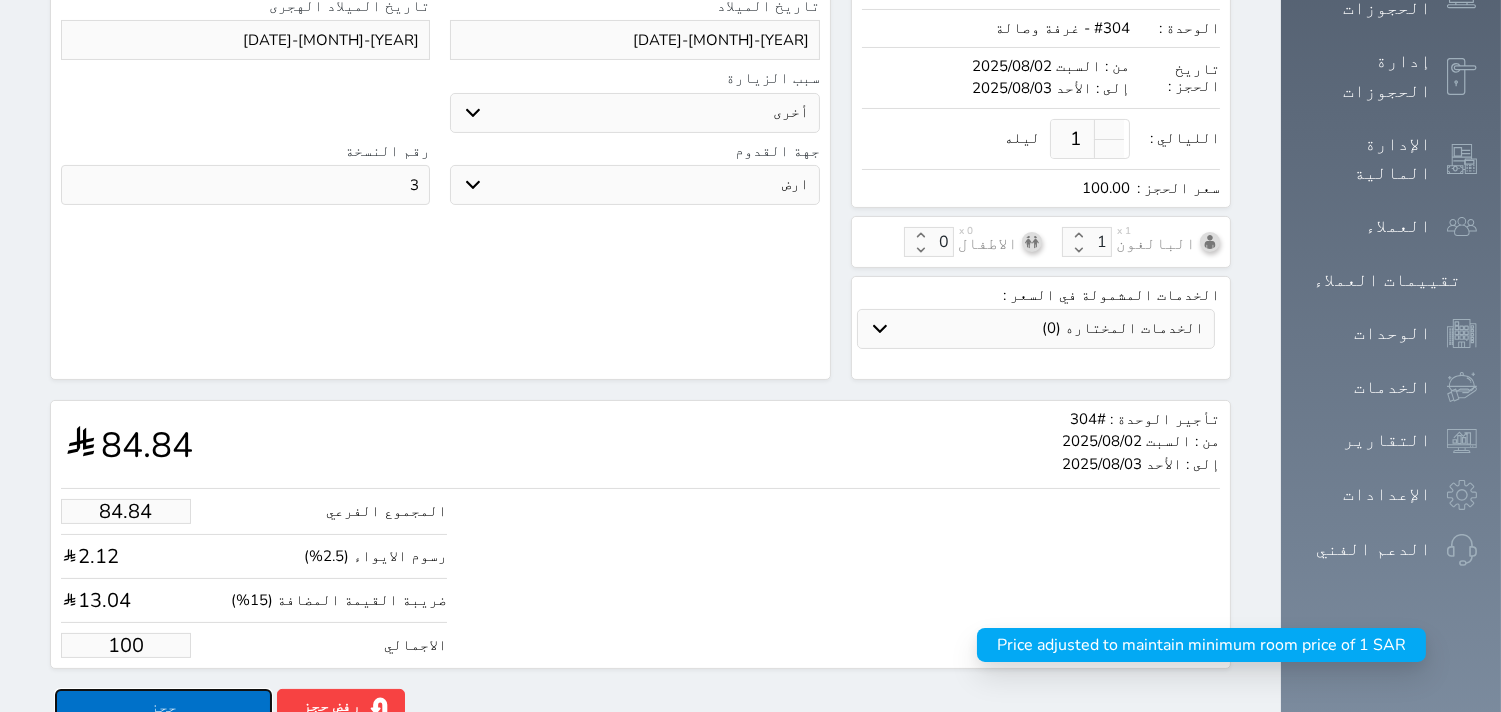 type on "100.00" 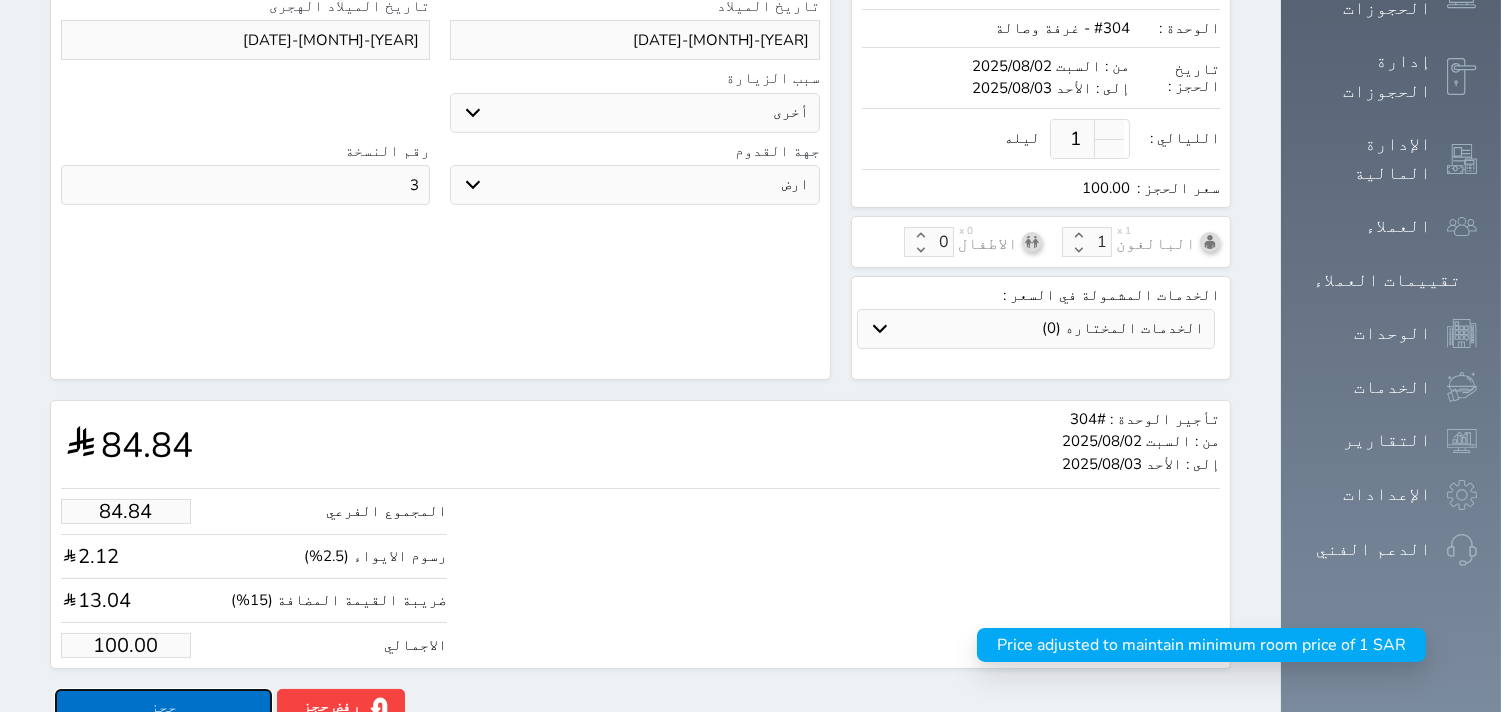 click on "حجز" at bounding box center [163, 706] 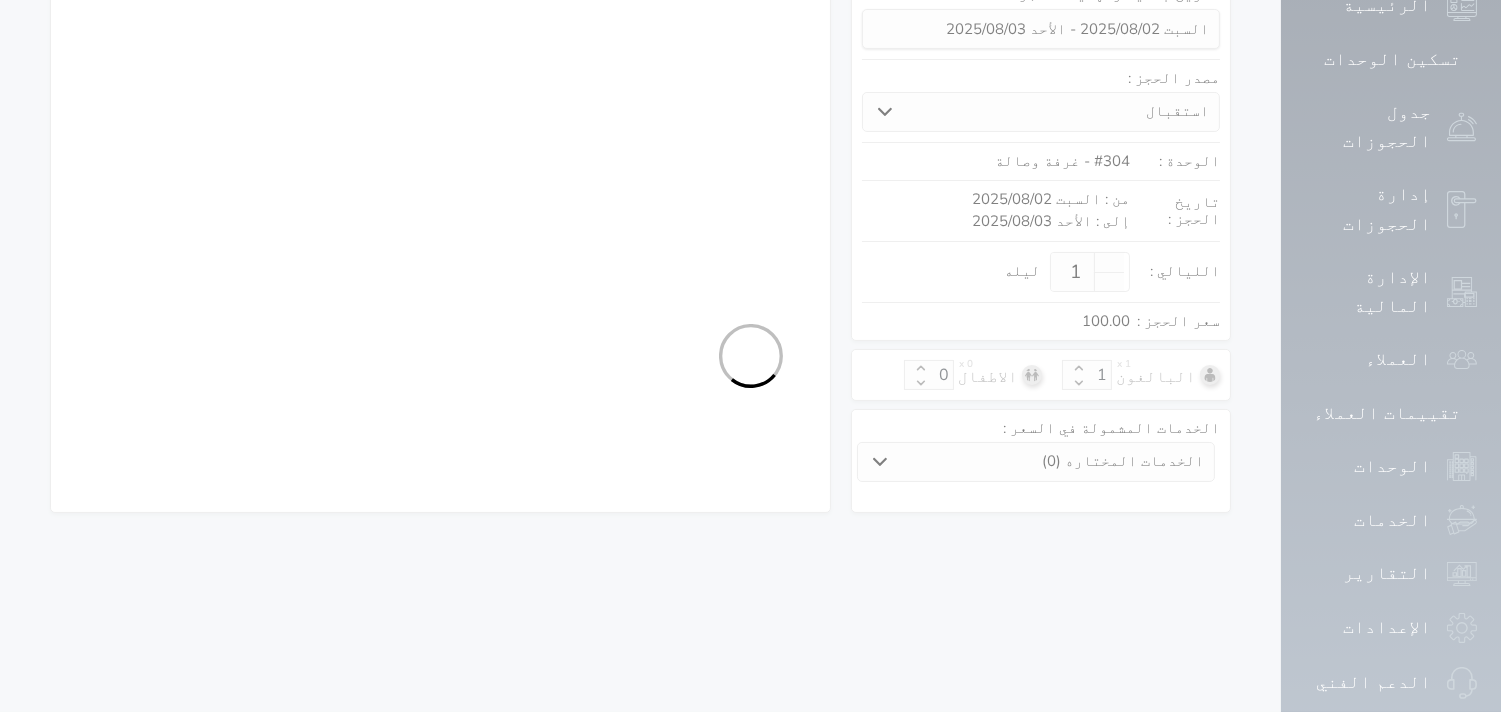 select on "1" 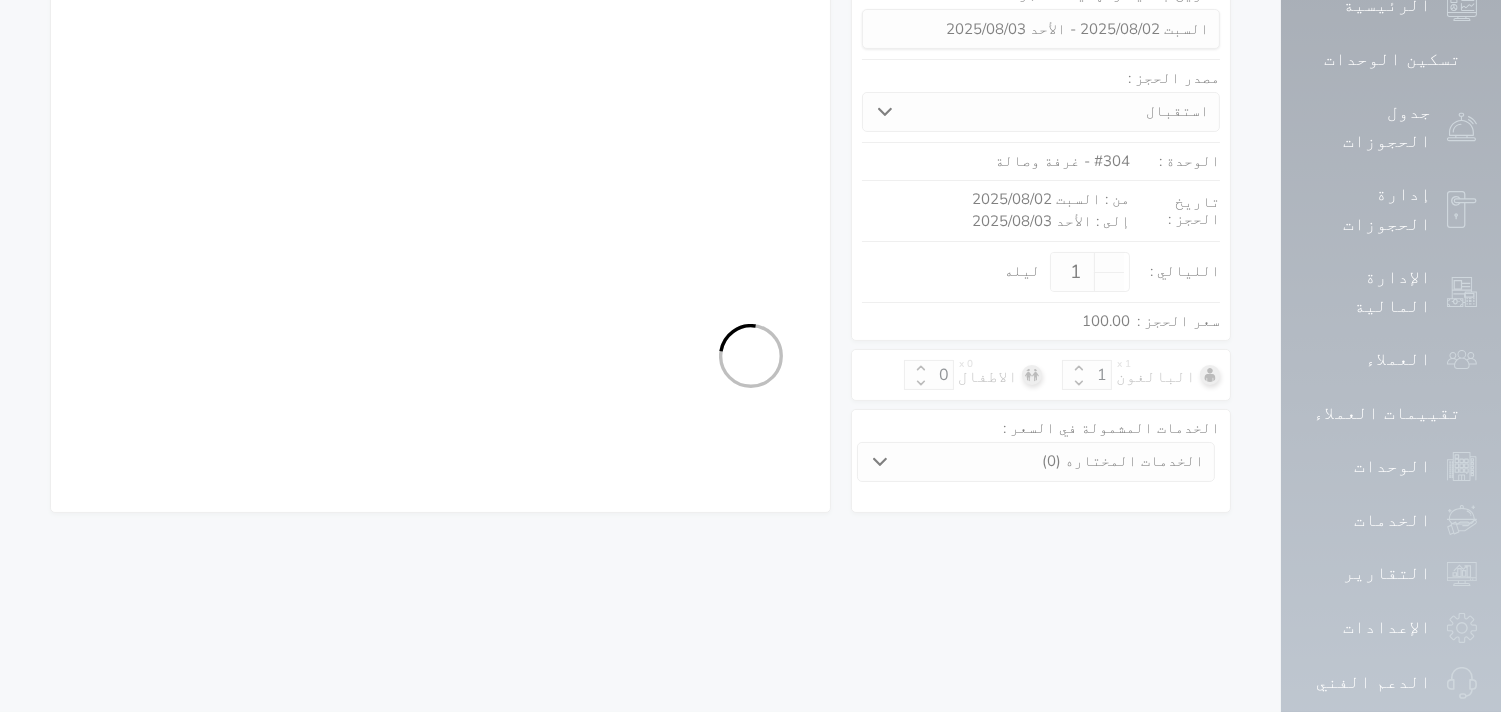 select on "113" 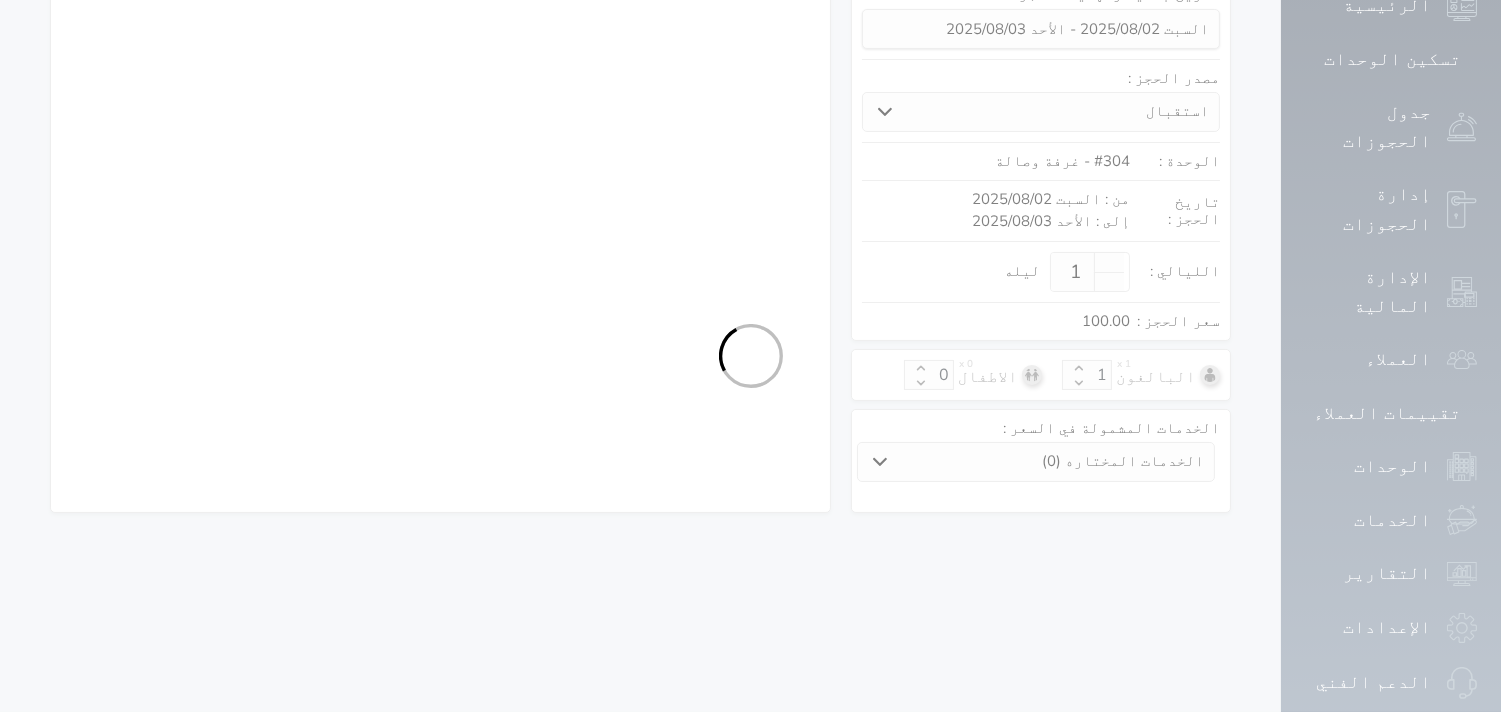select on "1" 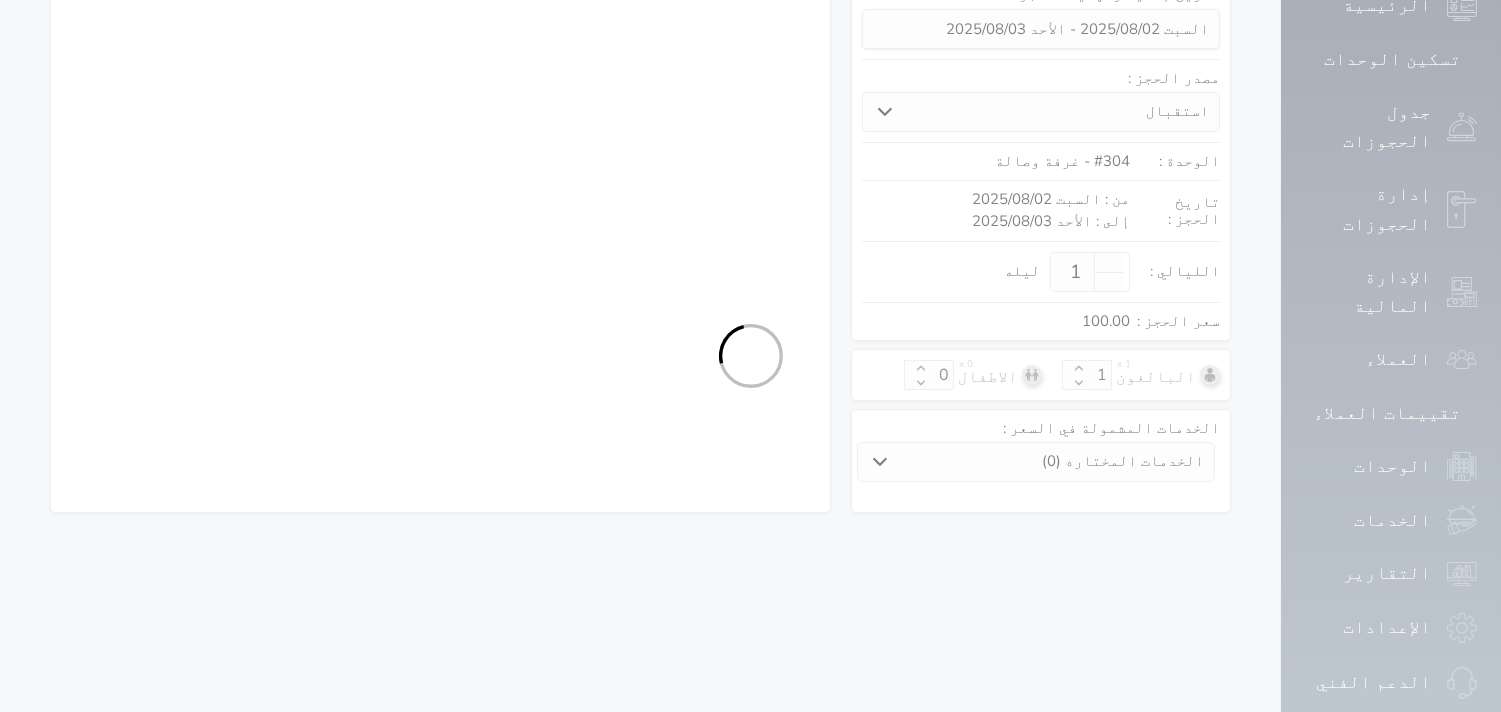 select on "7" 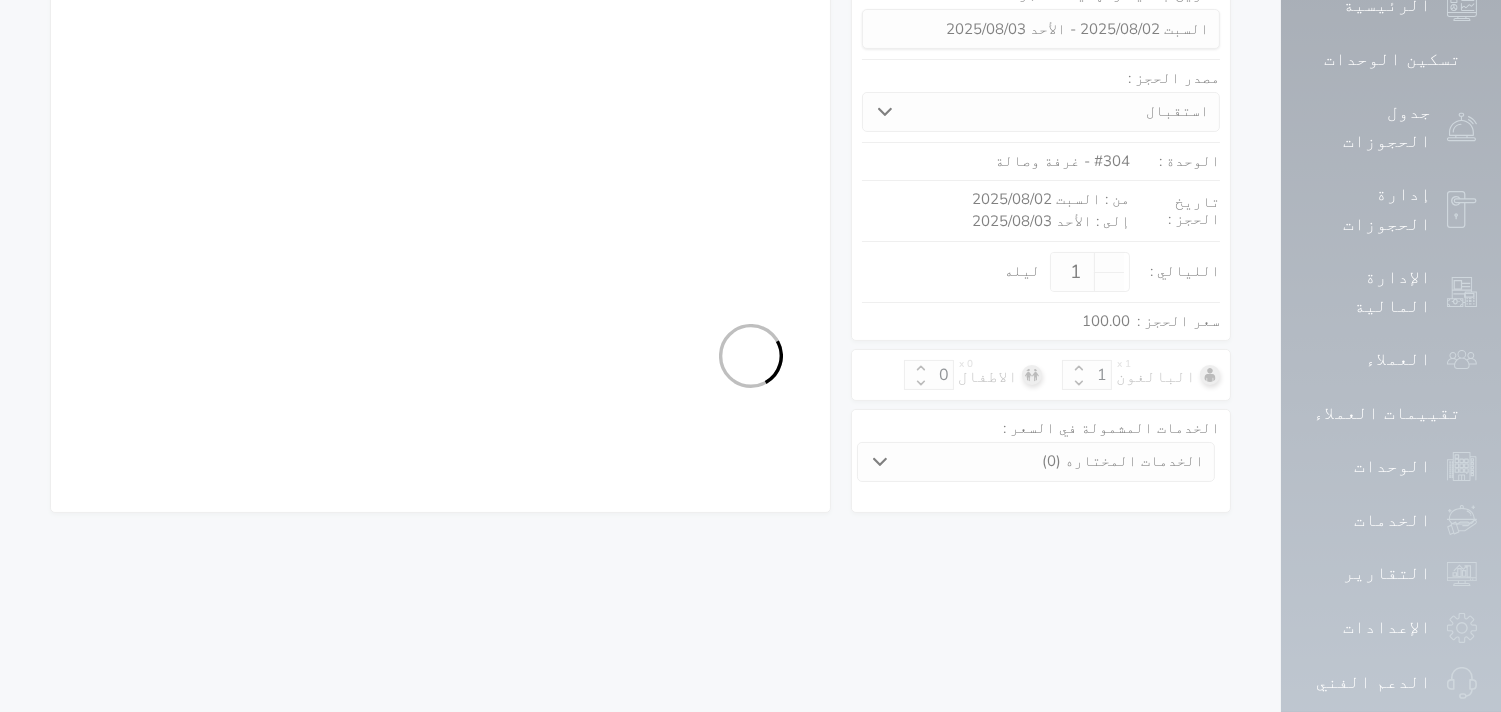 select on "9" 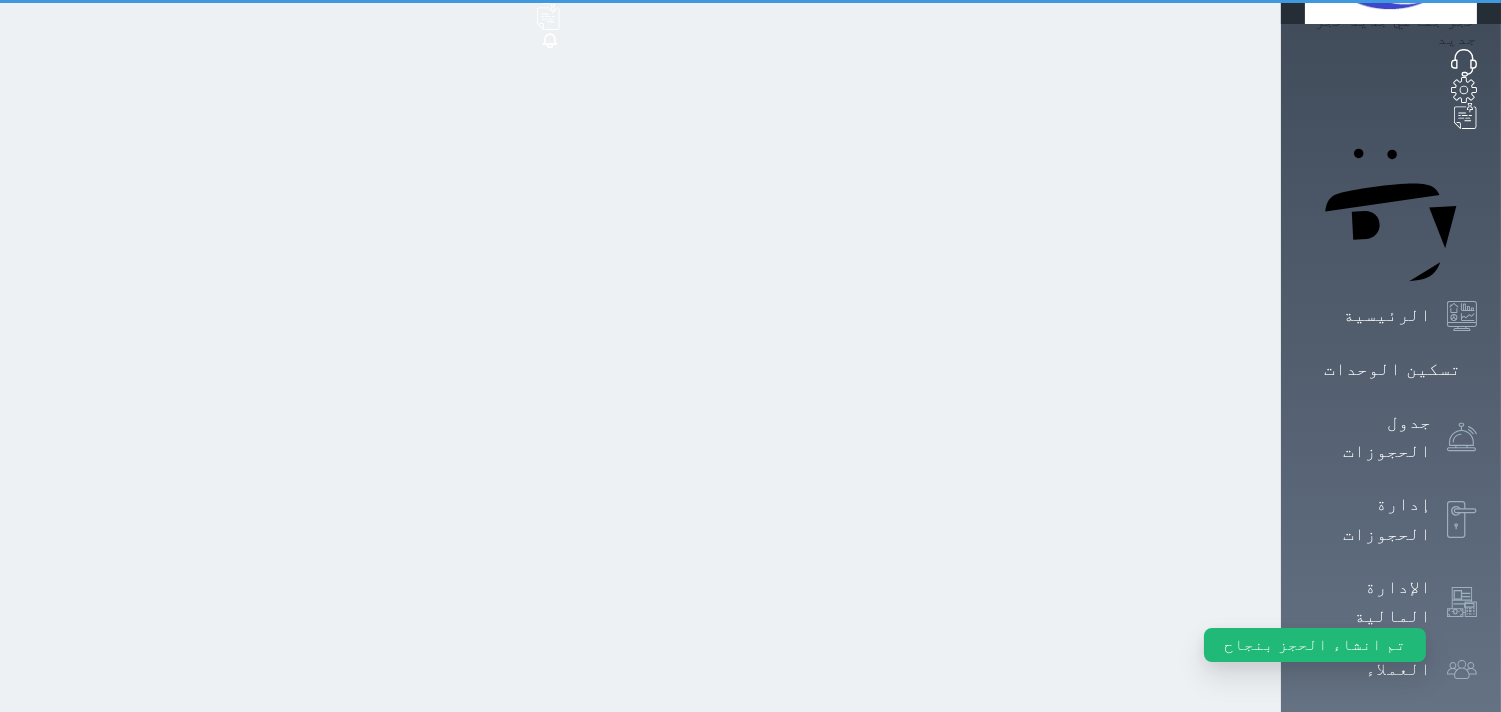 scroll, scrollTop: 0, scrollLeft: 0, axis: both 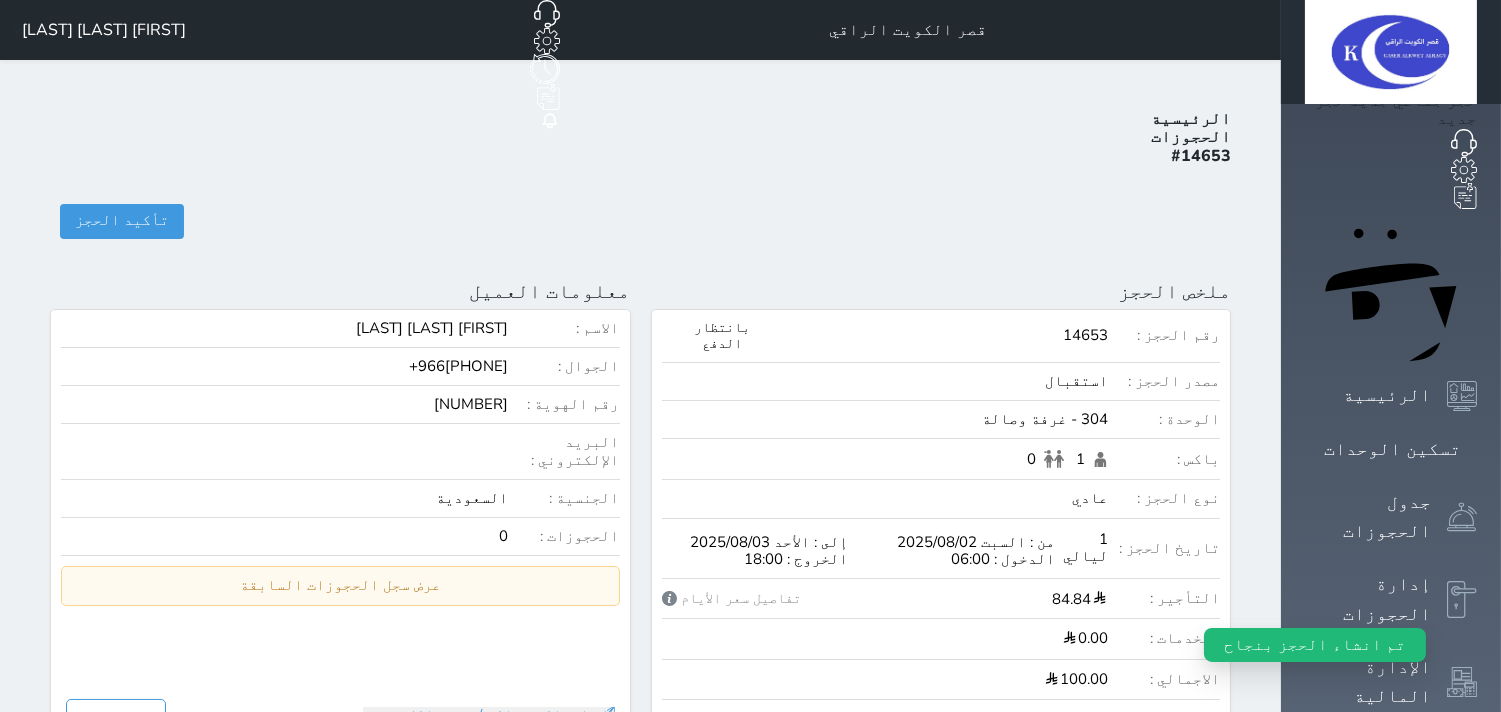 click on "الرئيسية الحجوزات #[NUMBER] تأكيد الحجز تأكيد الحجز هل تريد تأكيد هذا الحجز ؟ تأكيد الحجز إلغاء الحجز إلغاء الحجز رسوم الإلغاء 0 رسوم عدم حضور 0 إلغاء الحجز ملخص الحجز تحديث الحجز نوع الإيجار : يومي تاريخ بداية ونهاية الحجز : الوحدة : [NUMBER] غرفة وصالة ( يمكنك نقل العميل لوحدة أخري بشرط توافر الوحدة بالتواريخ المحددة ) مصدر الحجز : سعر الحجز : الليالي : 1 ليله الخدمات المشمولة في السعر : الخدمات المختاره (0) تحديد الكل × فطار عدد باكس البالغون 1" at bounding box center [640, 904] 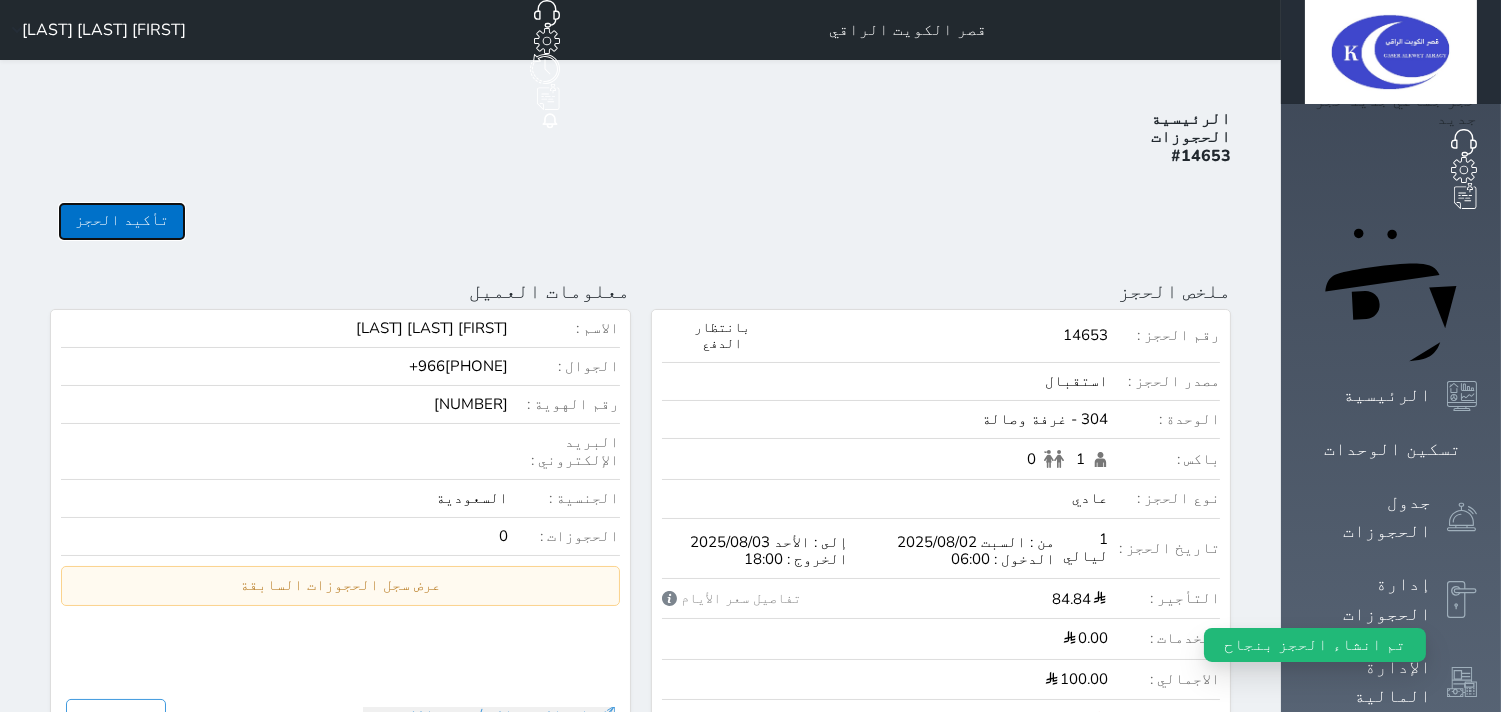 click on "تأكيد الحجز" at bounding box center [122, 221] 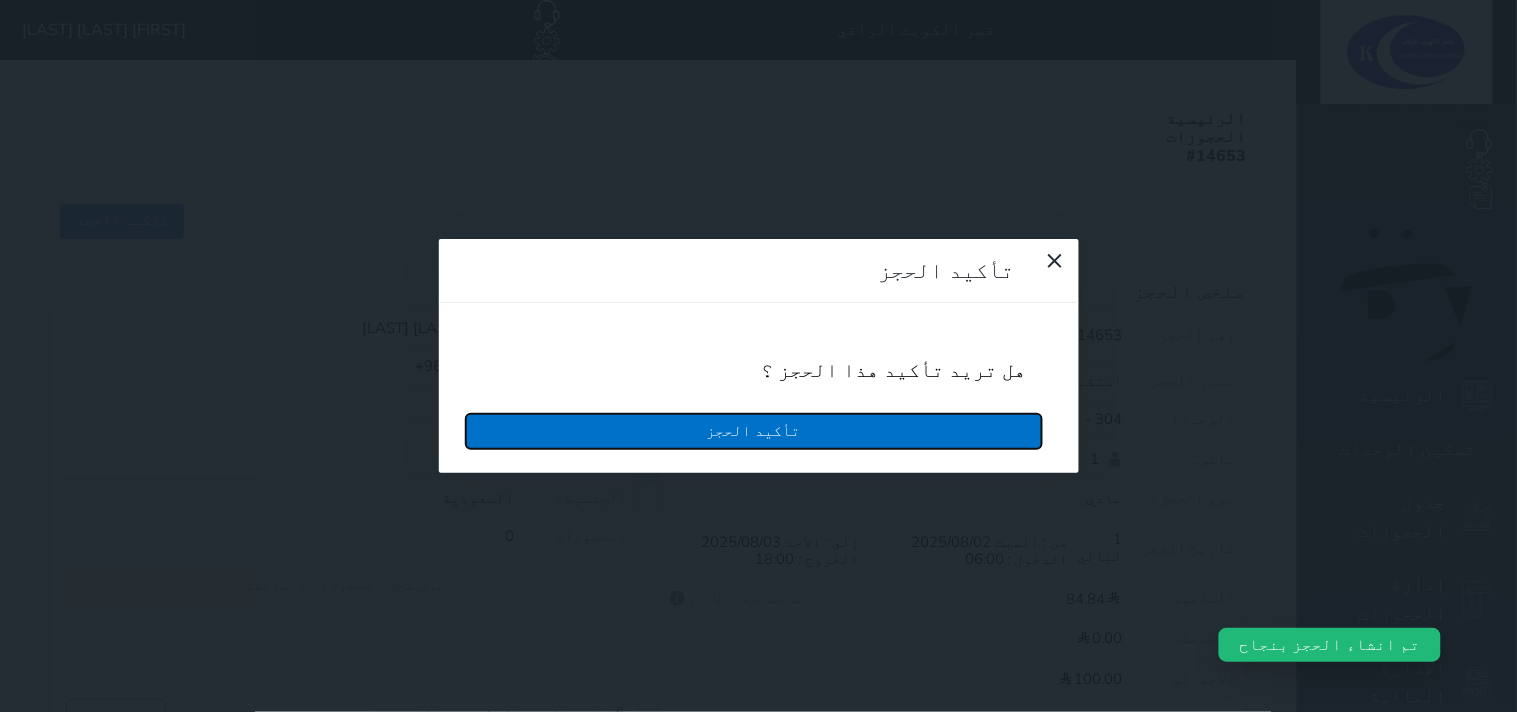 click on "تأكيد الحجز" at bounding box center [754, 431] 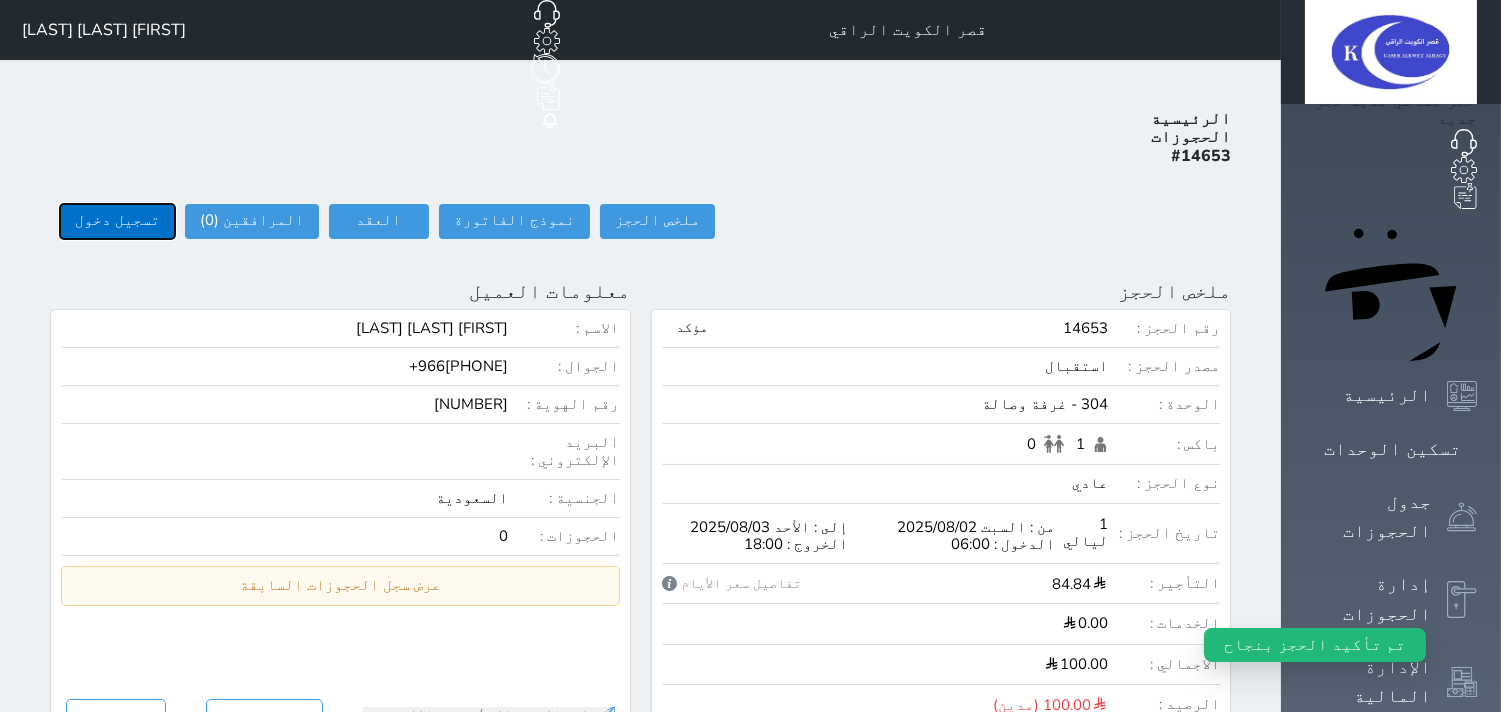 click on "تسجيل دخول" at bounding box center (117, 221) 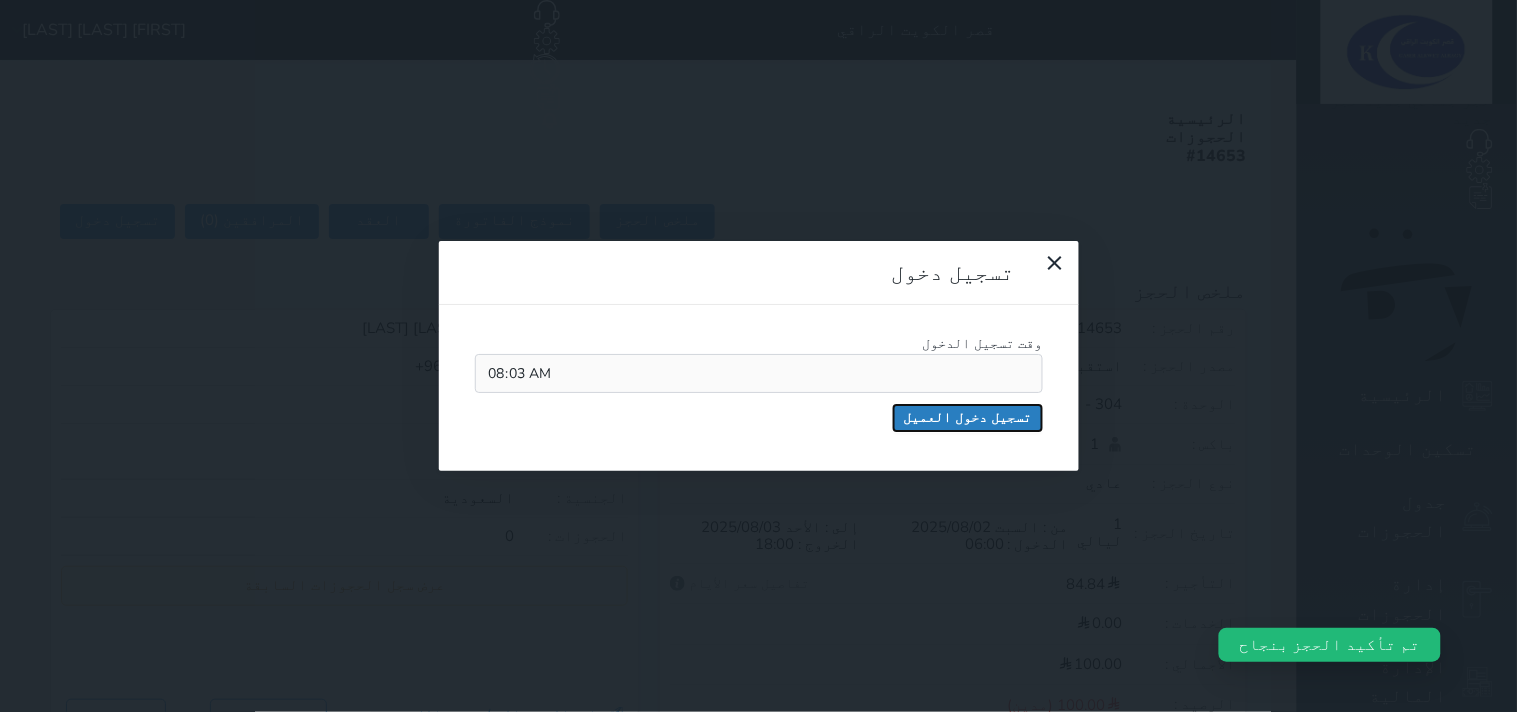 click on "تسجيل دخول العميل" at bounding box center (968, 418) 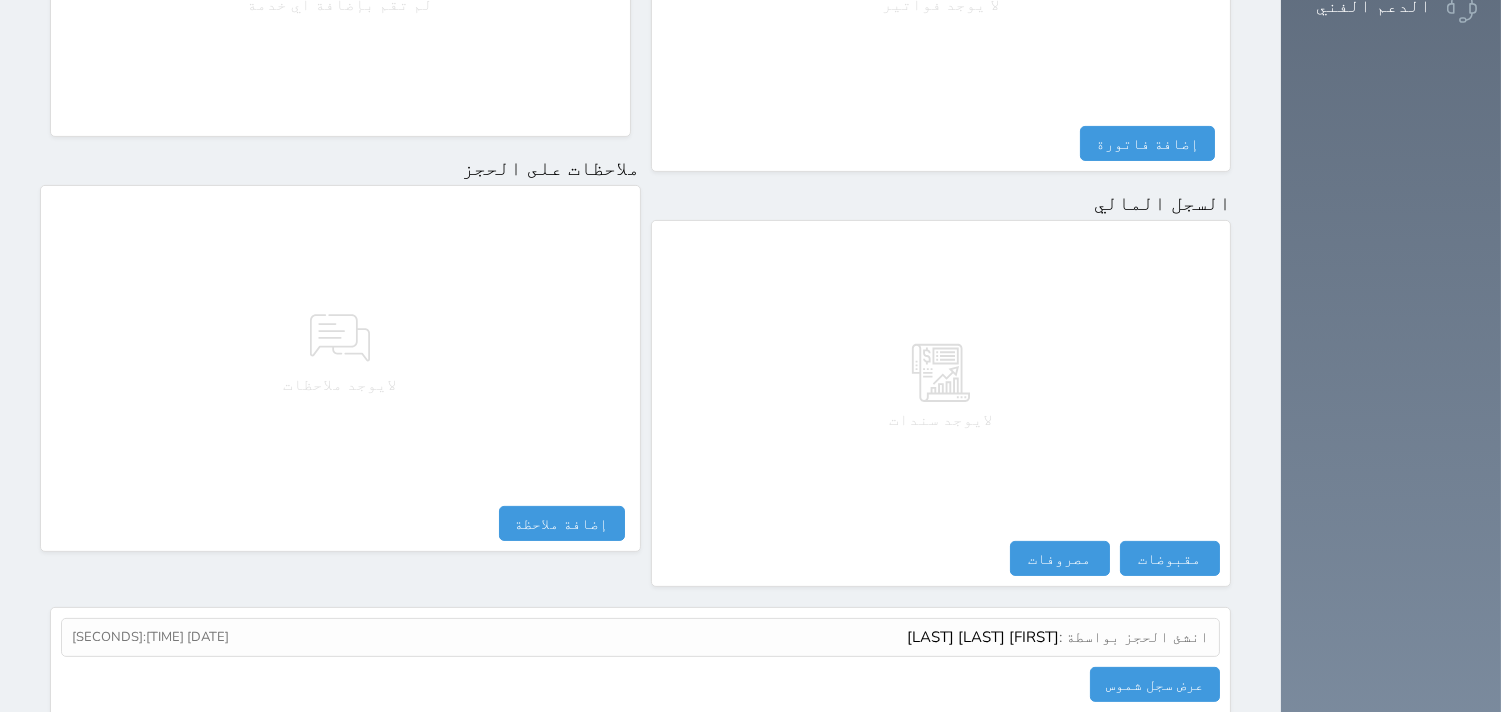 scroll, scrollTop: 1068, scrollLeft: 0, axis: vertical 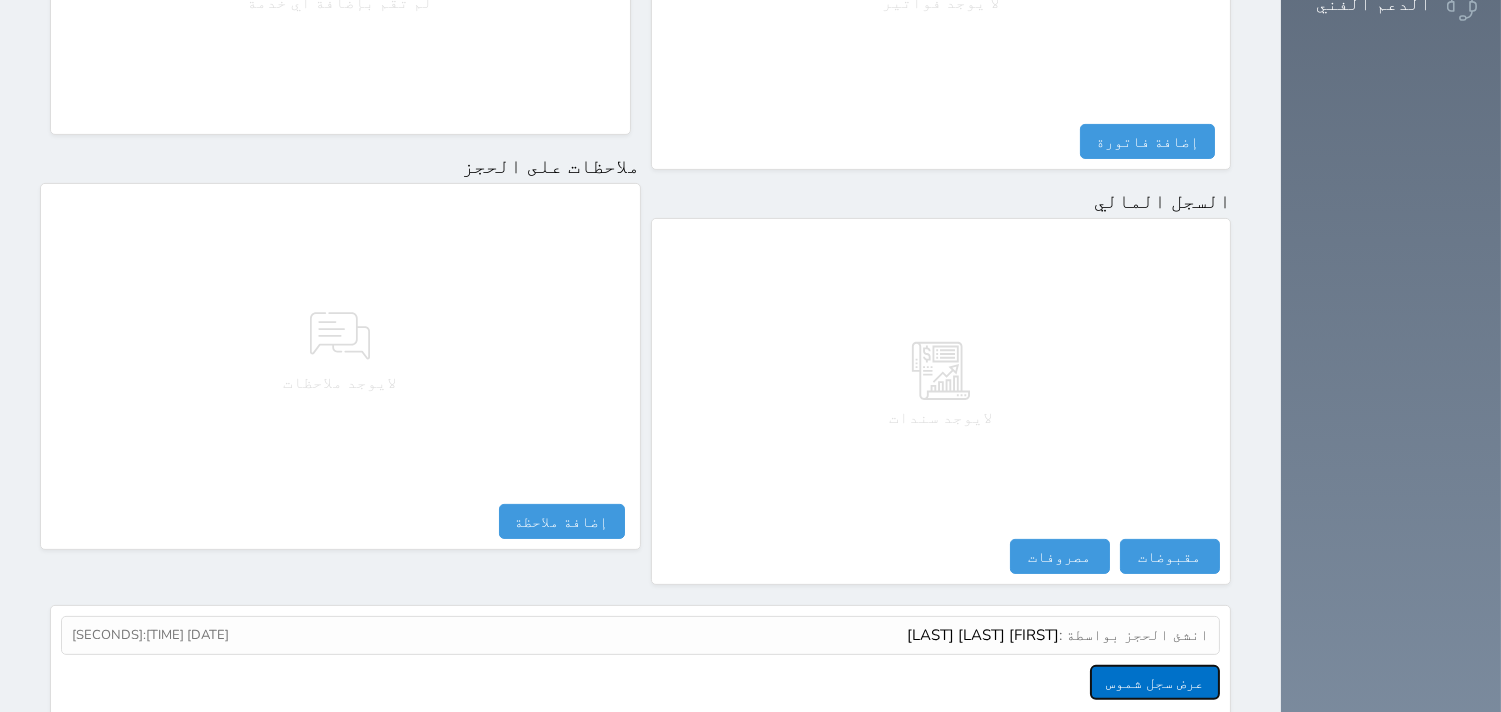 click on "عرض سجل شموس" at bounding box center (1155, 682) 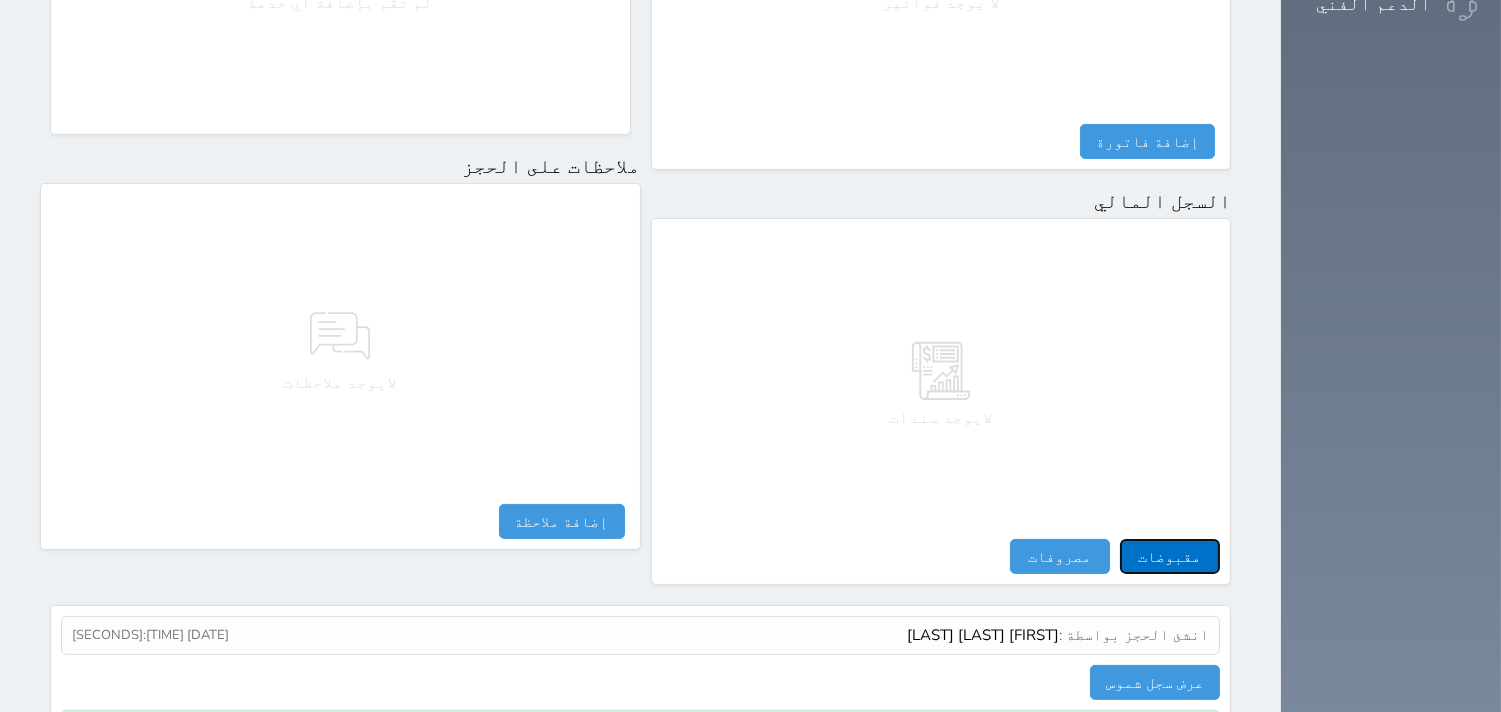 click on "مقبوضات" at bounding box center (1170, 556) 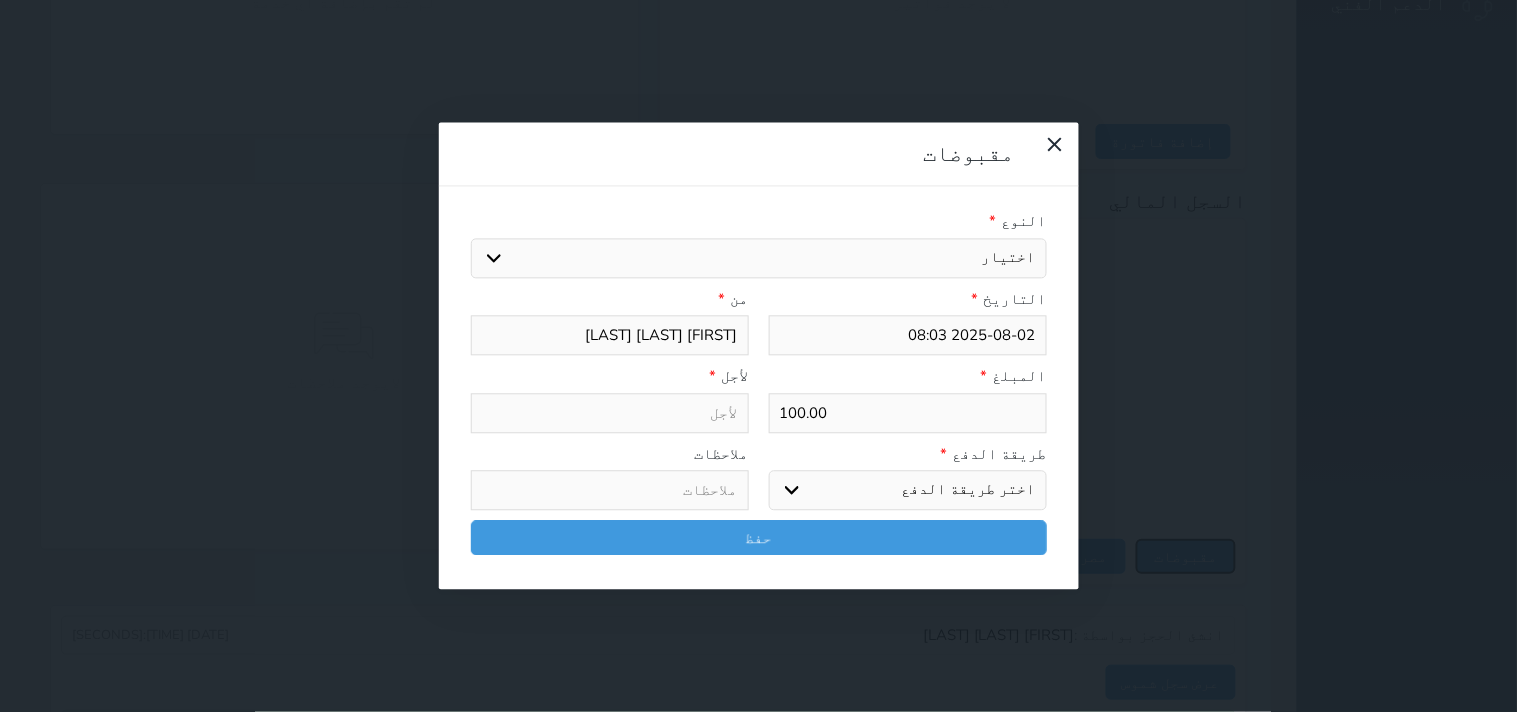 select 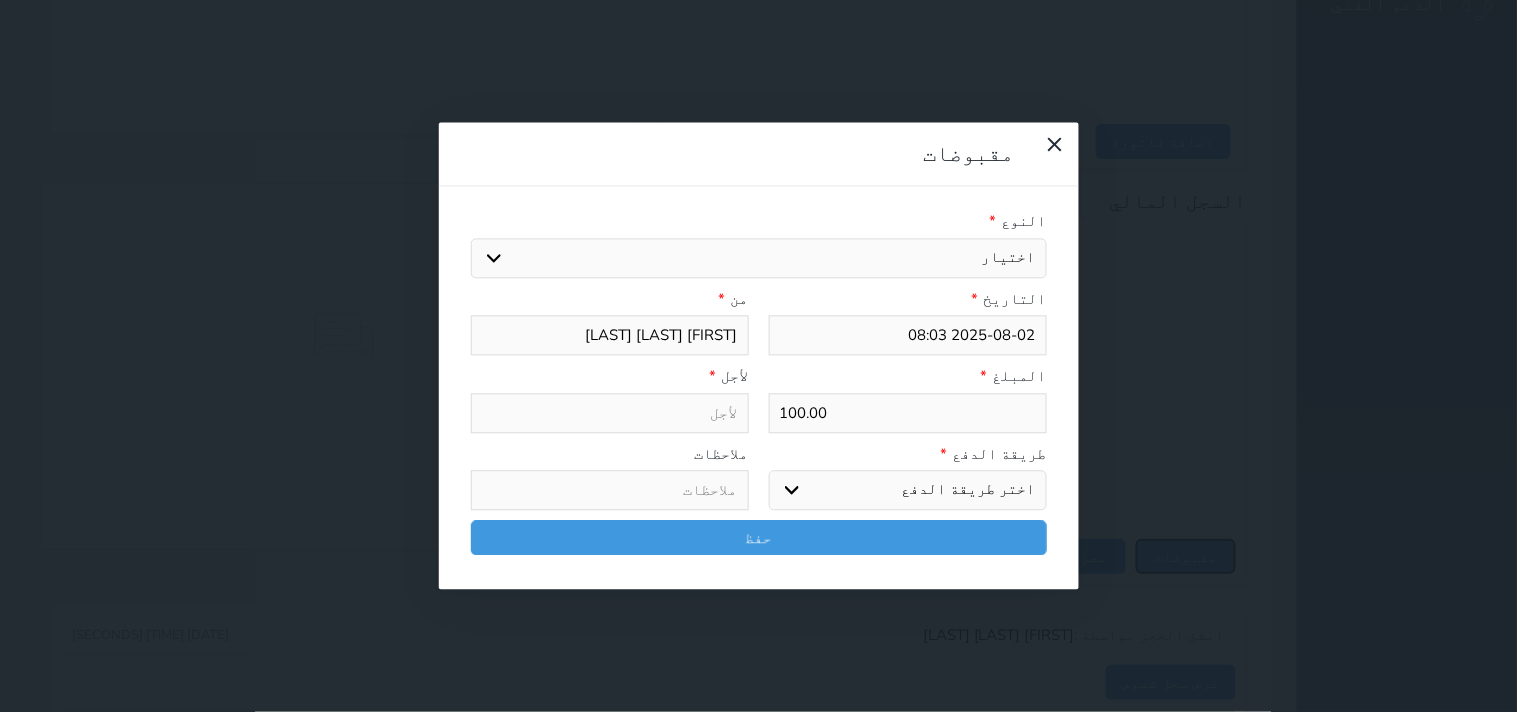 select 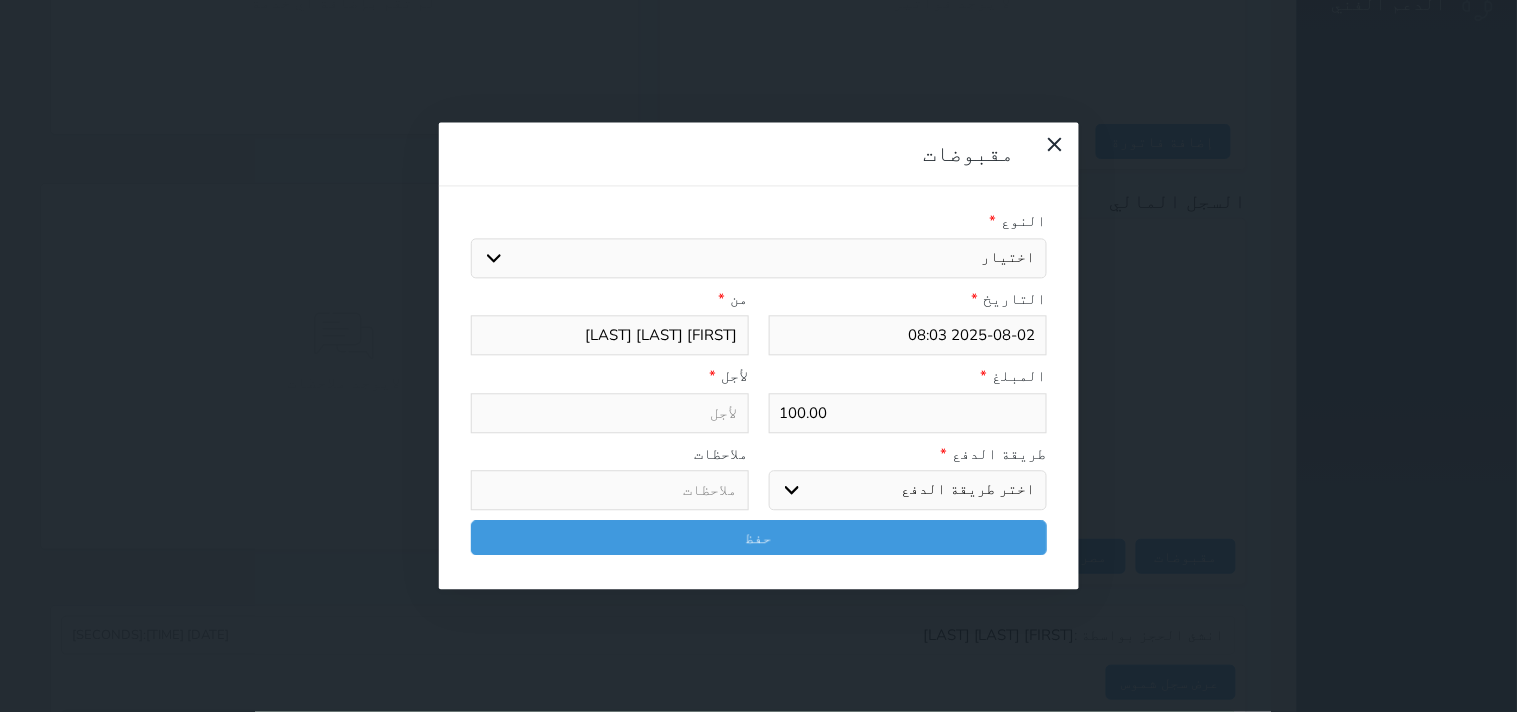 click on "اختيار مقبوضات عامة قيمة إيجار فواتير تامين عربون لا ينطبق آخر مغسلة واي فاي - الإنترنت مواقف السيارات طعام الأغذية والمشروبات مشروبات المشروبات الباردة المشروبات الساخنة الإفطار غداء عشاء مخبز و كعك حمام سباحة الصالة الرياضية سبا و خدمات الجمال اختيار وإسقاط (خدمات النقل) ميني بار كابل - تلفزيون سرير إضافي تصفيف الشعر التسوق خدمات الجولات السياحية المنظمة خدمات الدليل السياحي الضريبه وبلدي" at bounding box center (759, 258) 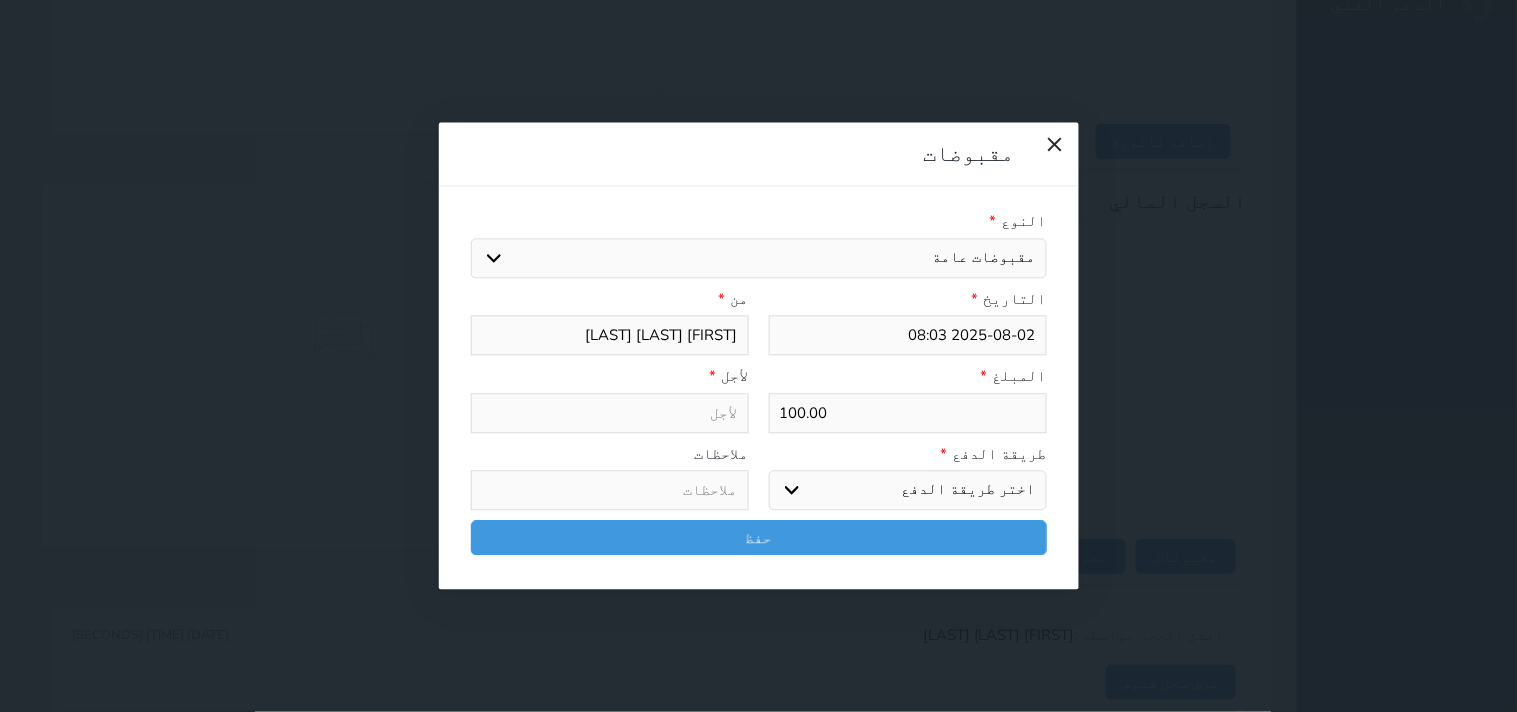 click on "اختيار مقبوضات عامة قيمة إيجار فواتير تامين عربون لا ينطبق آخر مغسلة واي فاي - الإنترنت مواقف السيارات طعام الأغذية والمشروبات مشروبات المشروبات الباردة المشروبات الساخنة الإفطار غداء عشاء مخبز و كعك حمام سباحة الصالة الرياضية سبا و خدمات الجمال اختيار وإسقاط (خدمات النقل) ميني بار كابل - تلفزيون سرير إضافي تصفيف الشعر التسوق خدمات الجولات السياحية المنظمة خدمات الدليل السياحي الضريبه وبلدي" at bounding box center (759, 258) 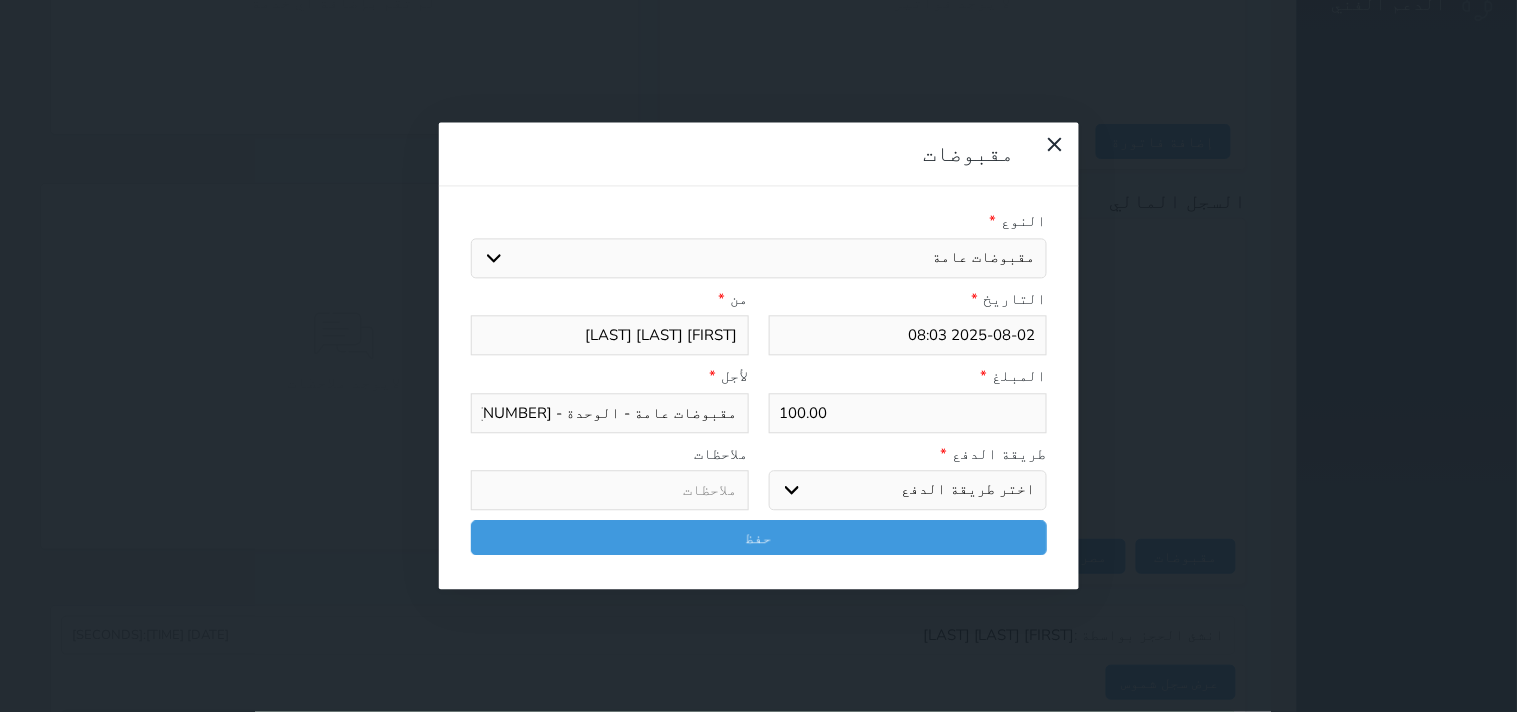 click on "اختر طريقة الدفع   دفع نقدى   تحويل بنكى   مدى   بطاقة ائتمان   آجل" at bounding box center (908, 491) 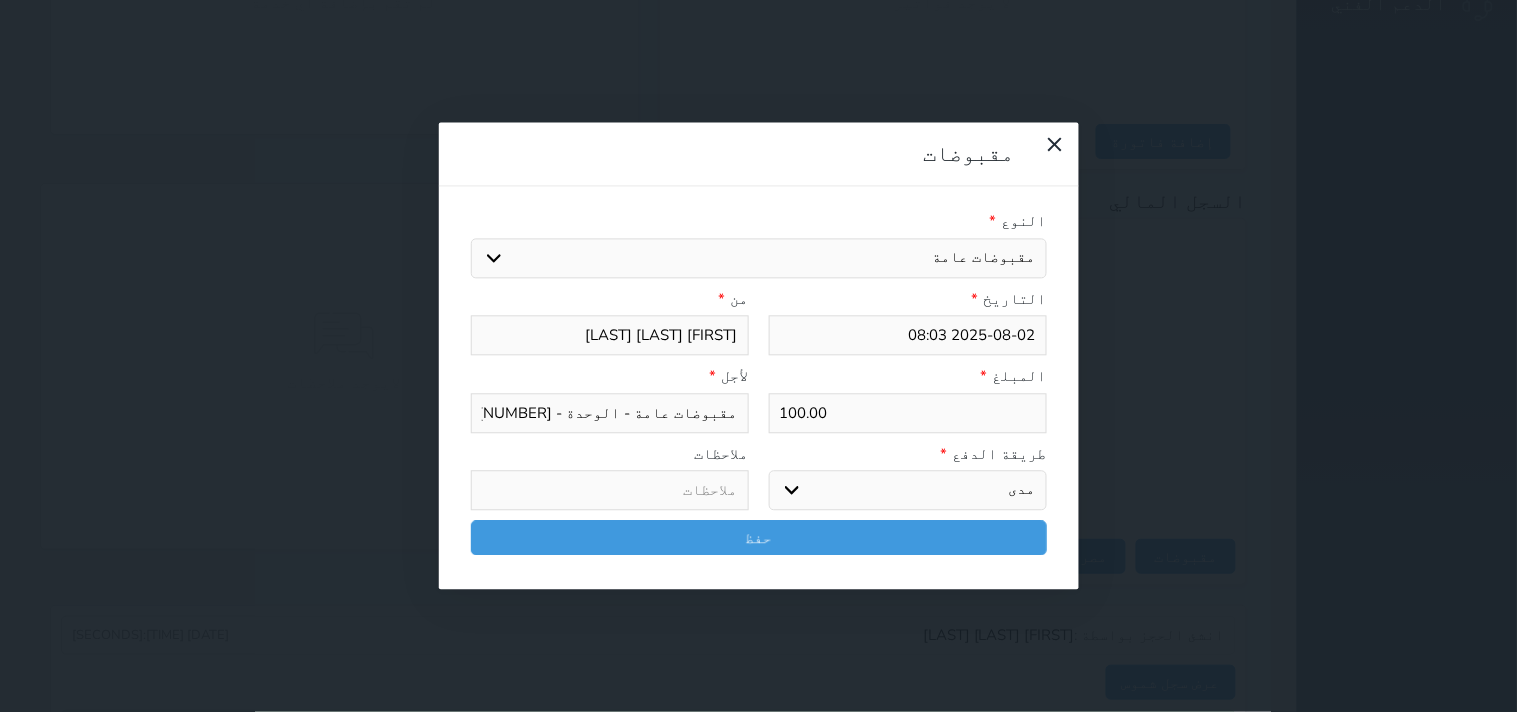 click on "اختر طريقة الدفع   دفع نقدى   تحويل بنكى   مدى   بطاقة ائتمان   آجل" at bounding box center [908, 491] 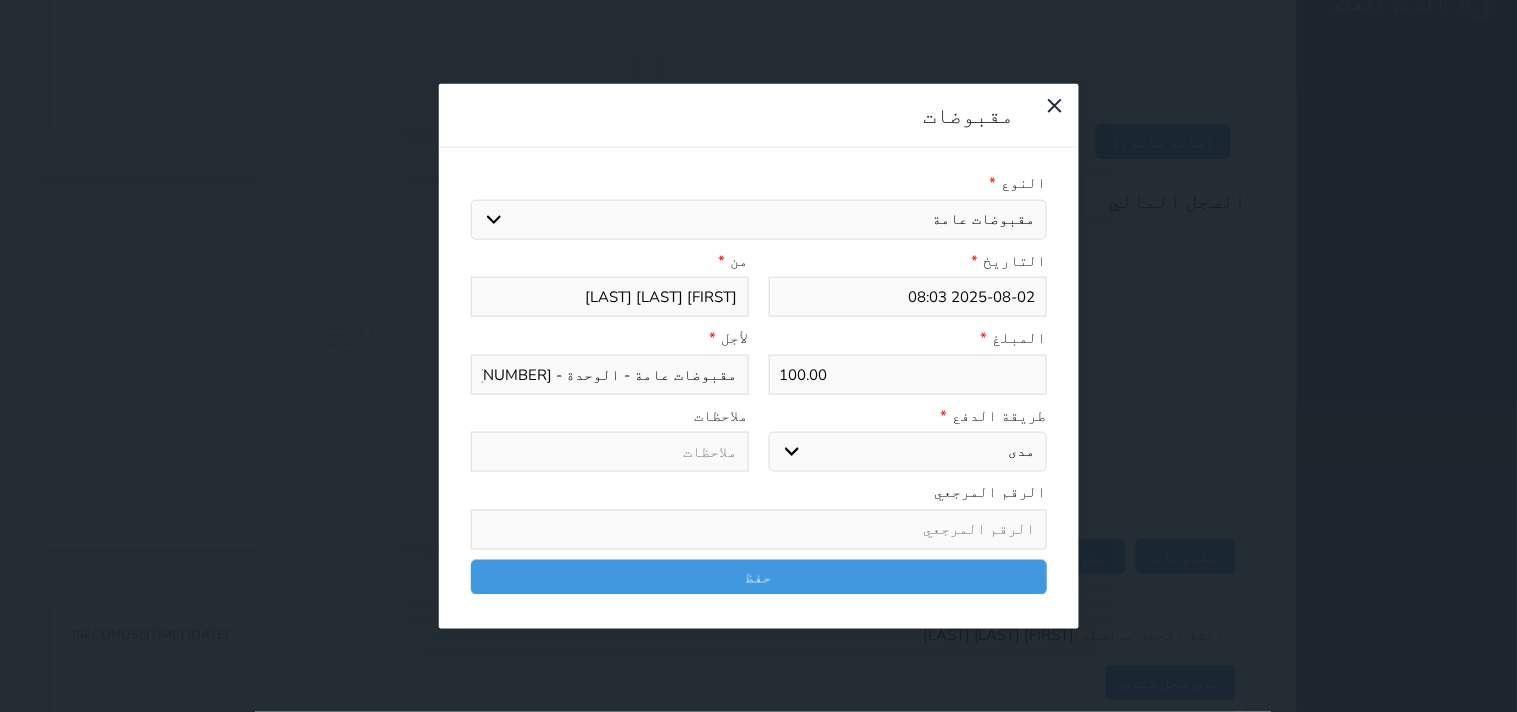 click on "النوع * اختيار مقبوضات عامة قيمة إيجار فواتير تامين عربون لا ينطبق آخر مغسلة واي فاي - الإنترنت مواقف السيارات طعام الأغذية والمشروبات مشروبات المشروبات الباردة المشروبات الساخنة الإفطار غداء عشاء مخبز و كعك حمام سباحة الصالة الرياضية سبا و خدمات الجمال اختيار وإسقاط (خدمات النقل) ميني بار كابل - تلفزيون سرير إضافي تصفيف الشعر التسوق خدمات الجولات السياحية المنظمة خدمات الدليل السياحي الضريبه وبلدي التاريخ * [DATE] [TIME] من * [FIRST] [LAST] [LAST] المبلغ * [PRICE] لأجل * مقبوضات عامة - الوحدة - [NUMBER] طريقة الدفع * اختر طريقة الدفع دفع نقدى تحويل بنكى مدى آجل" at bounding box center [759, 388] 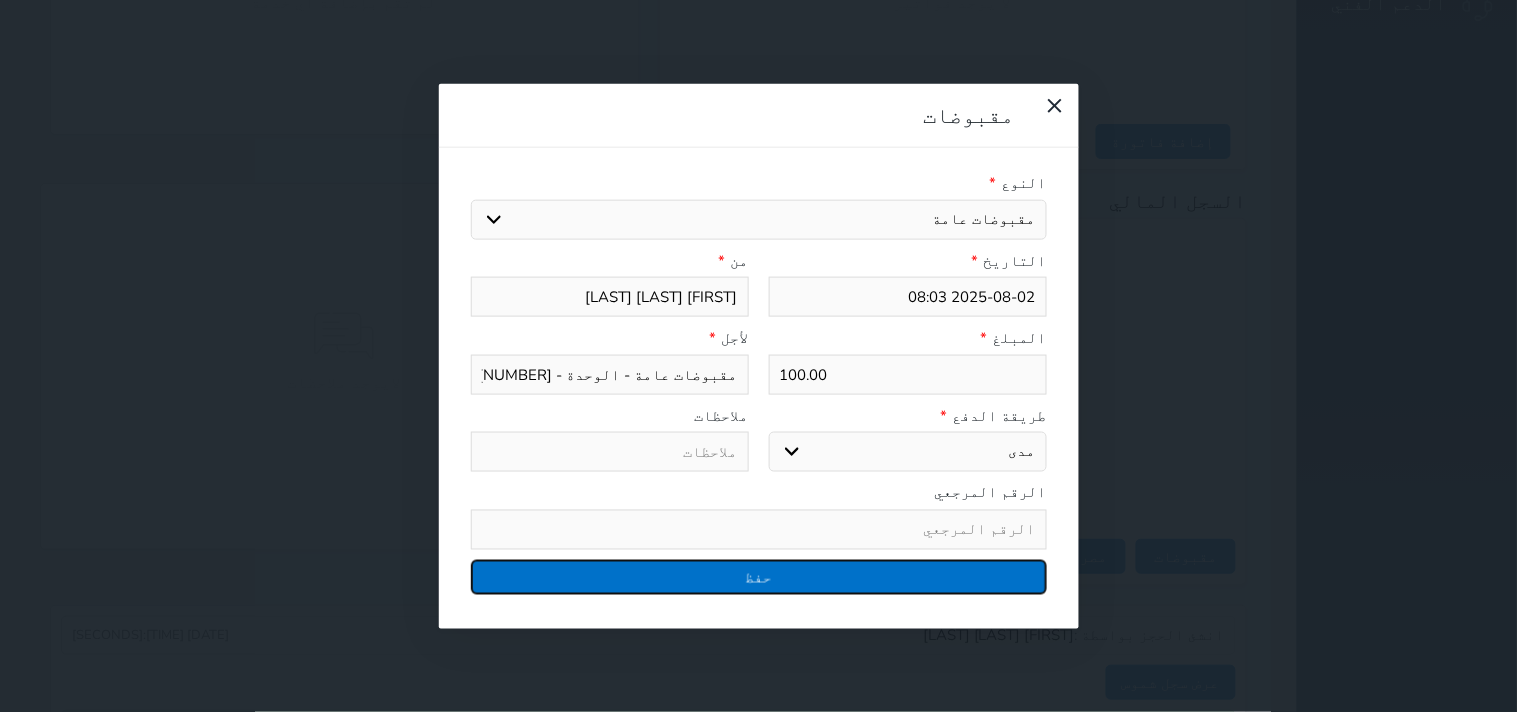 click on "حفظ" at bounding box center [759, 576] 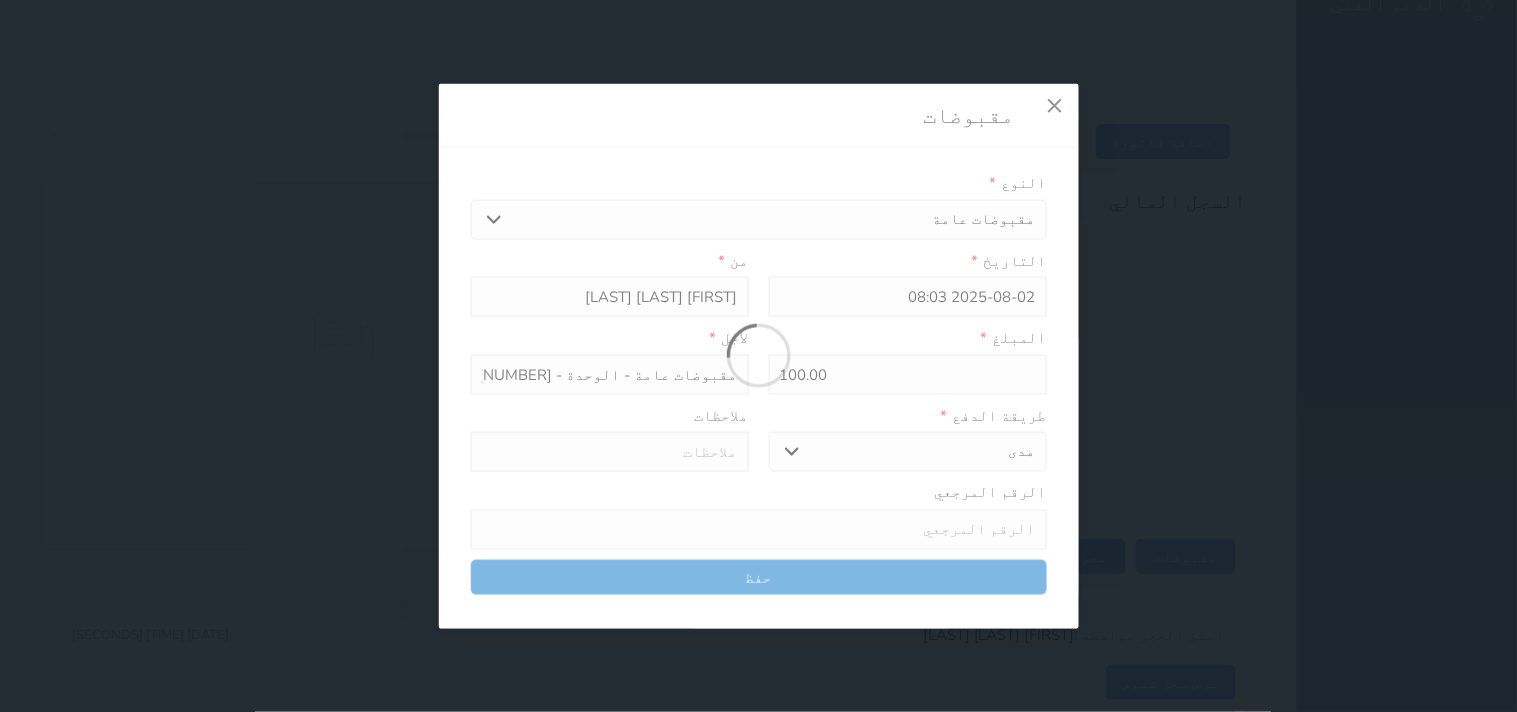 select 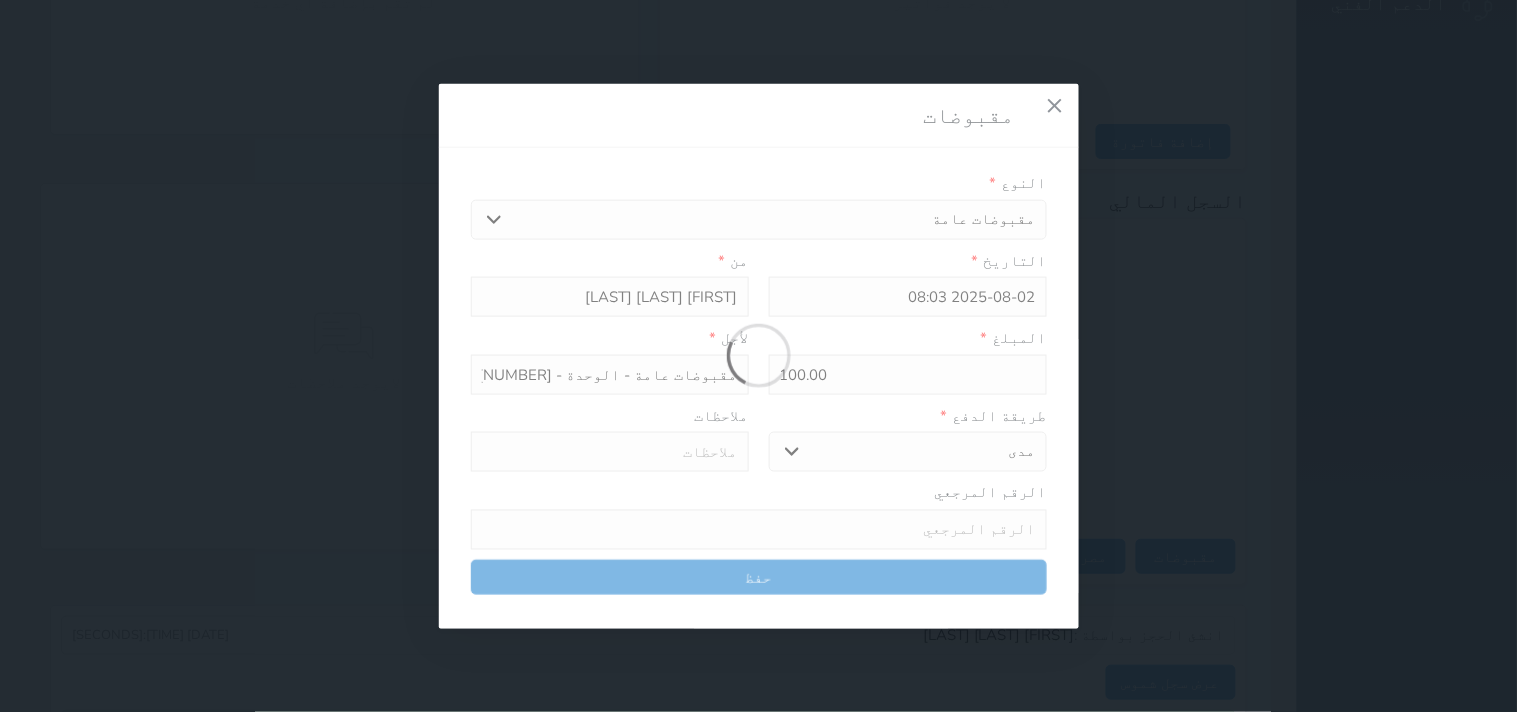 type 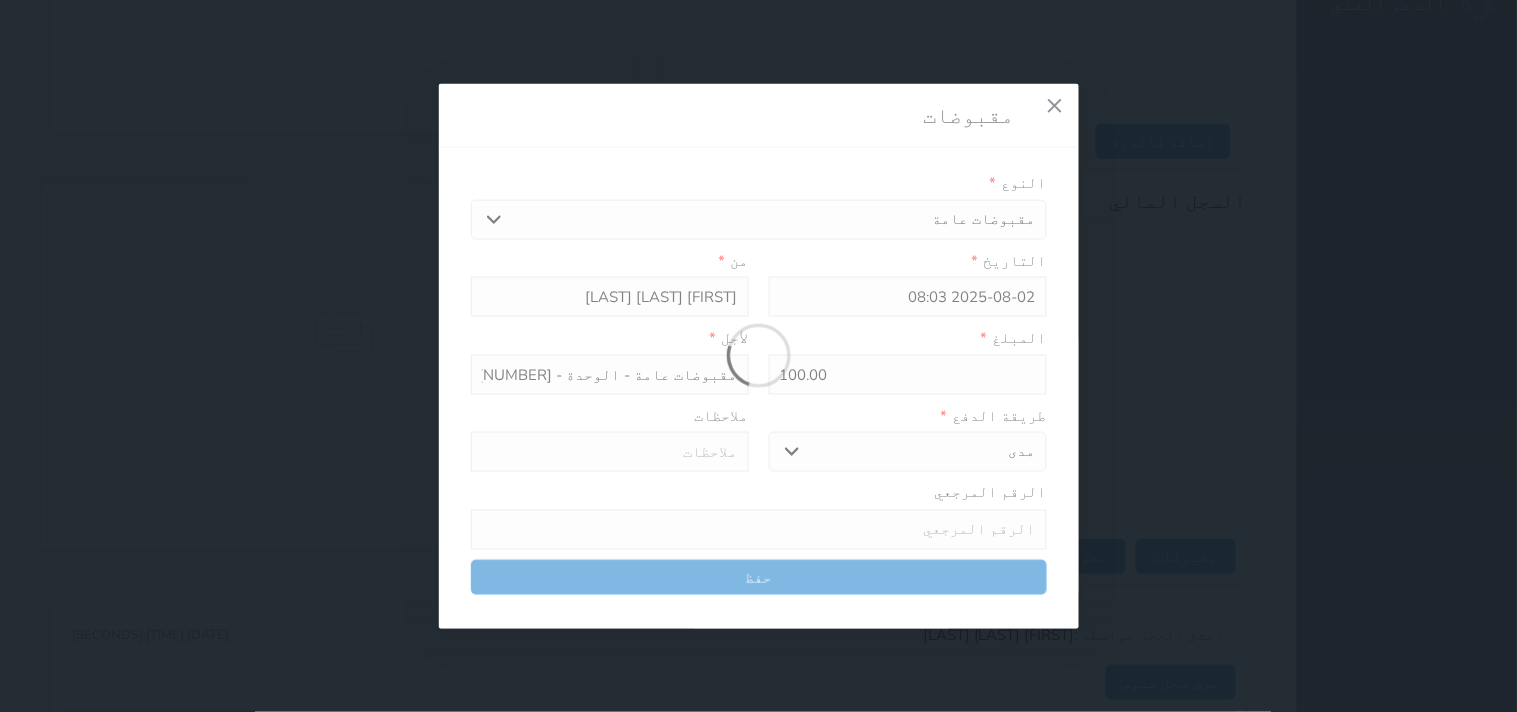 type on "0" 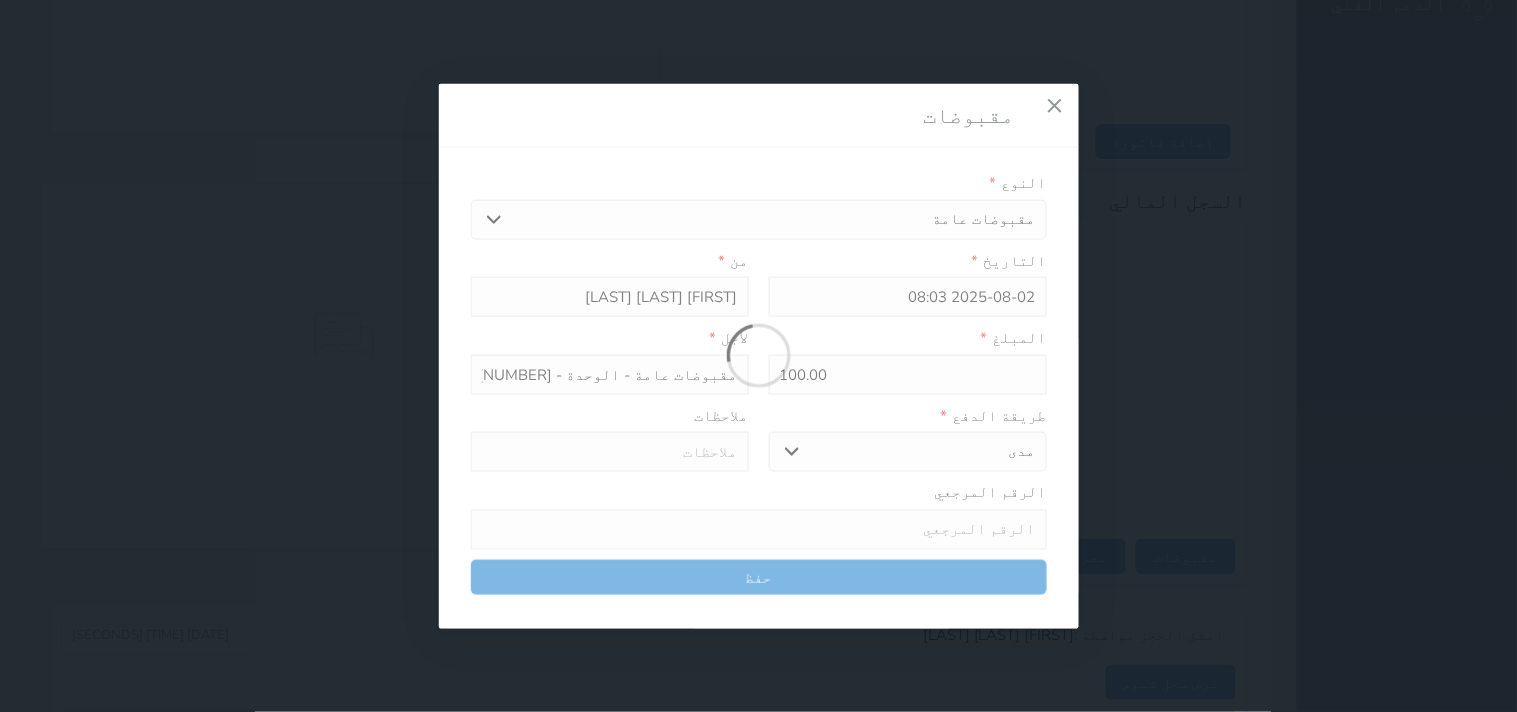select 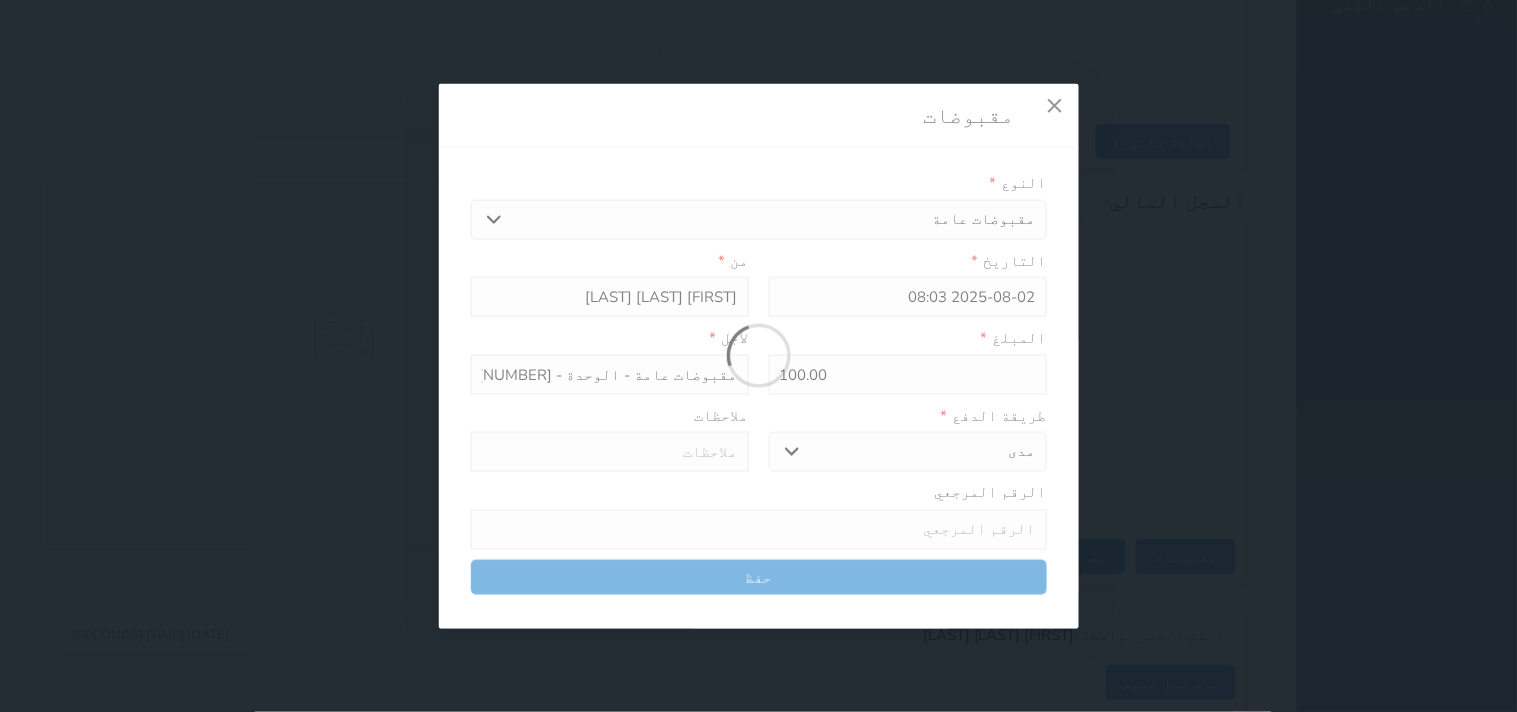 type on "0" 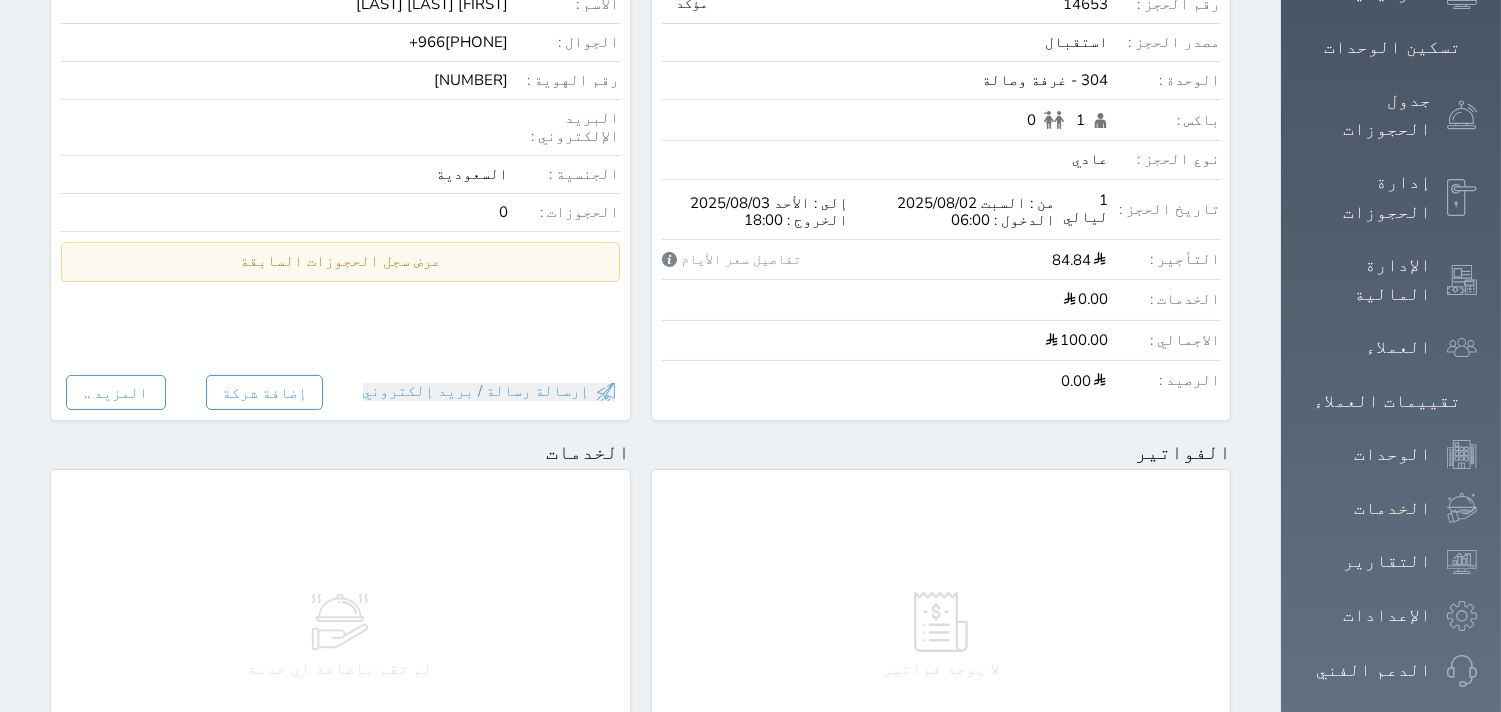 scroll, scrollTop: 0, scrollLeft: 0, axis: both 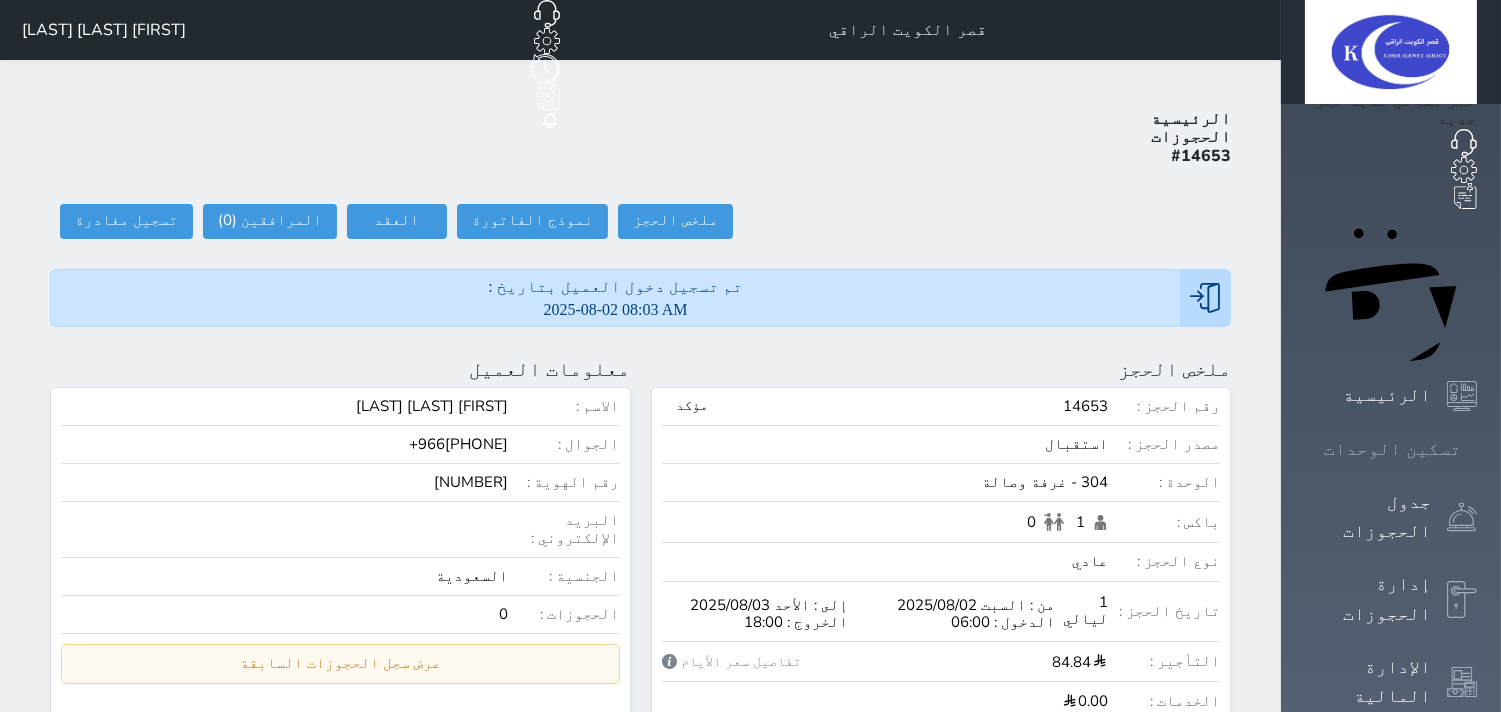 click at bounding box center (1477, 449) 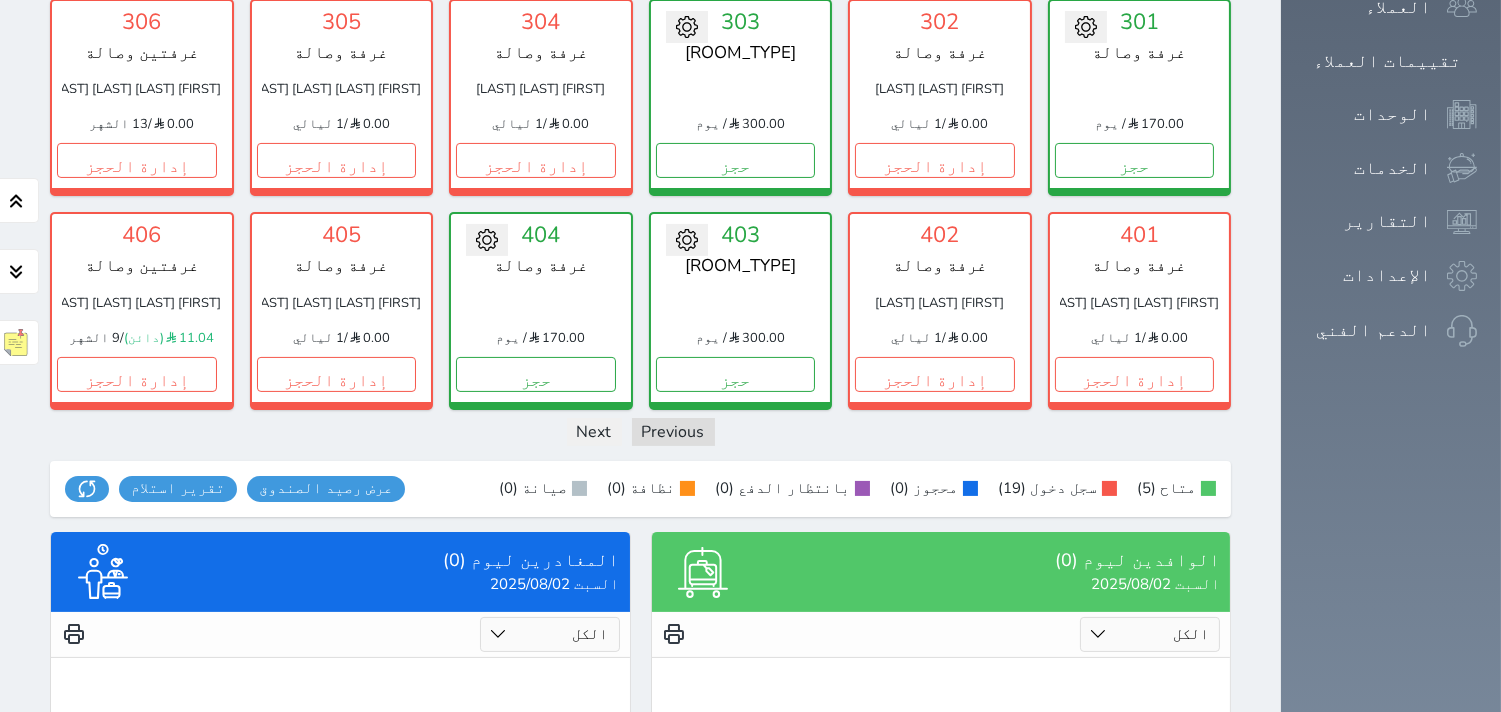 scroll, scrollTop: 744, scrollLeft: 0, axis: vertical 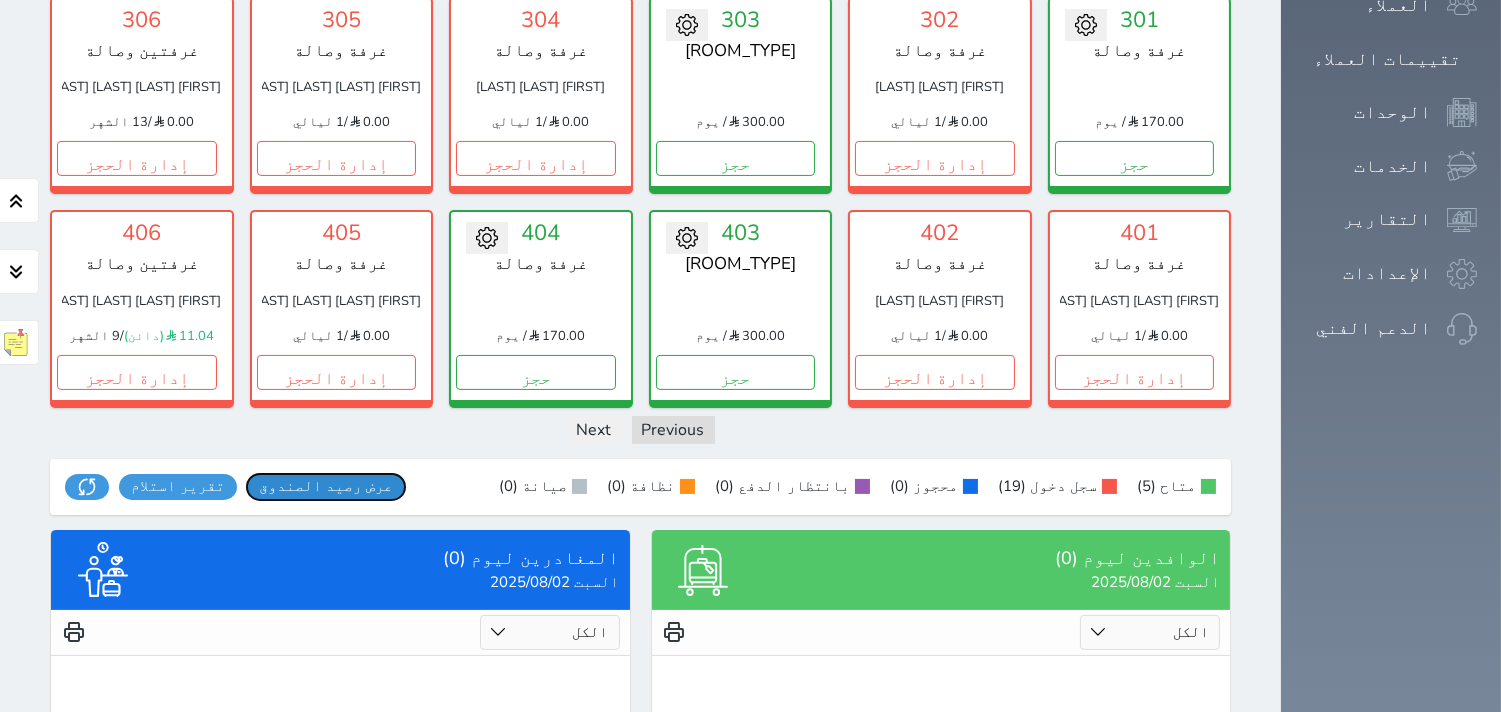 click on "عرض رصيد الصندوق" at bounding box center (326, 486) 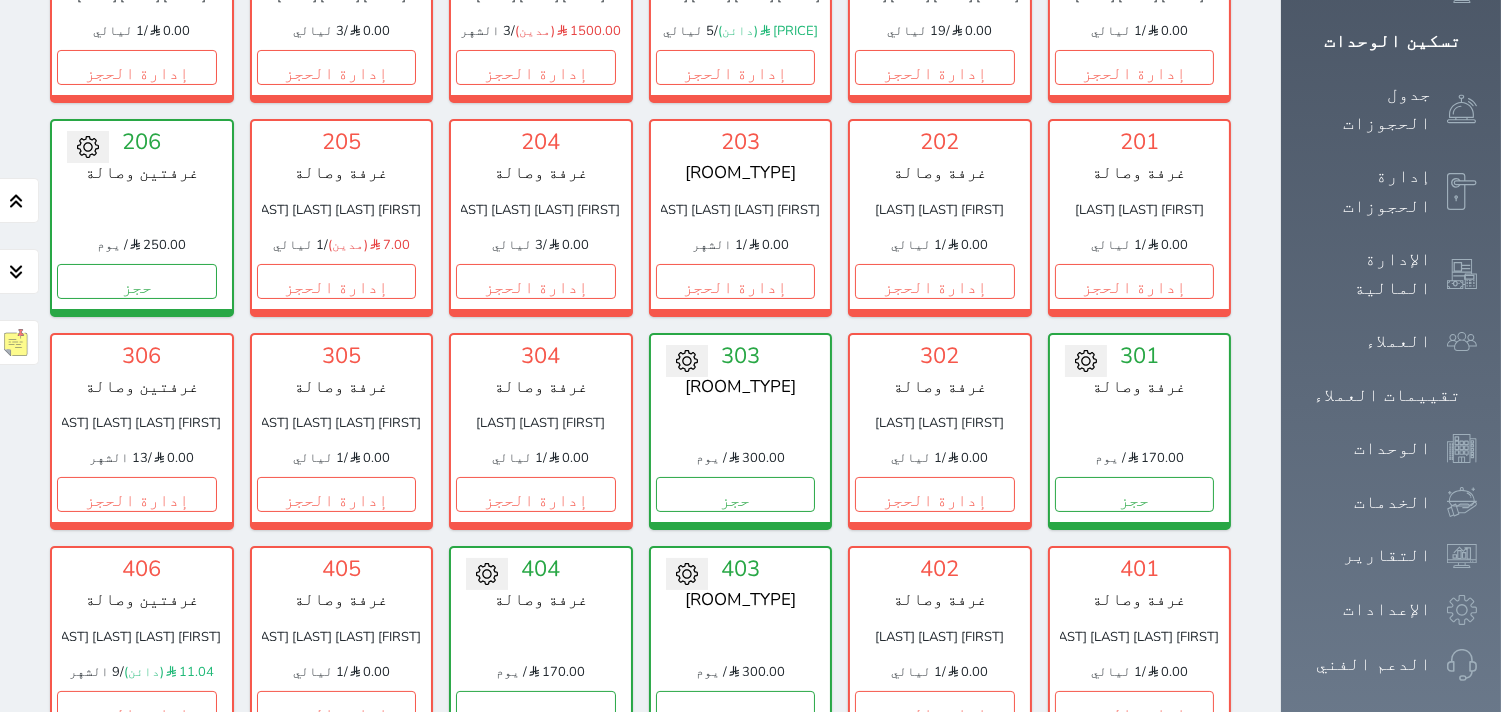 scroll, scrollTop: 400, scrollLeft: 0, axis: vertical 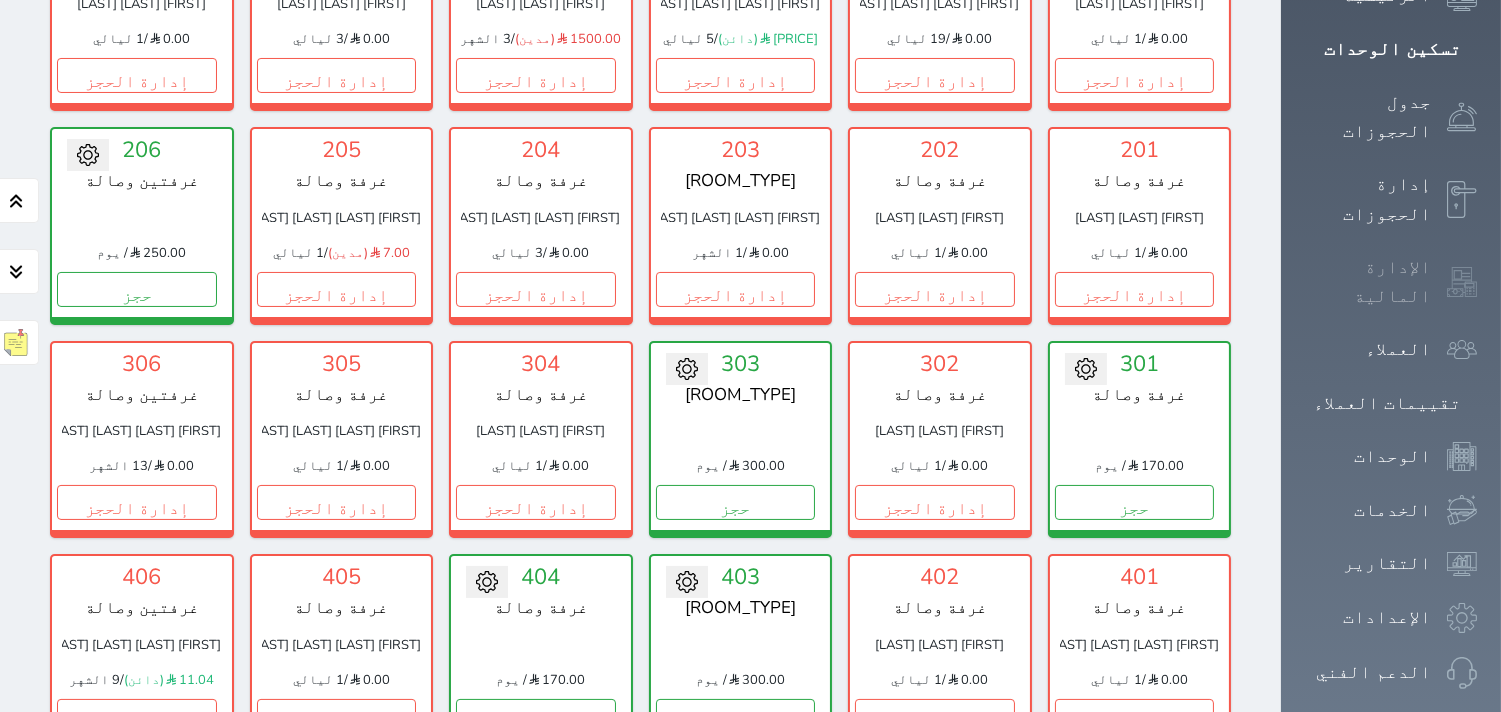click 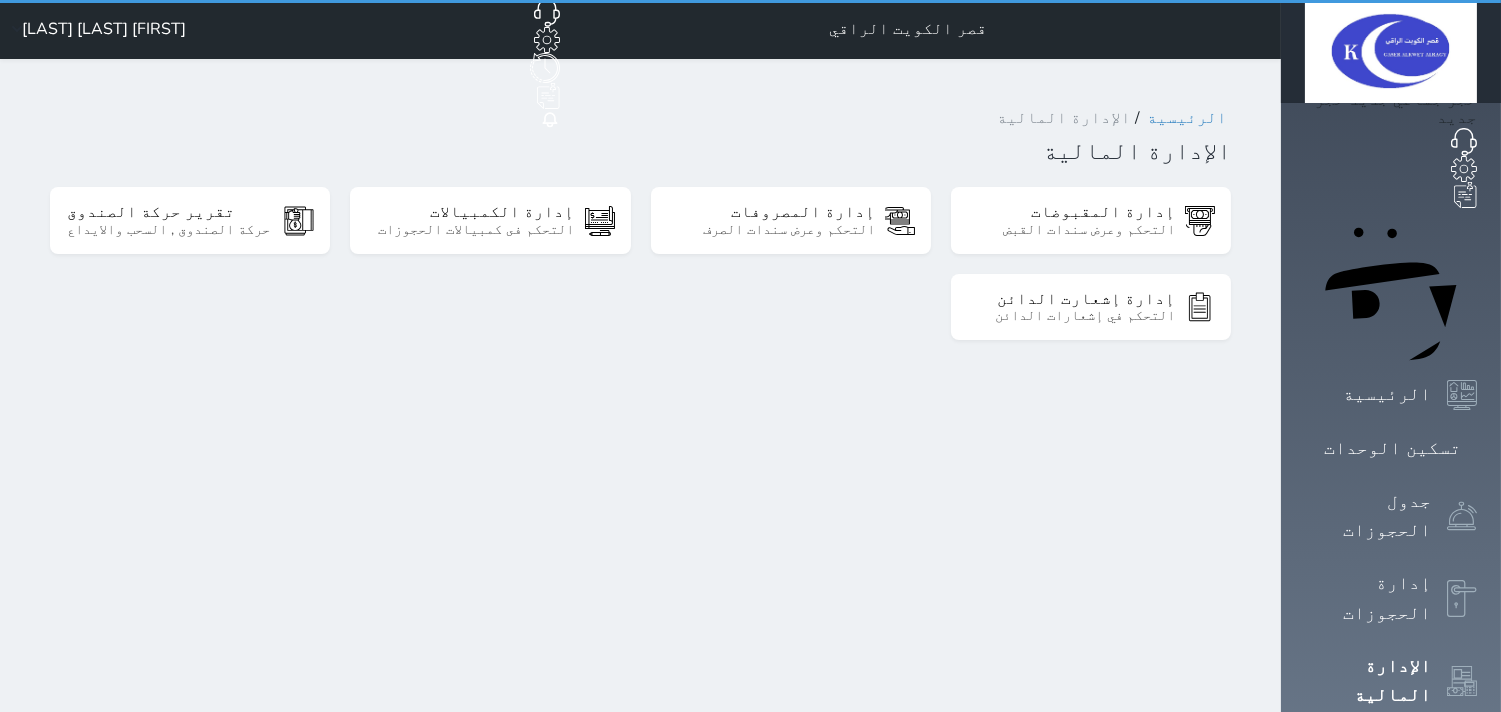 scroll, scrollTop: 0, scrollLeft: 0, axis: both 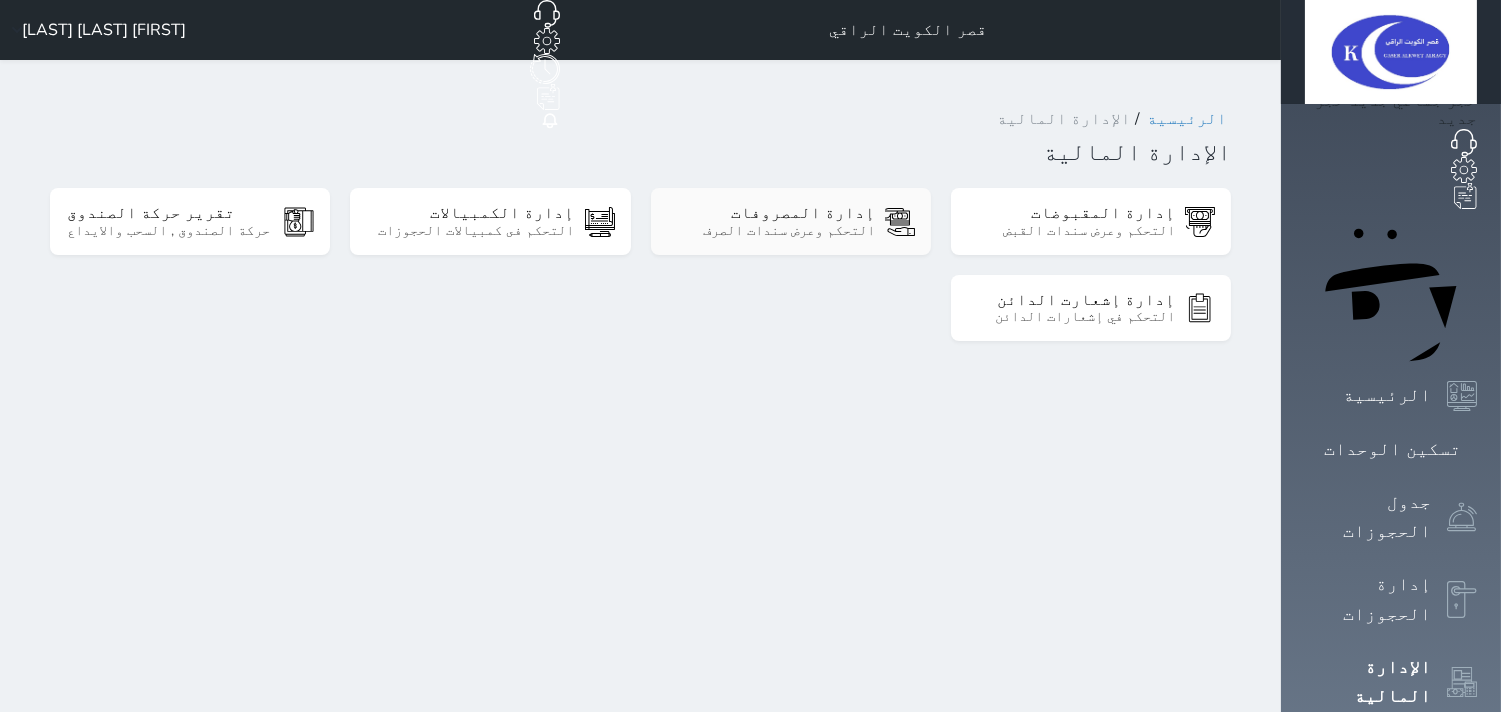 click on "التحكم وعرض سندات الصرف" at bounding box center [771, 231] 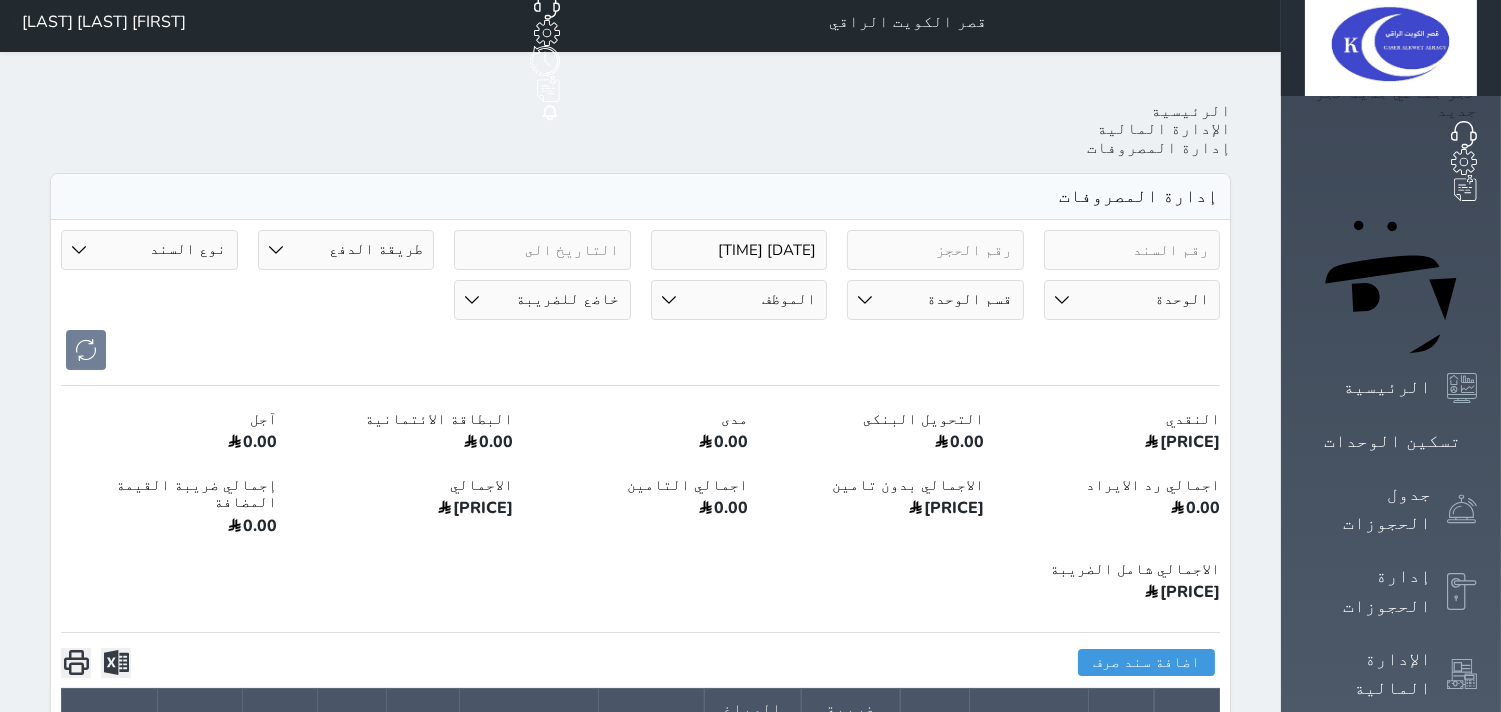 scroll, scrollTop: 0, scrollLeft: 0, axis: both 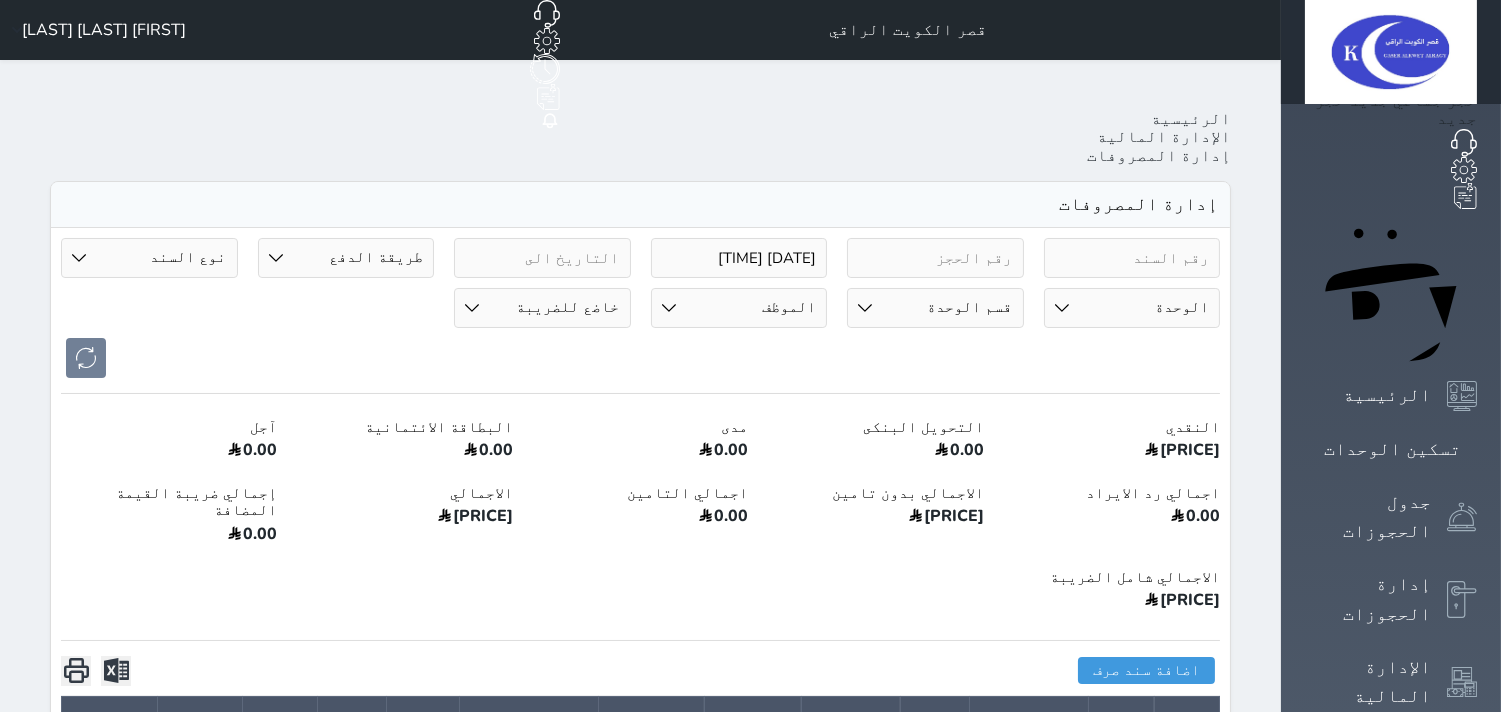 click on "الإدارة المالية" at bounding box center (1164, 137) 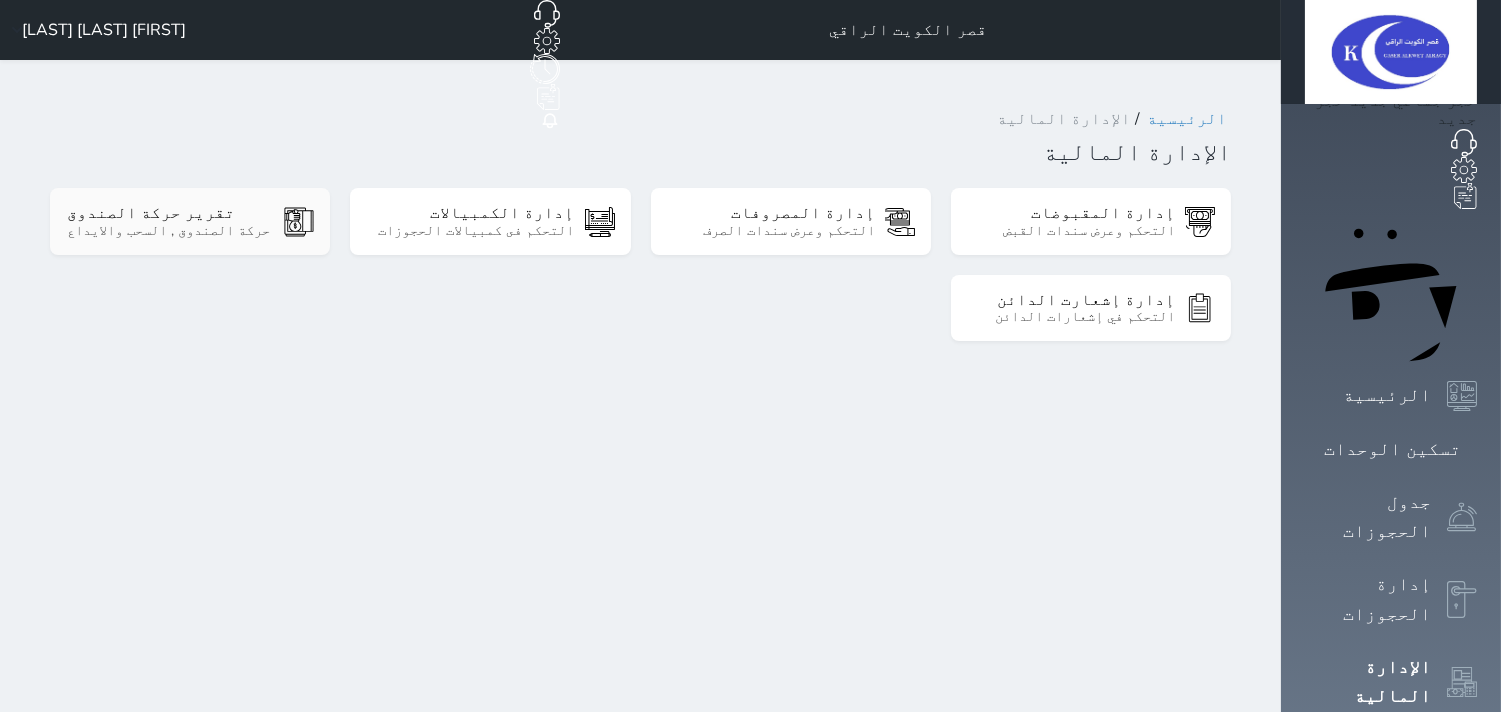 click on "حركة الصندوق , السحب والايداع" at bounding box center (170, 231) 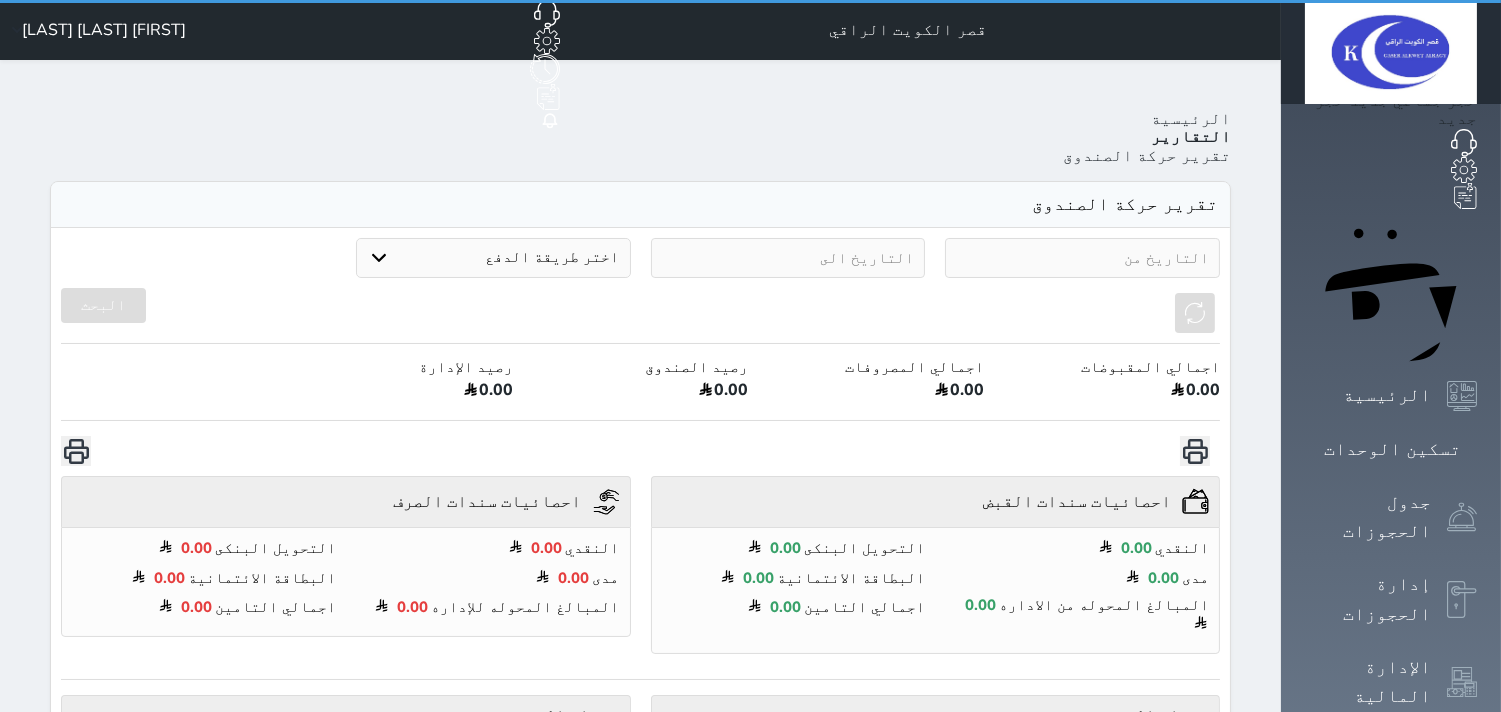 select on "7" 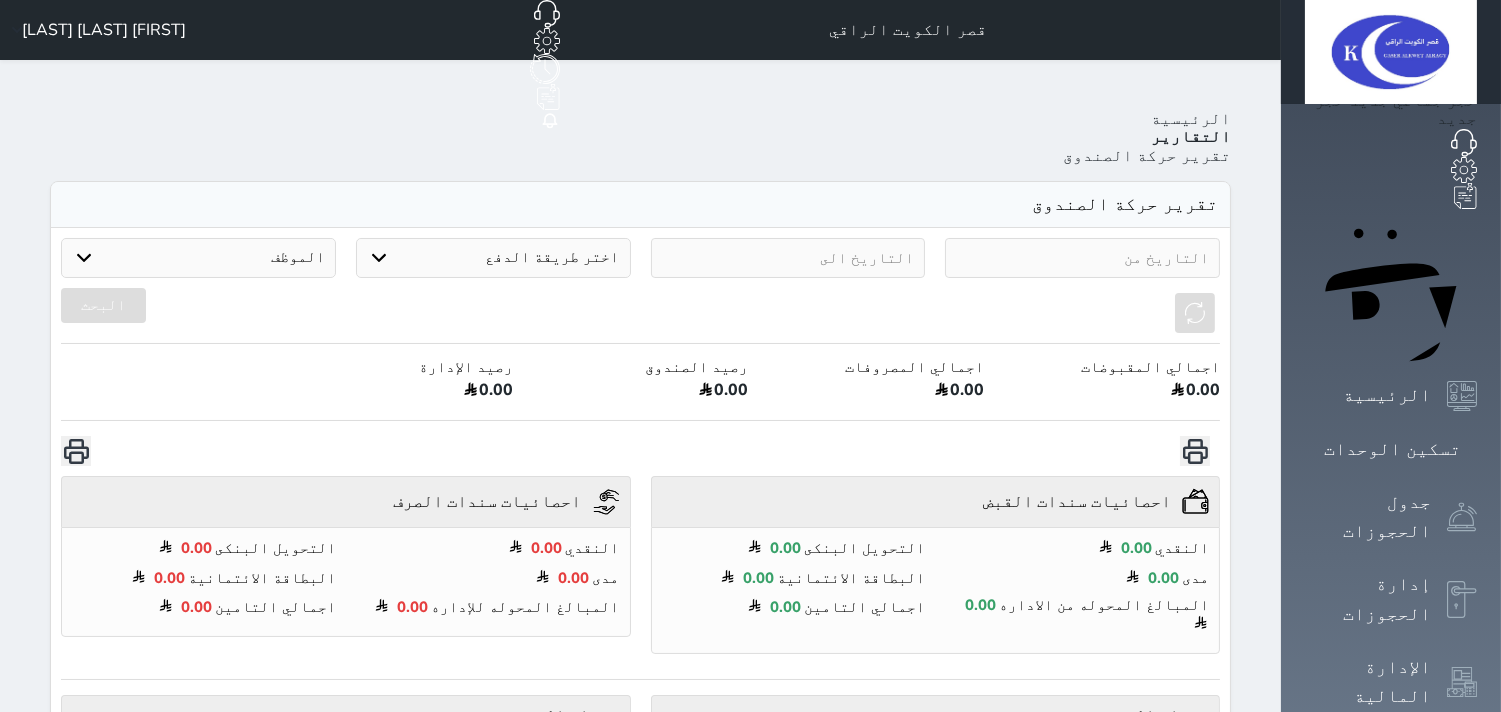 click at bounding box center (1082, 258) 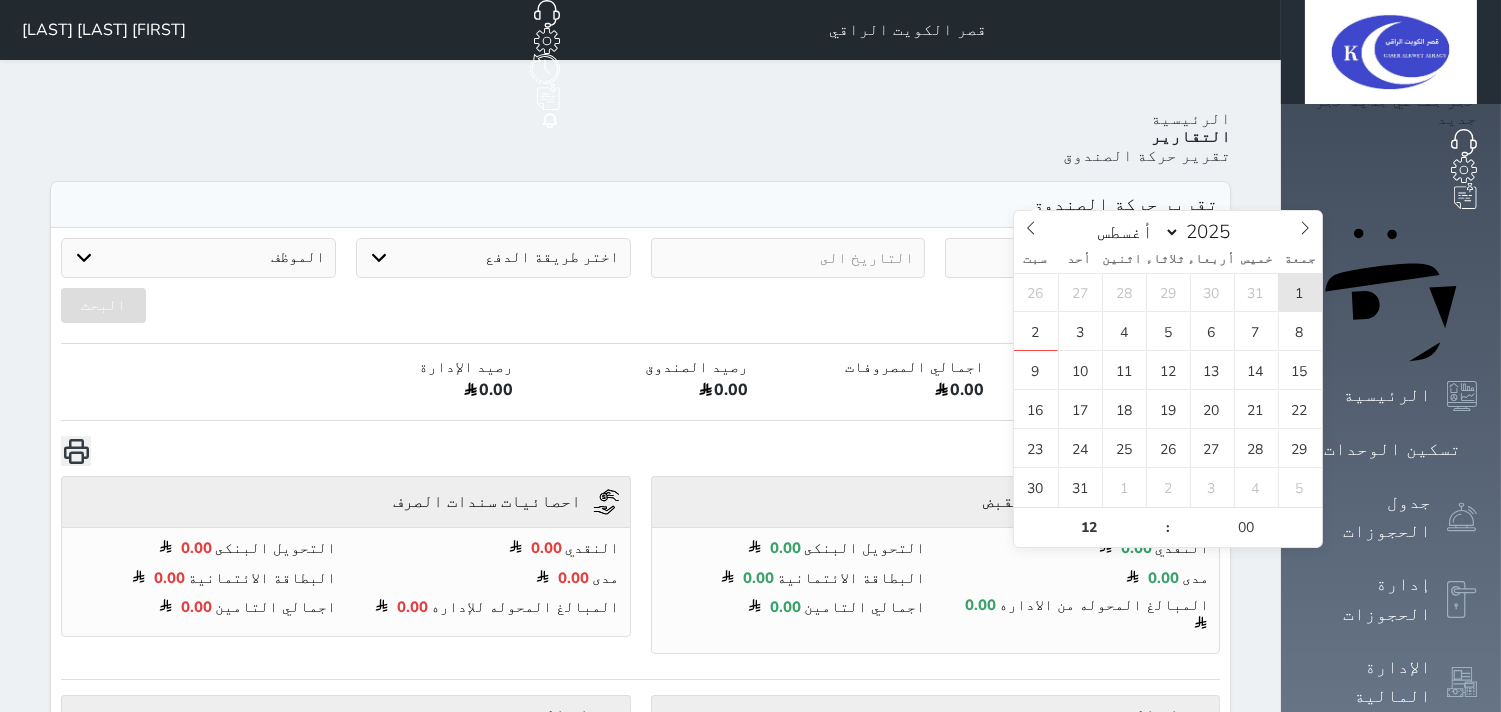 click on "1" at bounding box center [1300, 292] 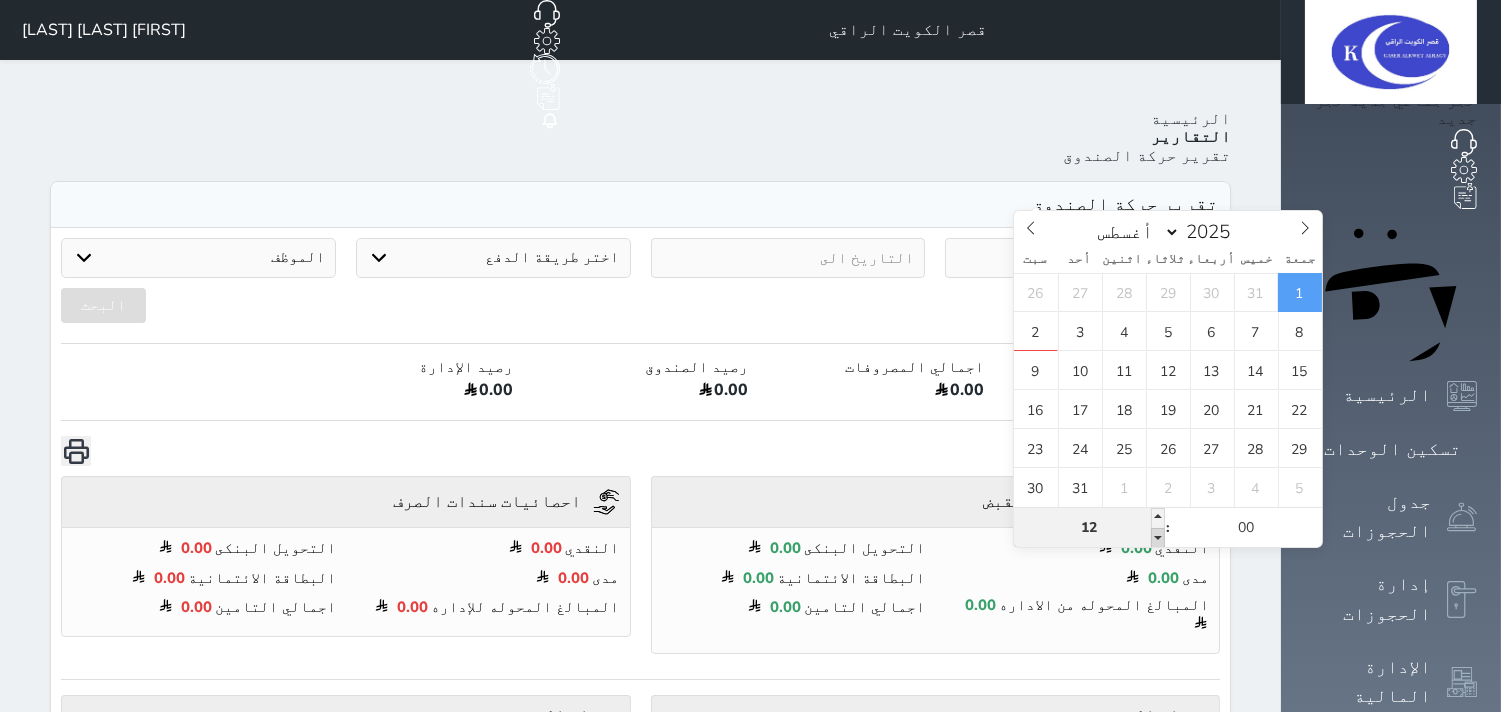 click at bounding box center [1158, 538] 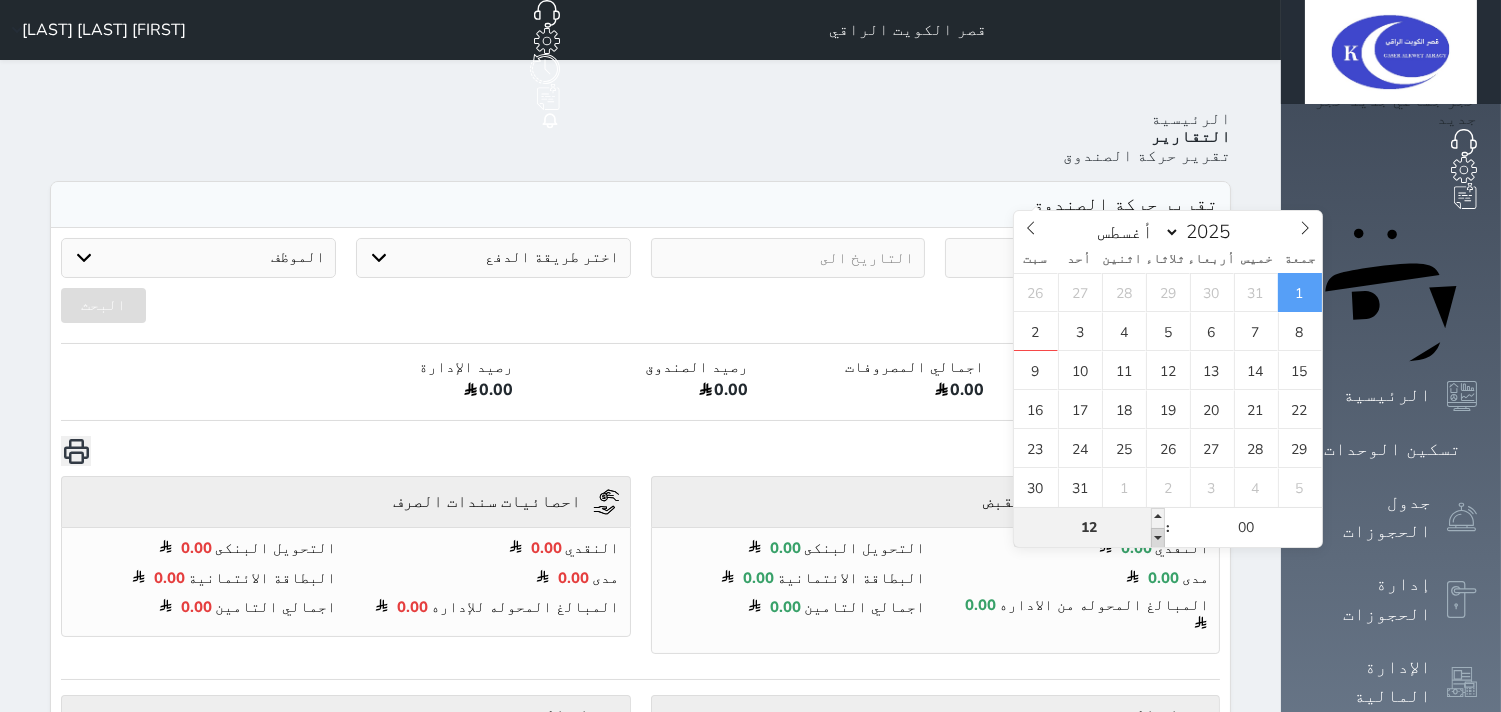 type on "[DATE] [TIME]" 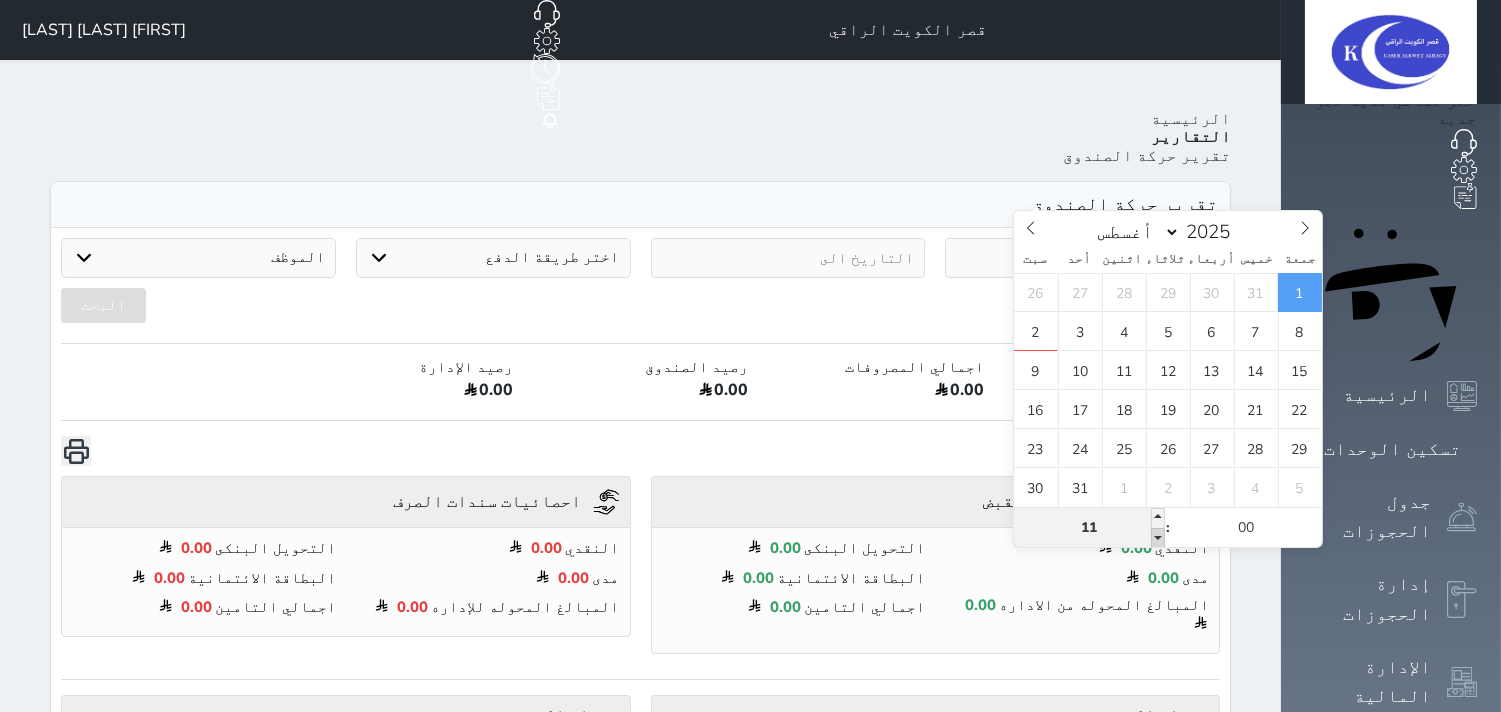 click at bounding box center (1158, 538) 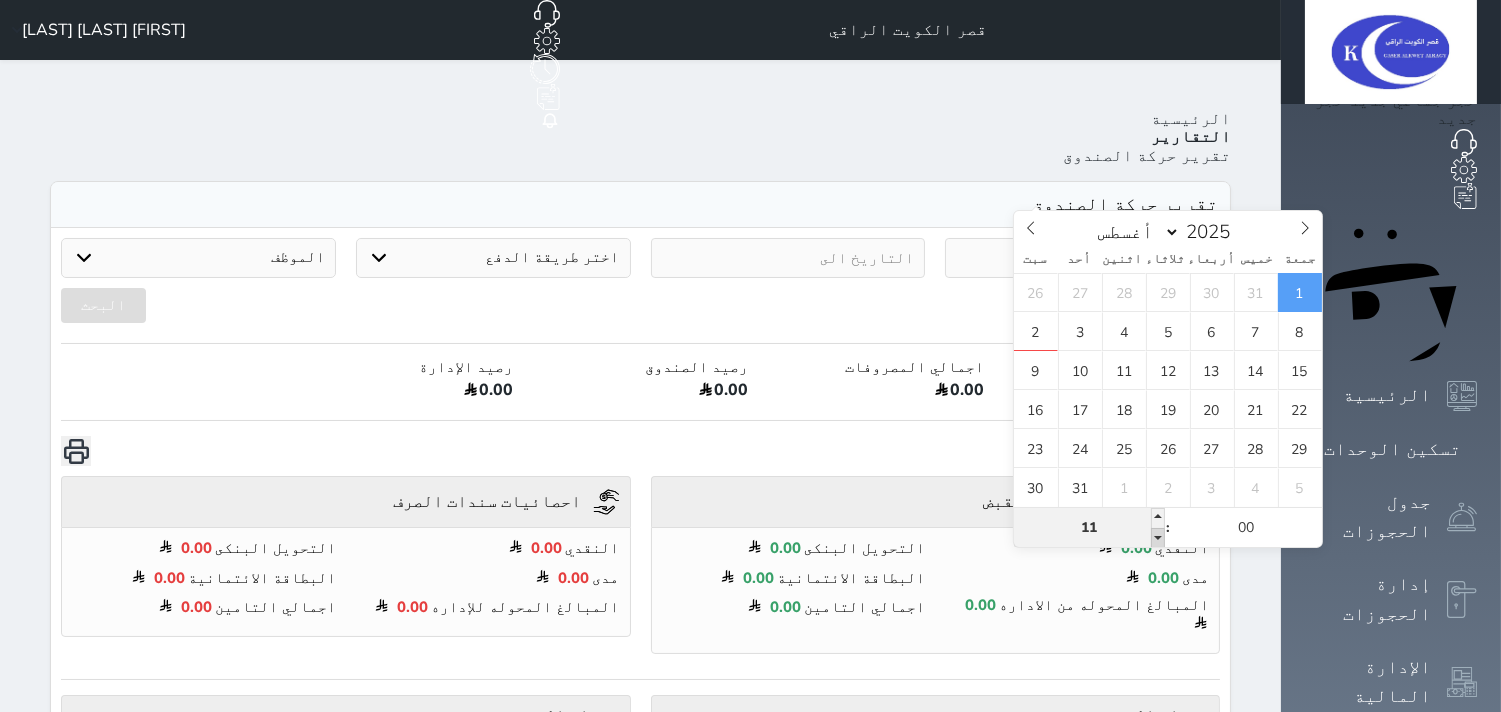 type on "10" 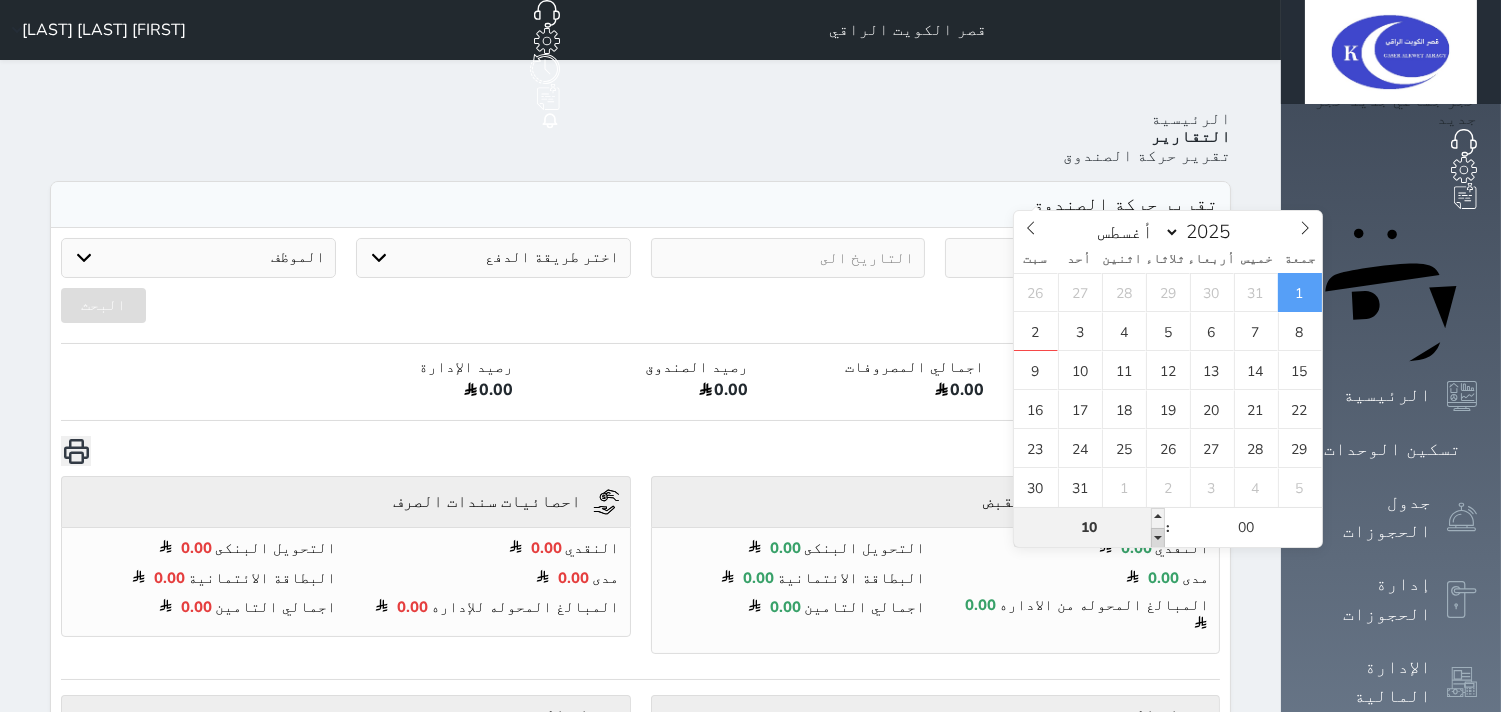 click at bounding box center [1158, 538] 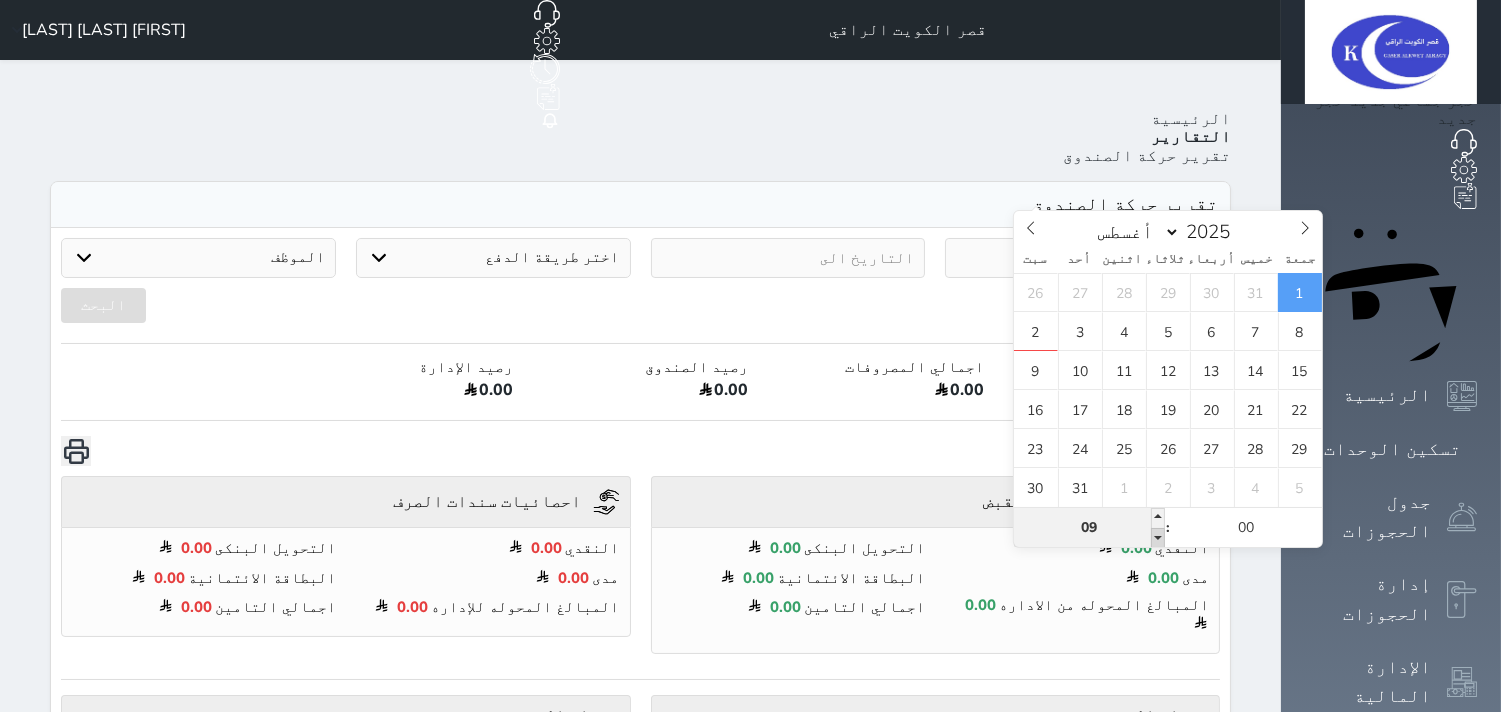 click at bounding box center (1158, 538) 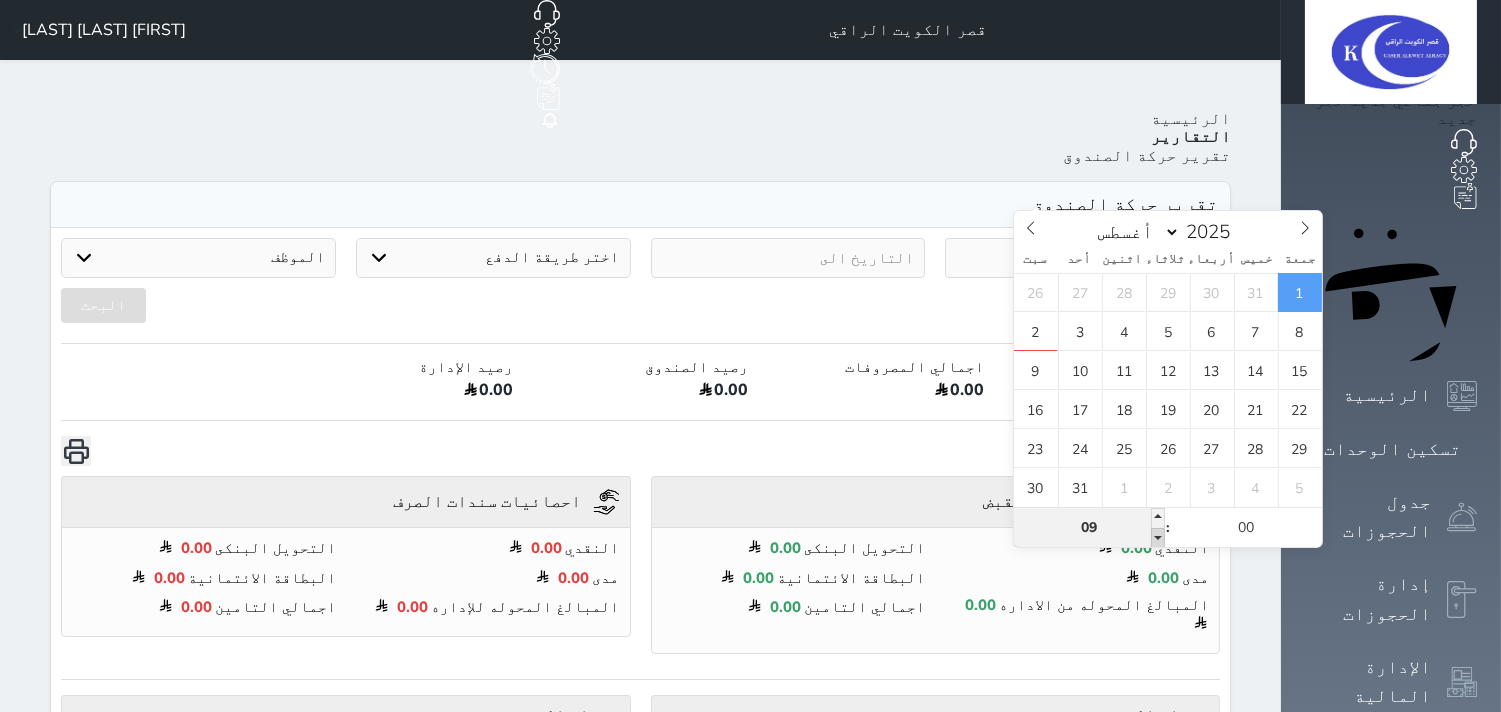 type on "[DATE] [TIME]" 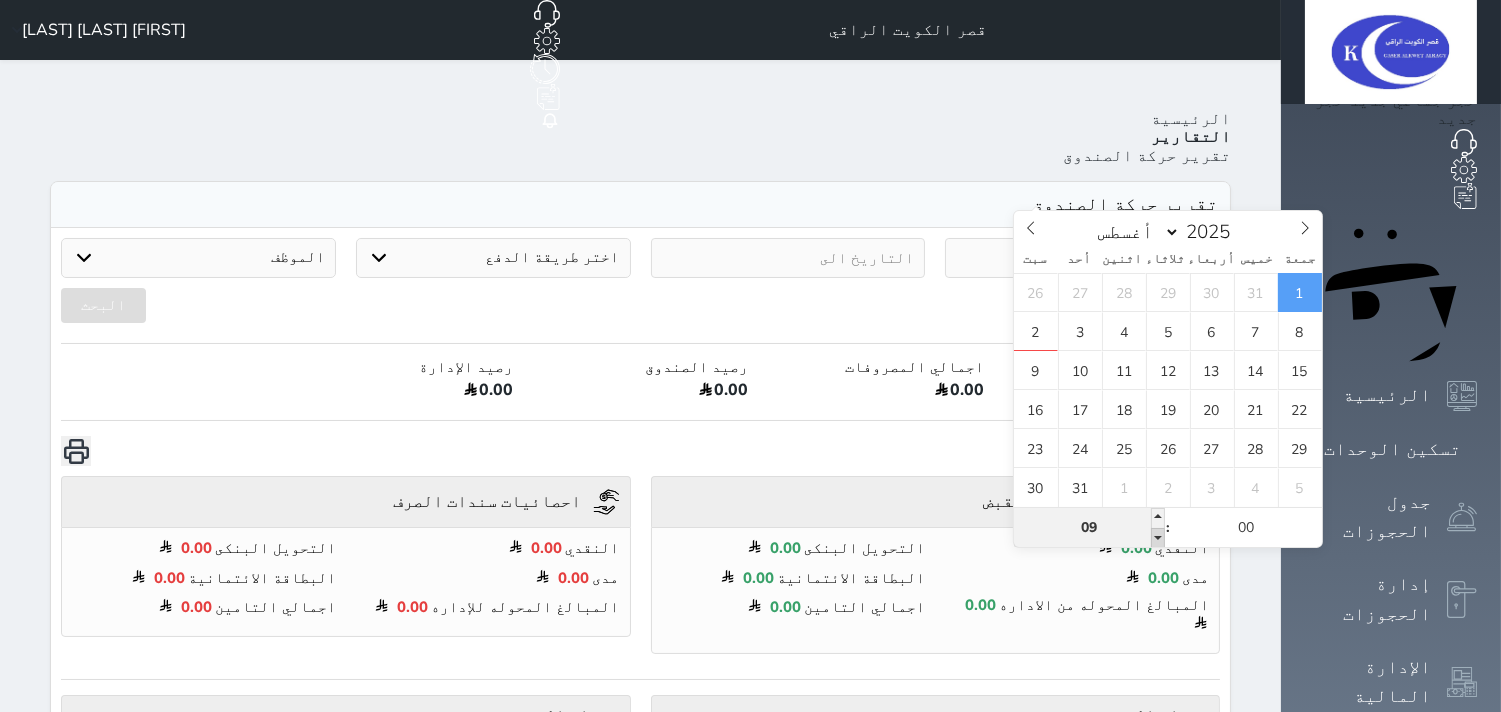 type on "08" 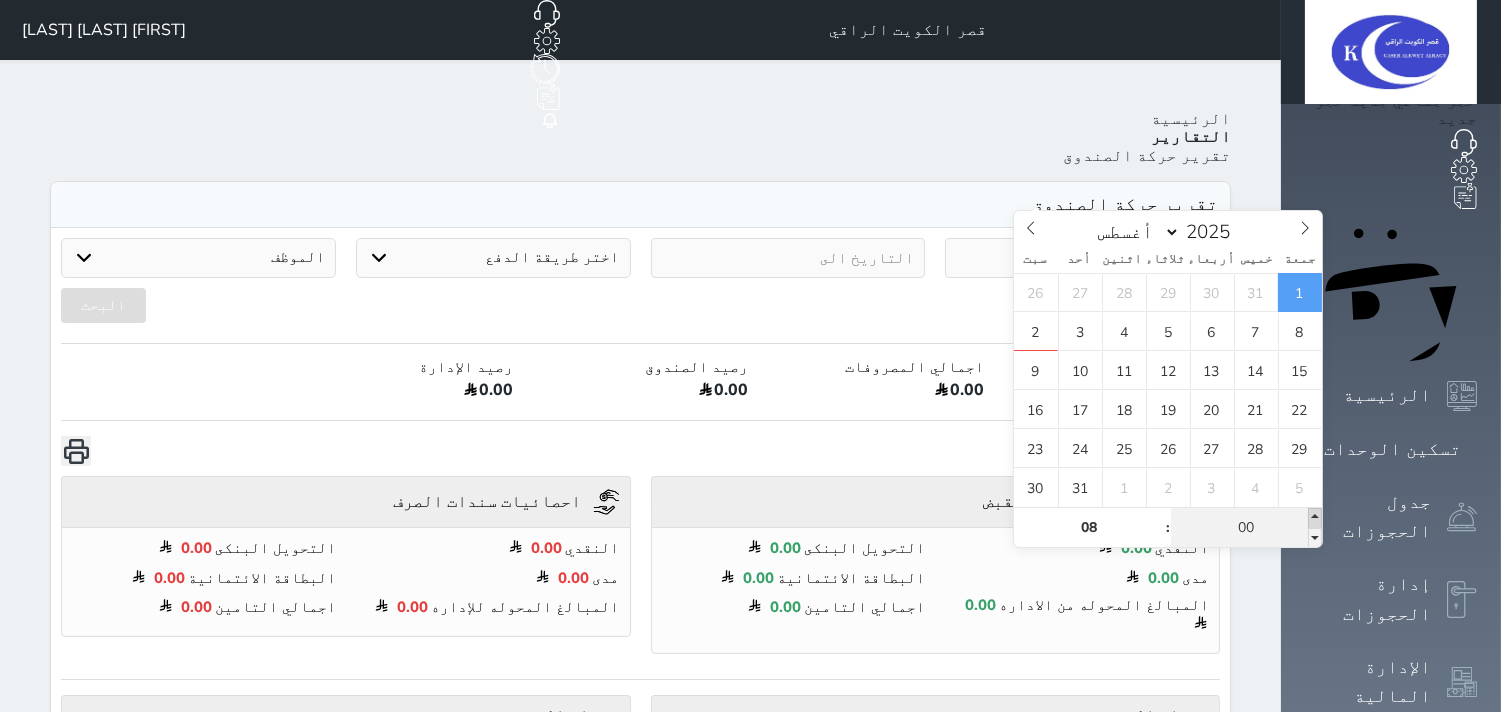click at bounding box center (1315, 518) 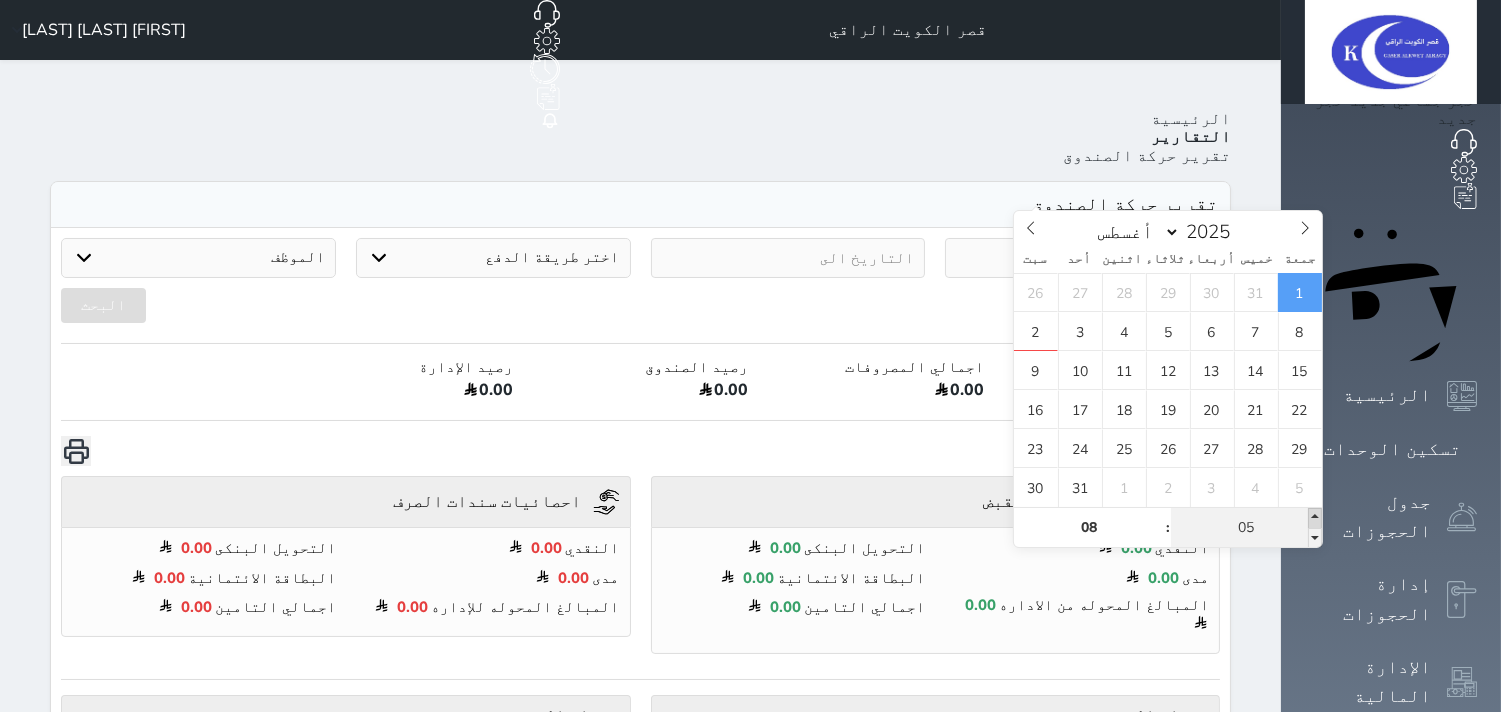 click at bounding box center (1315, 518) 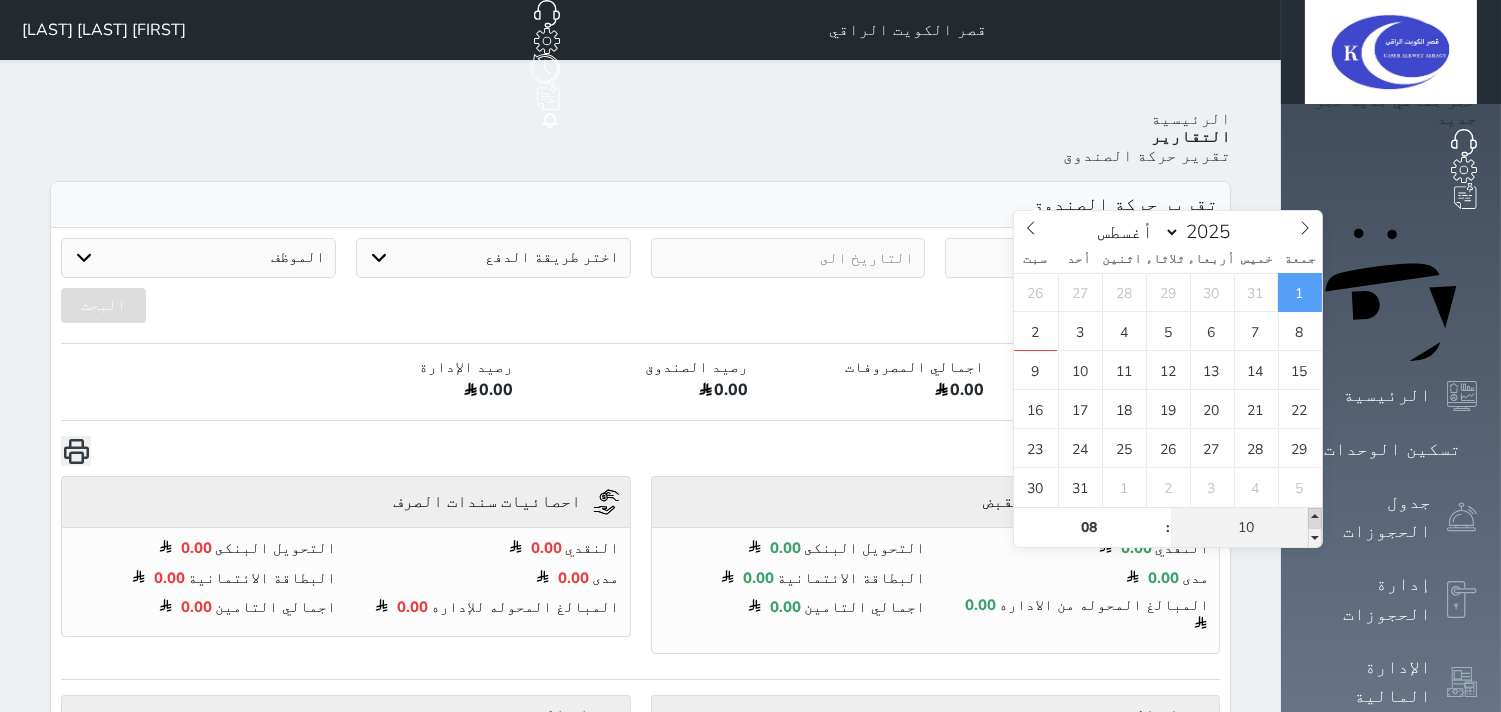 click at bounding box center [1315, 518] 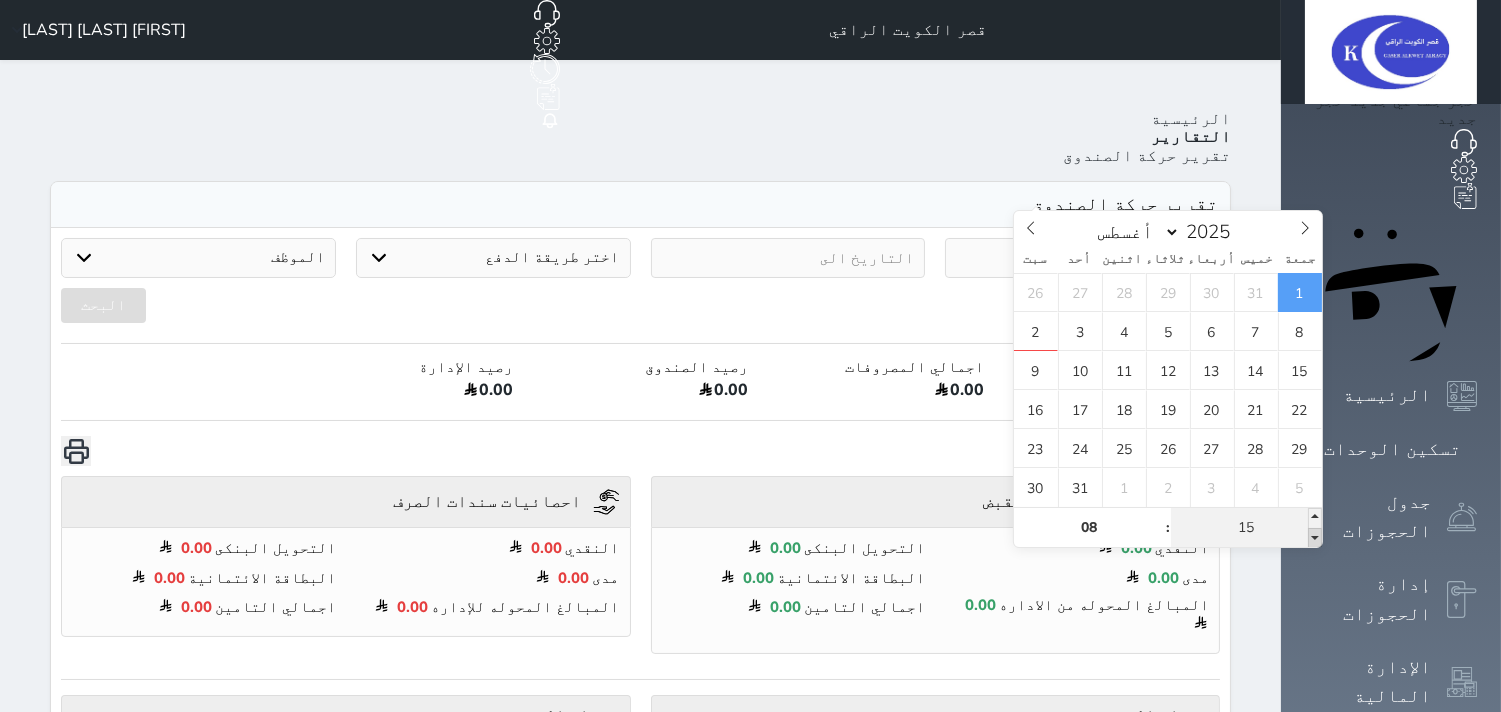 click at bounding box center (1315, 538) 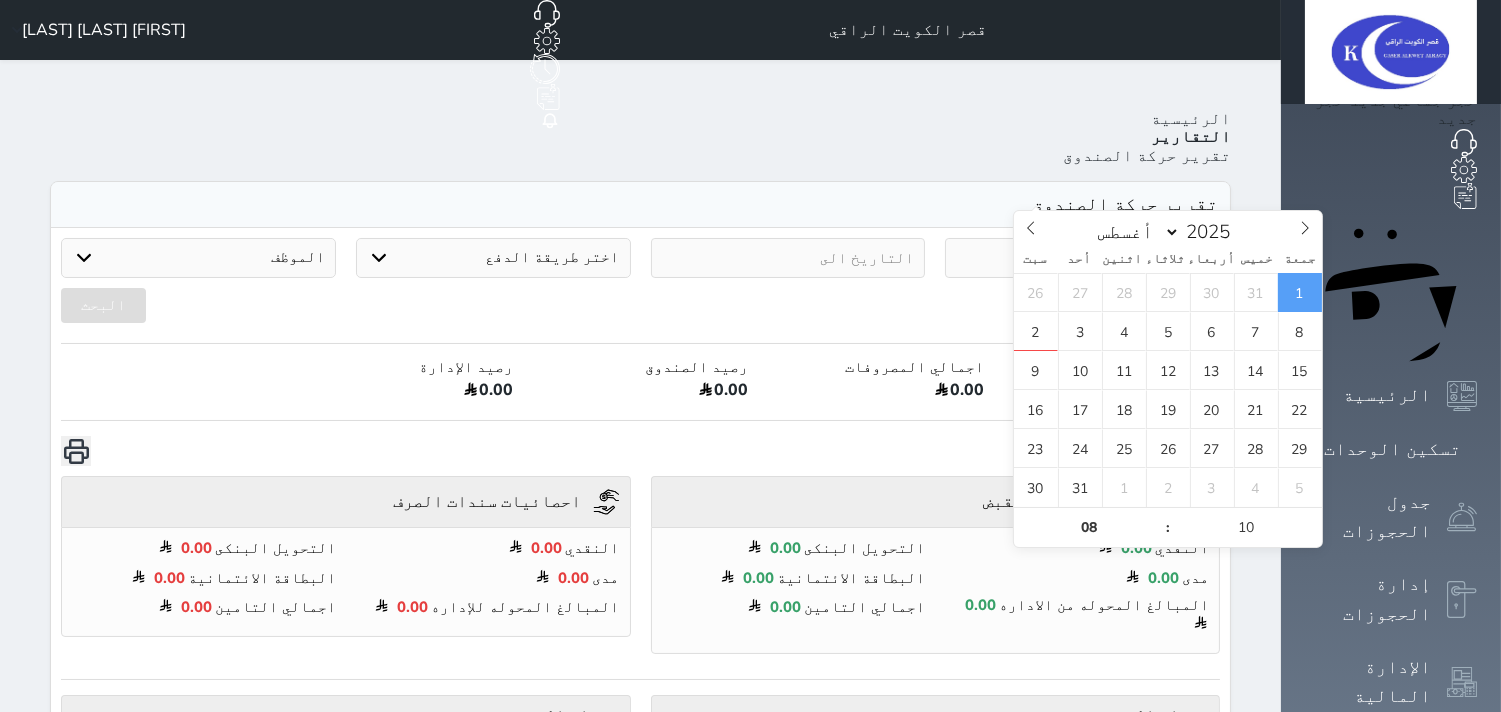 click at bounding box center (788, 258) 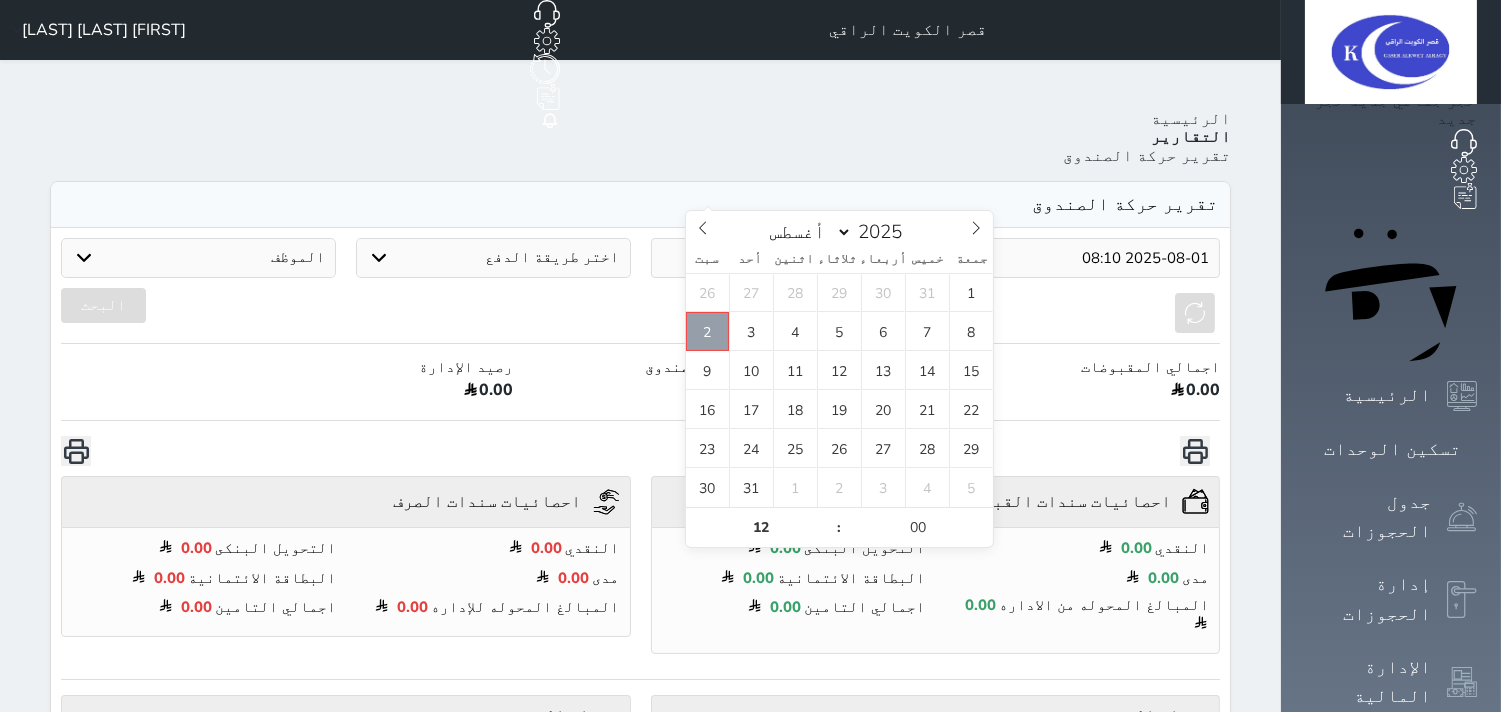 click on "2" at bounding box center (708, 331) 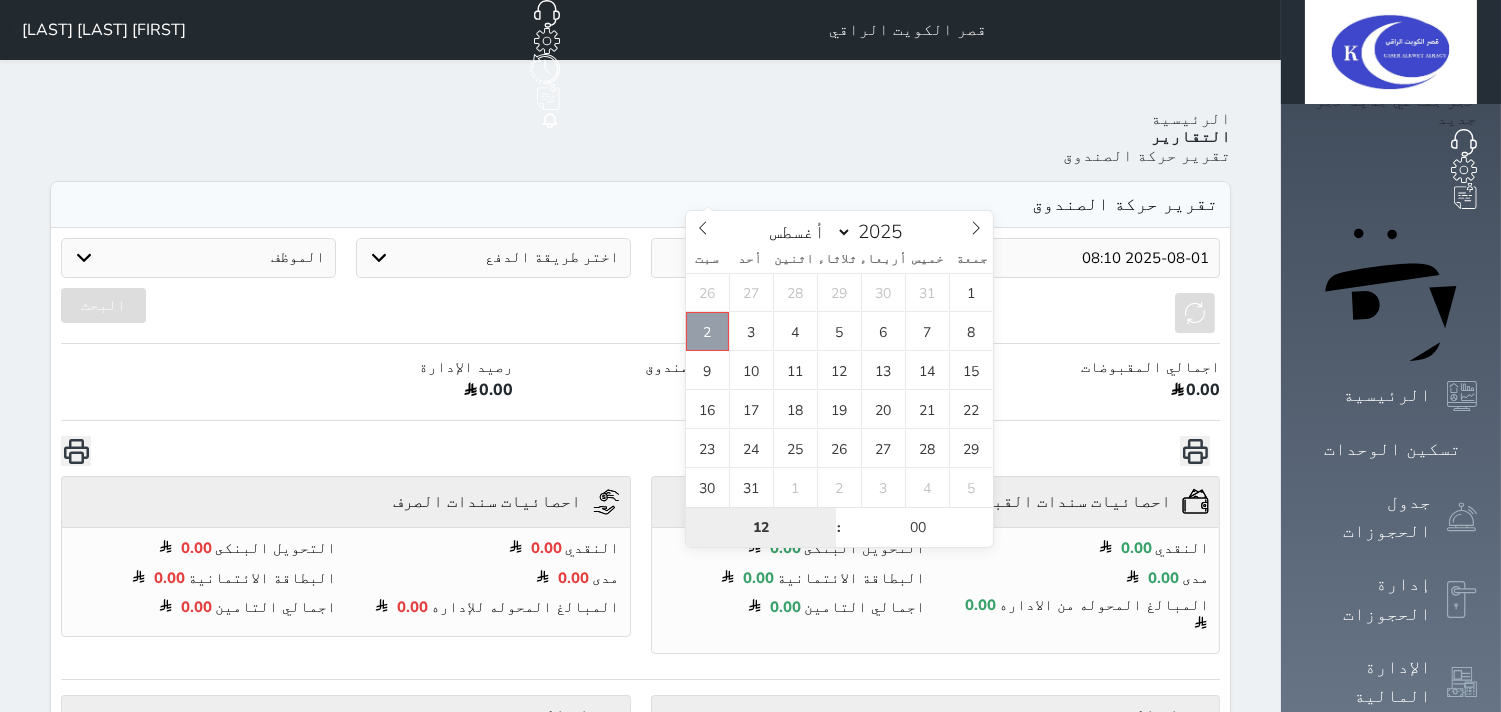 type on "2025-08-02 12:00" 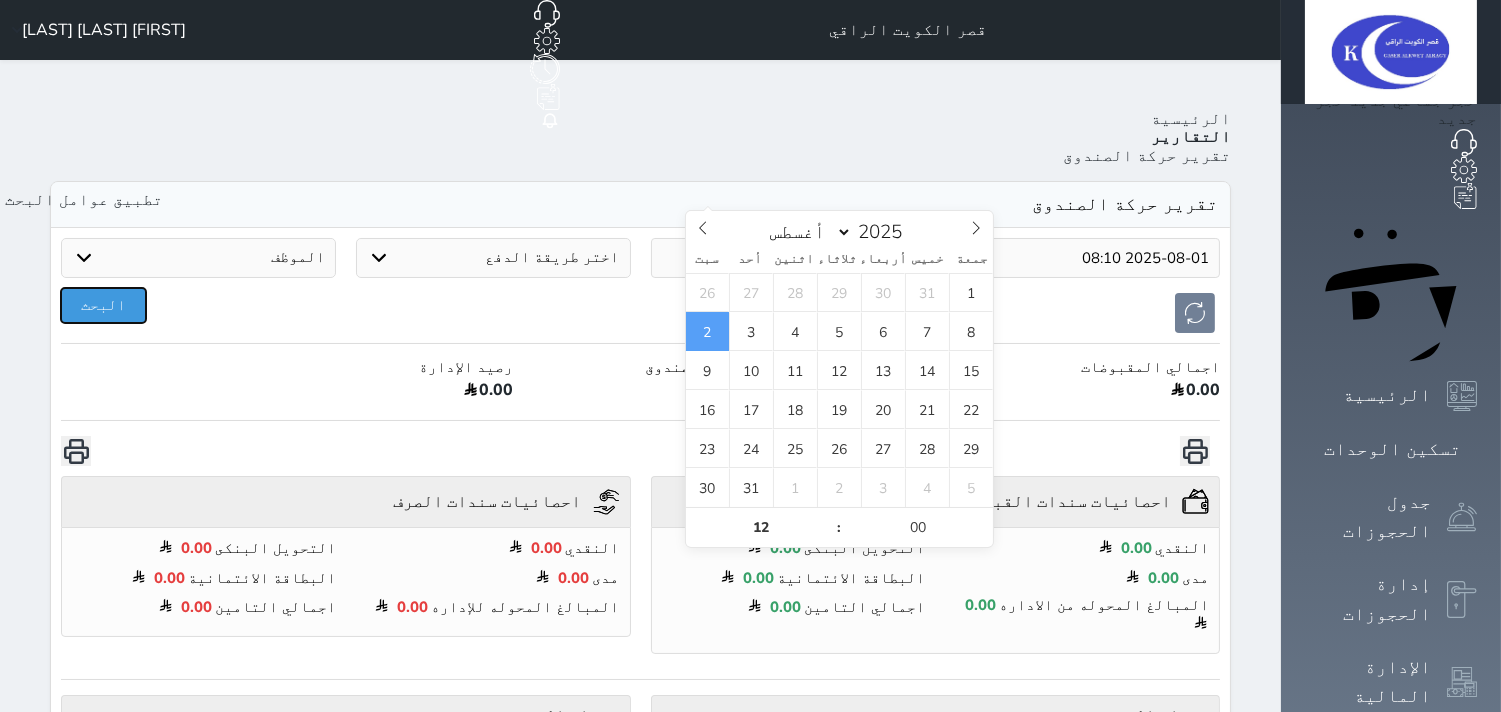 click on "البحث" at bounding box center [103, 305] 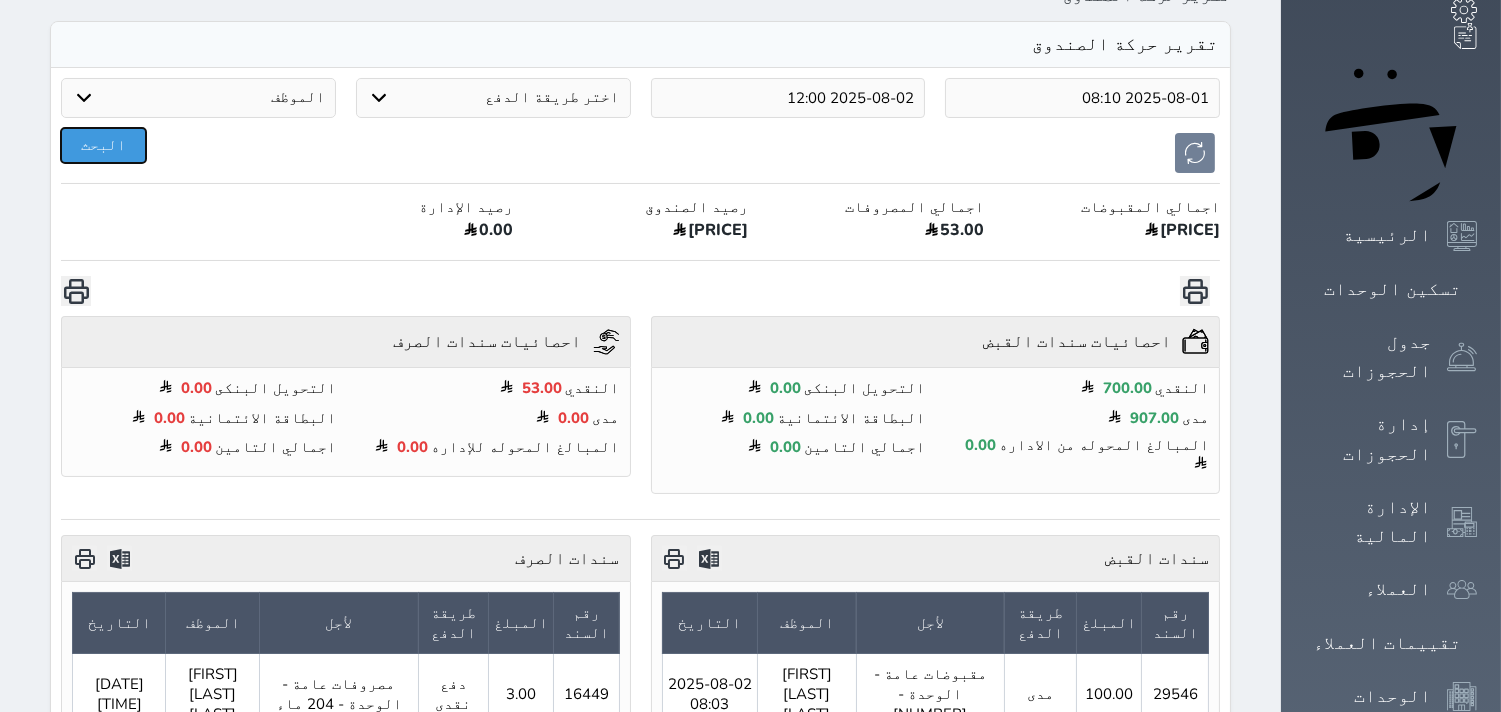 scroll, scrollTop: 56, scrollLeft: 0, axis: vertical 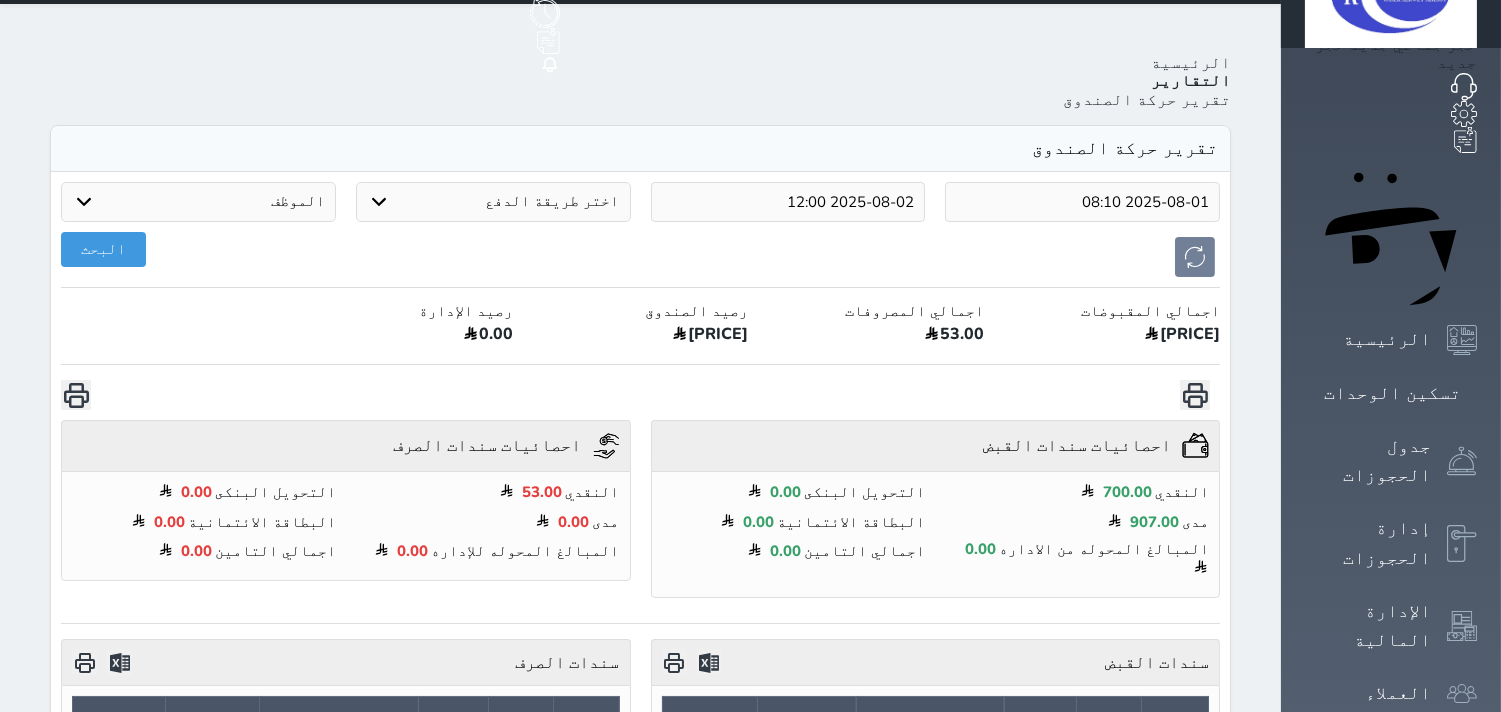 click on "[PRICE]" at bounding box center (641, 337) 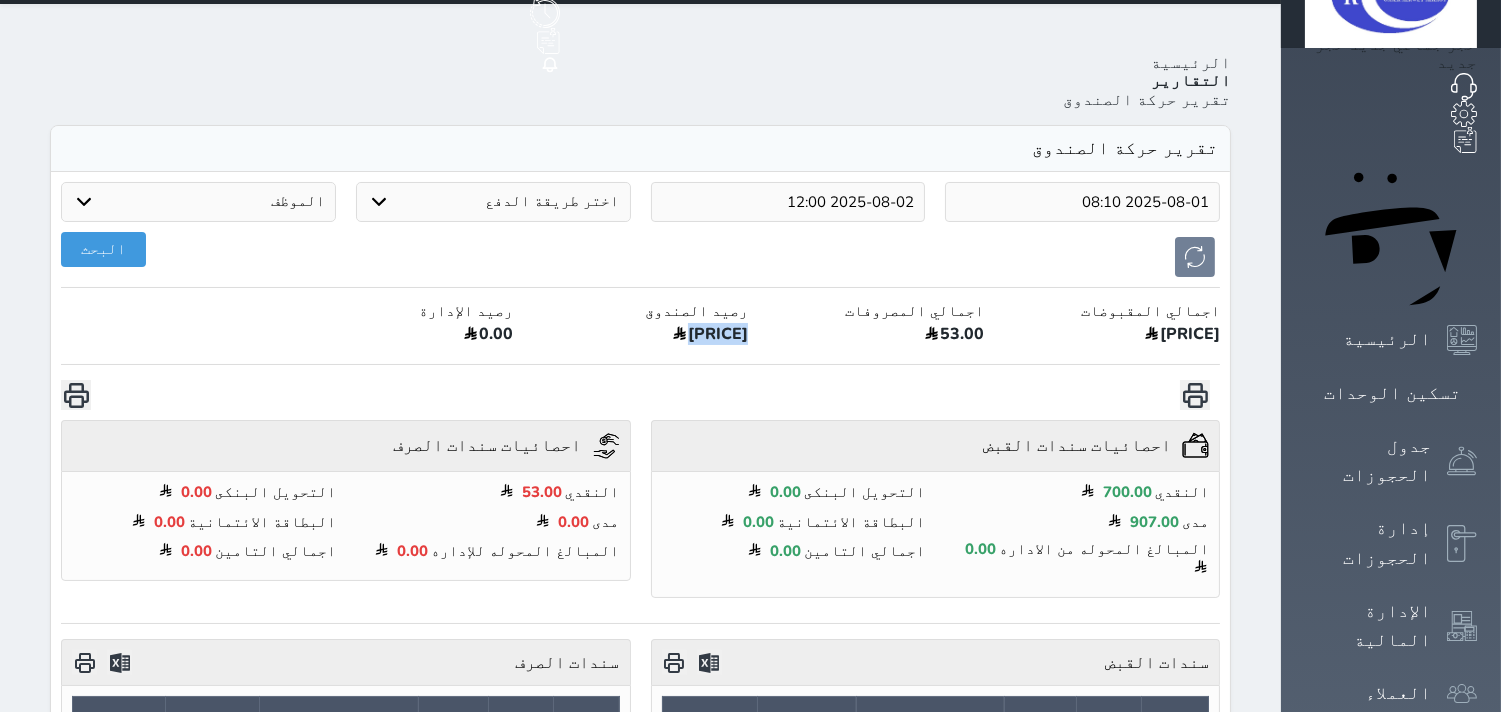 click on "[PRICE]" at bounding box center [641, 337] 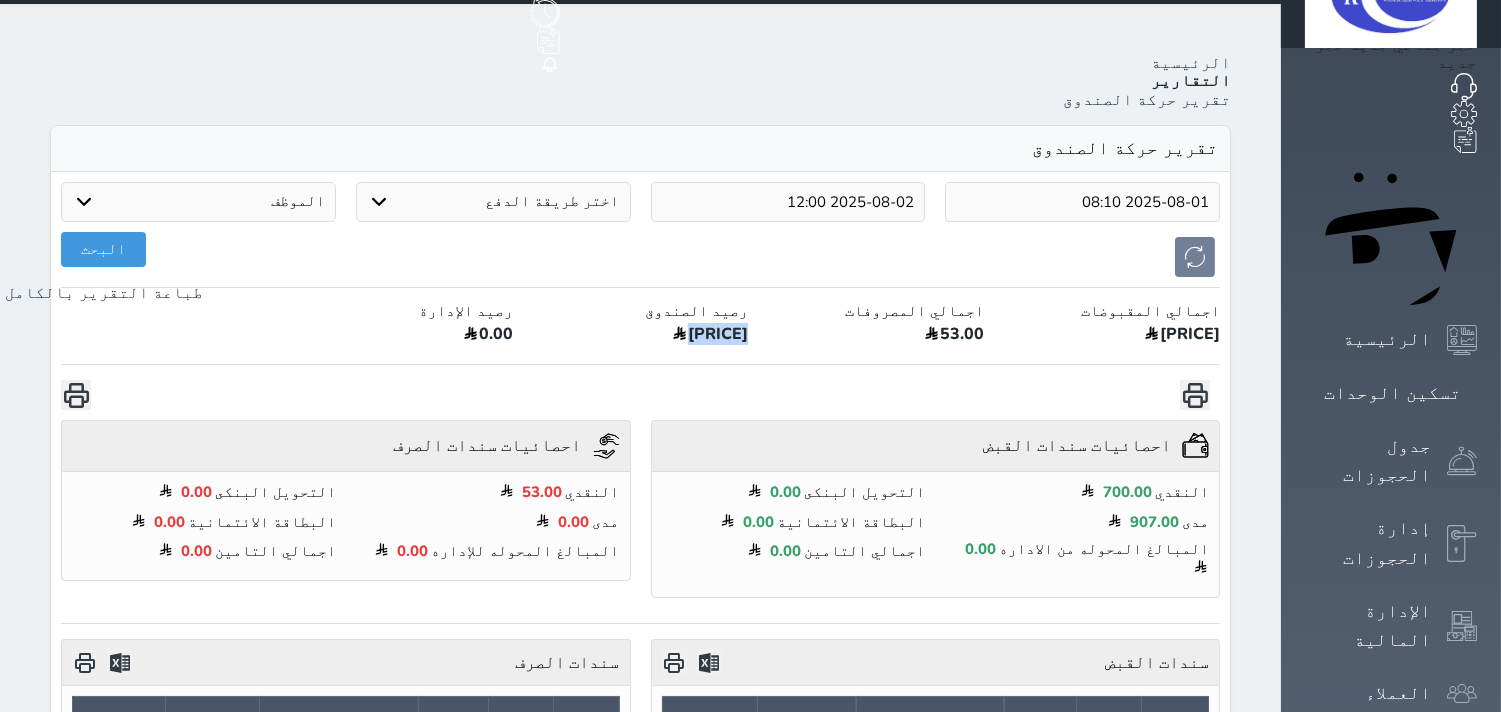 click at bounding box center (76, 395) 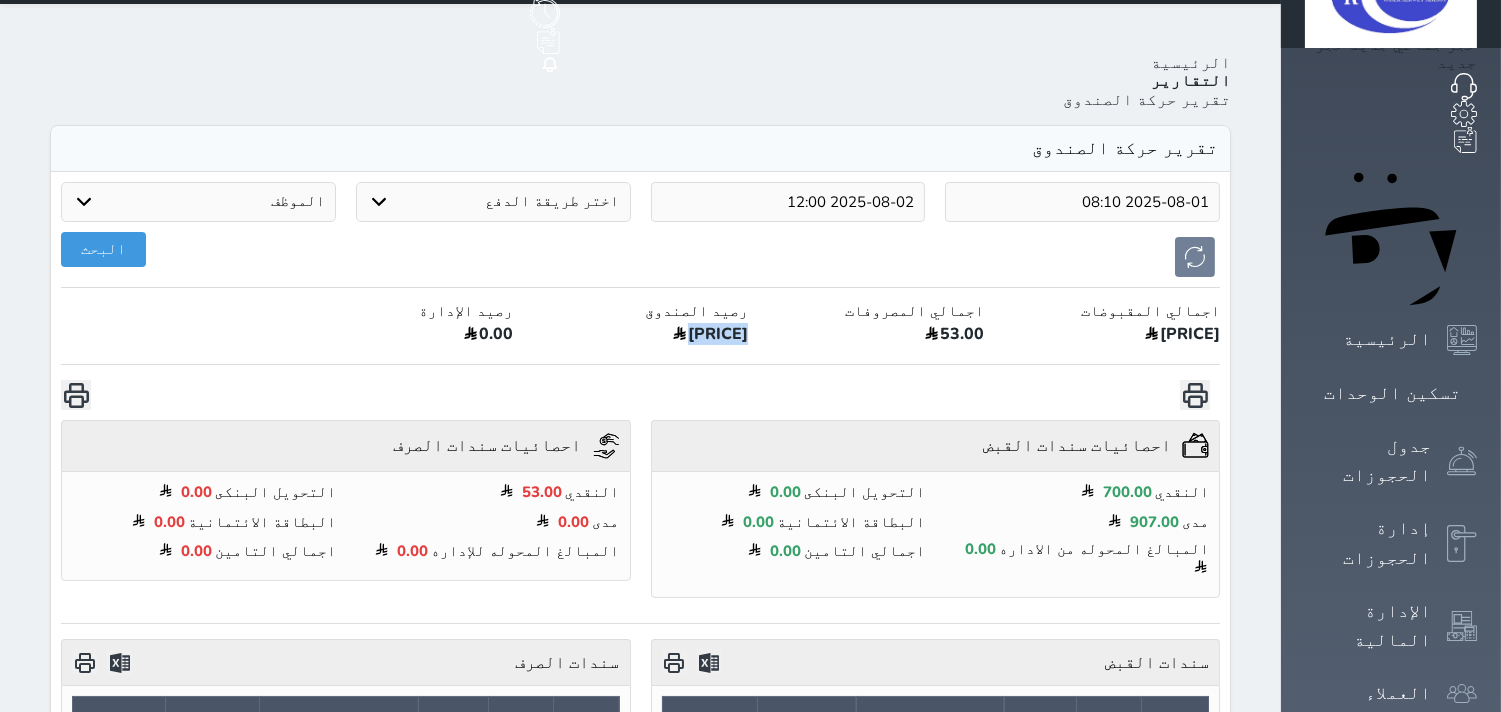 click on "[PRICE]" at bounding box center (641, 337) 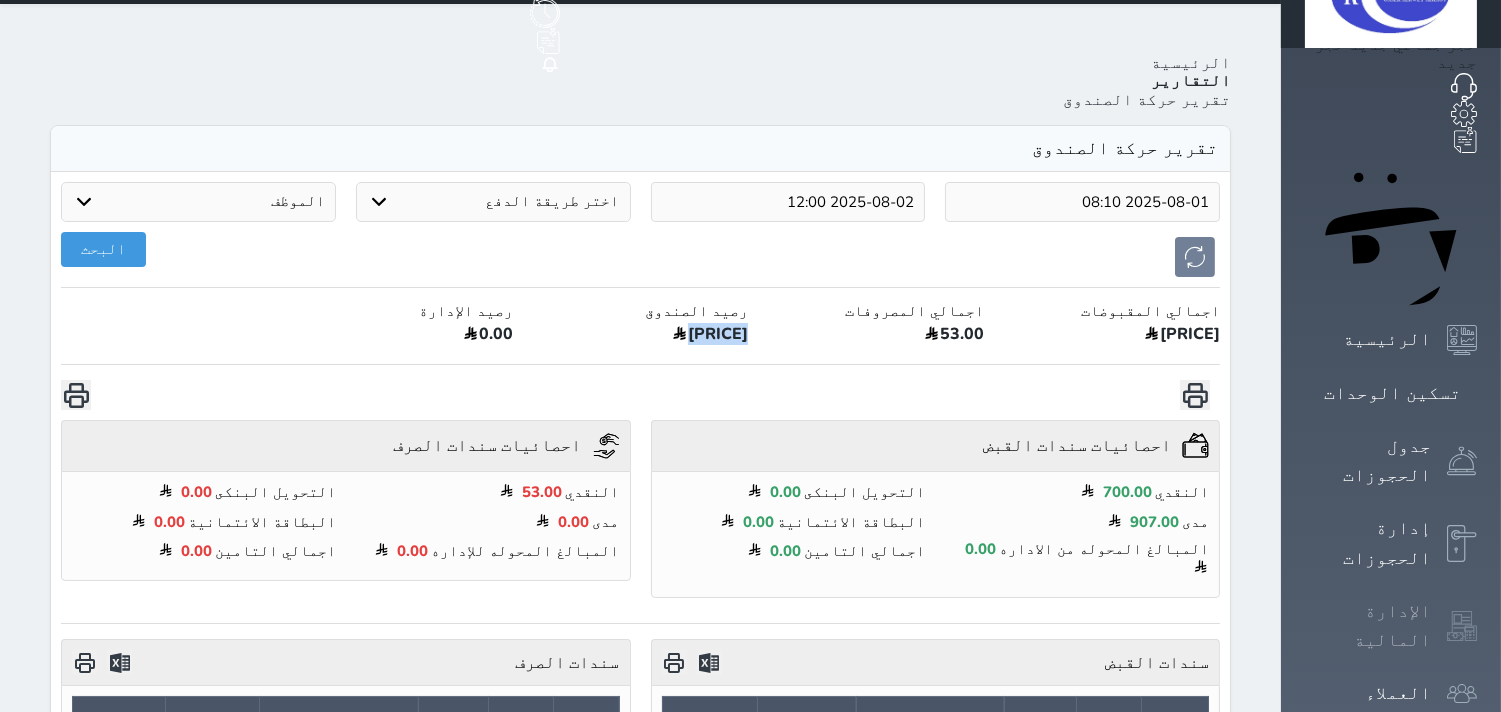 click on "الإدارة المالية" at bounding box center (1368, 626) 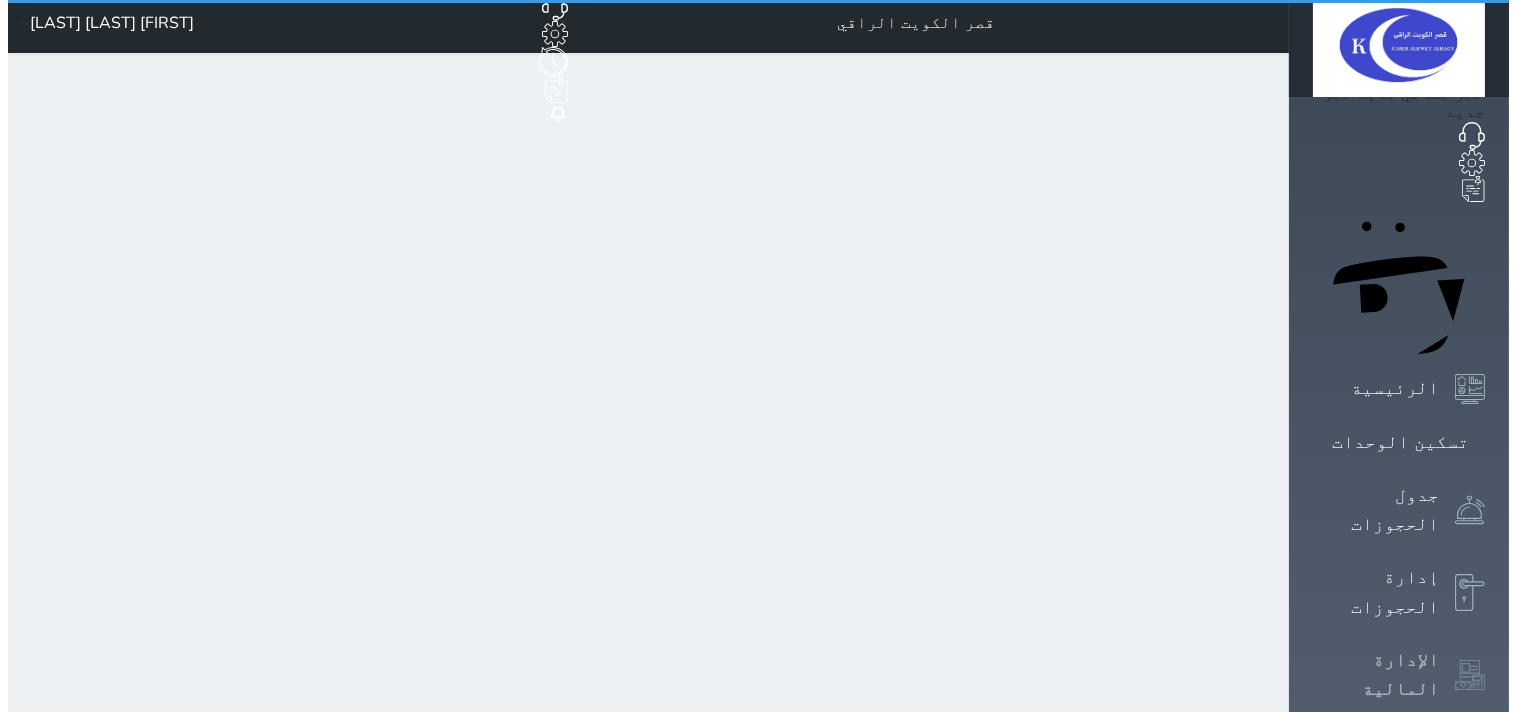 scroll, scrollTop: 0, scrollLeft: 0, axis: both 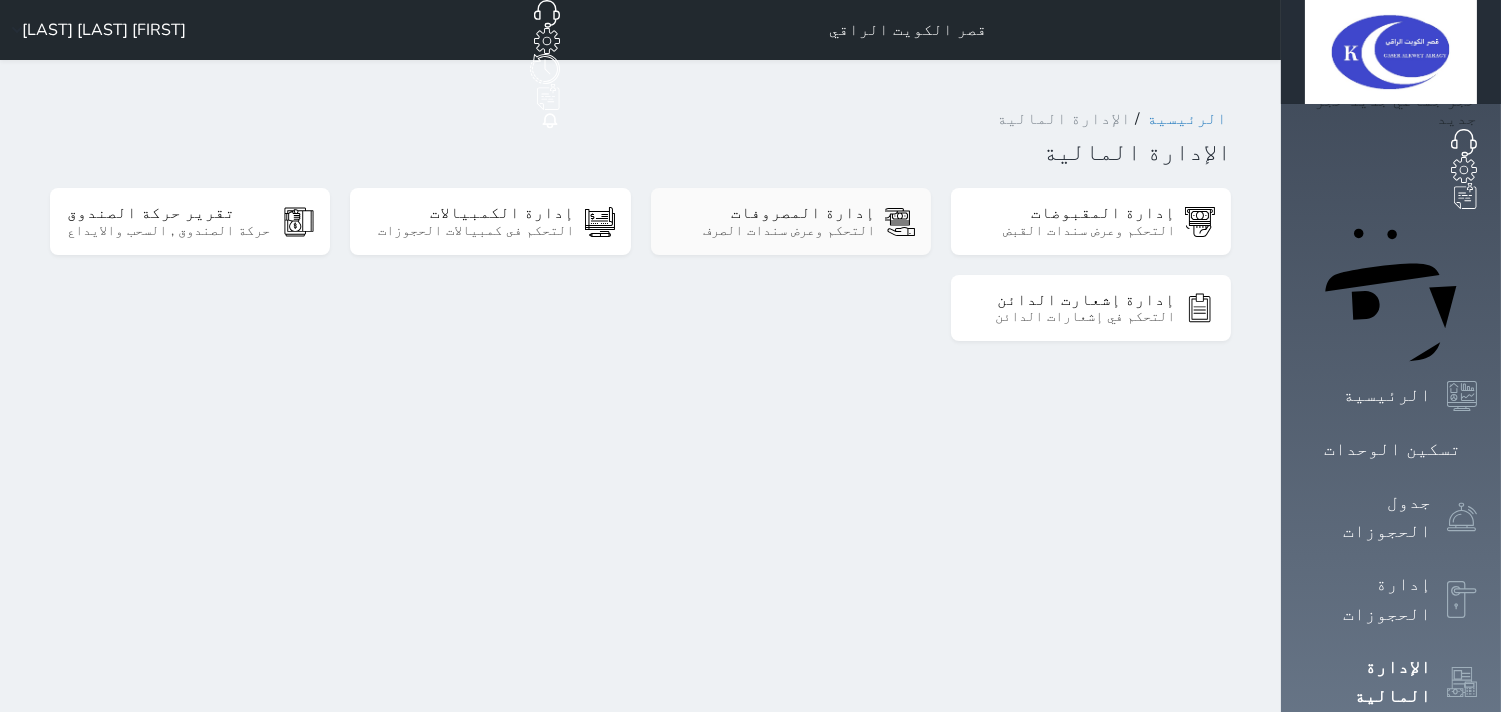 click on "التحكم وعرض سندات الصرف" at bounding box center [771, 231] 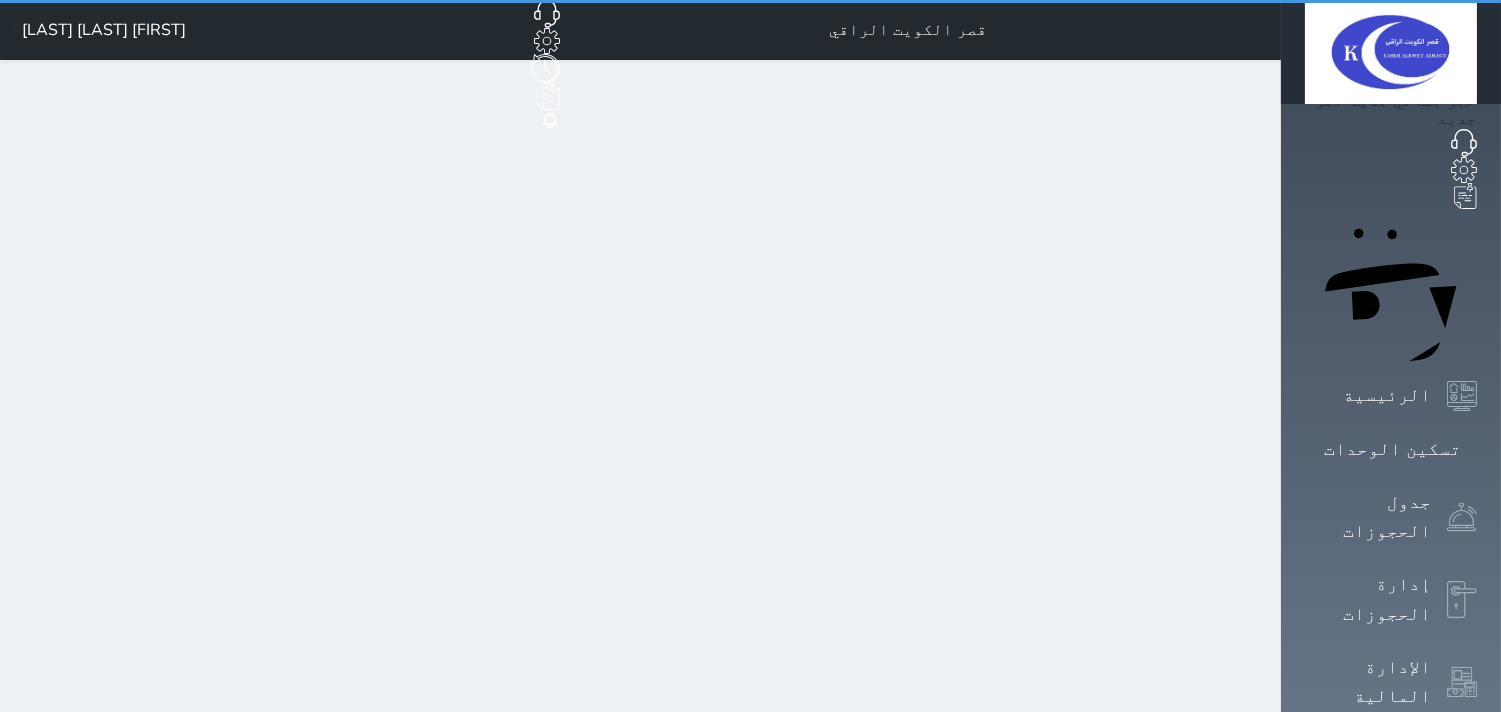 click on "التحكم وعرض سندات الصرف" at bounding box center [771, 231] 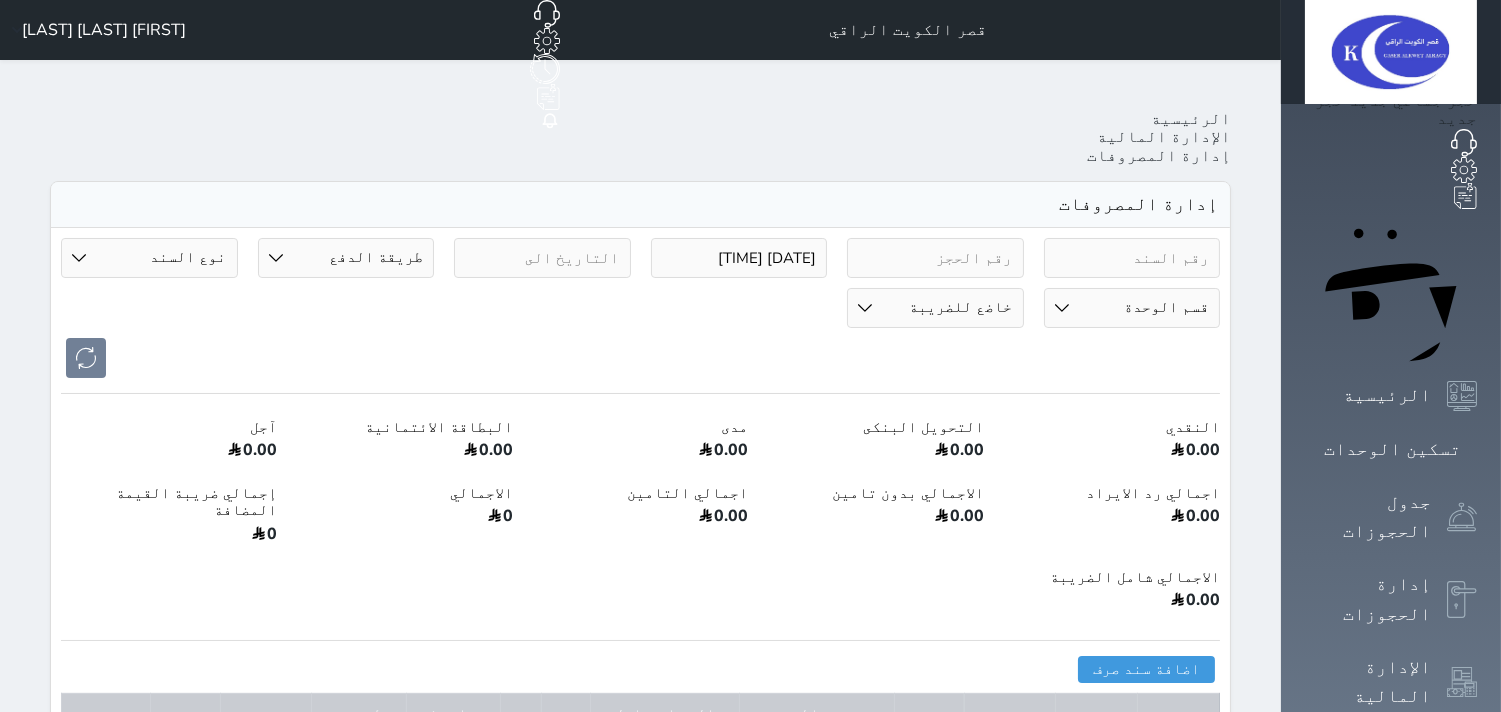 select 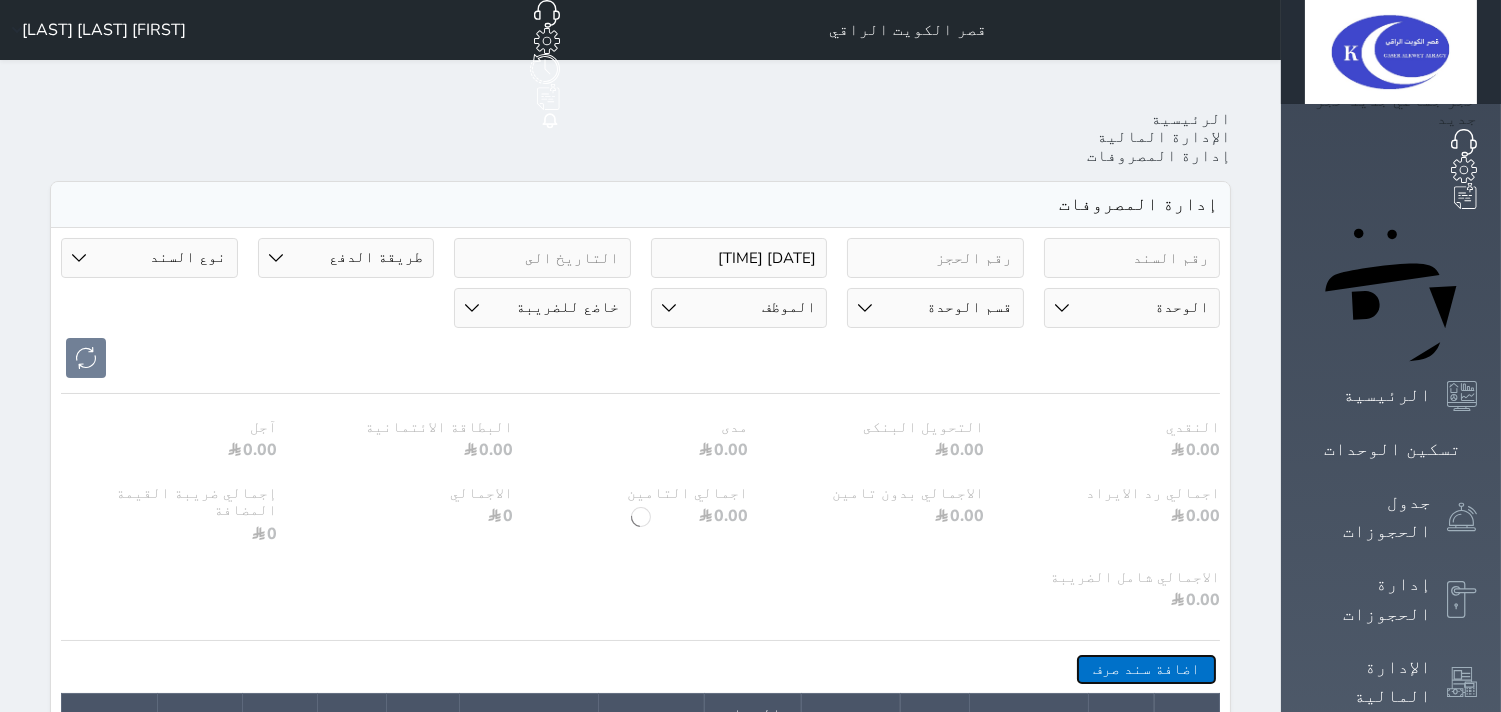click on "اضافة سند صرف" at bounding box center (1146, 669) 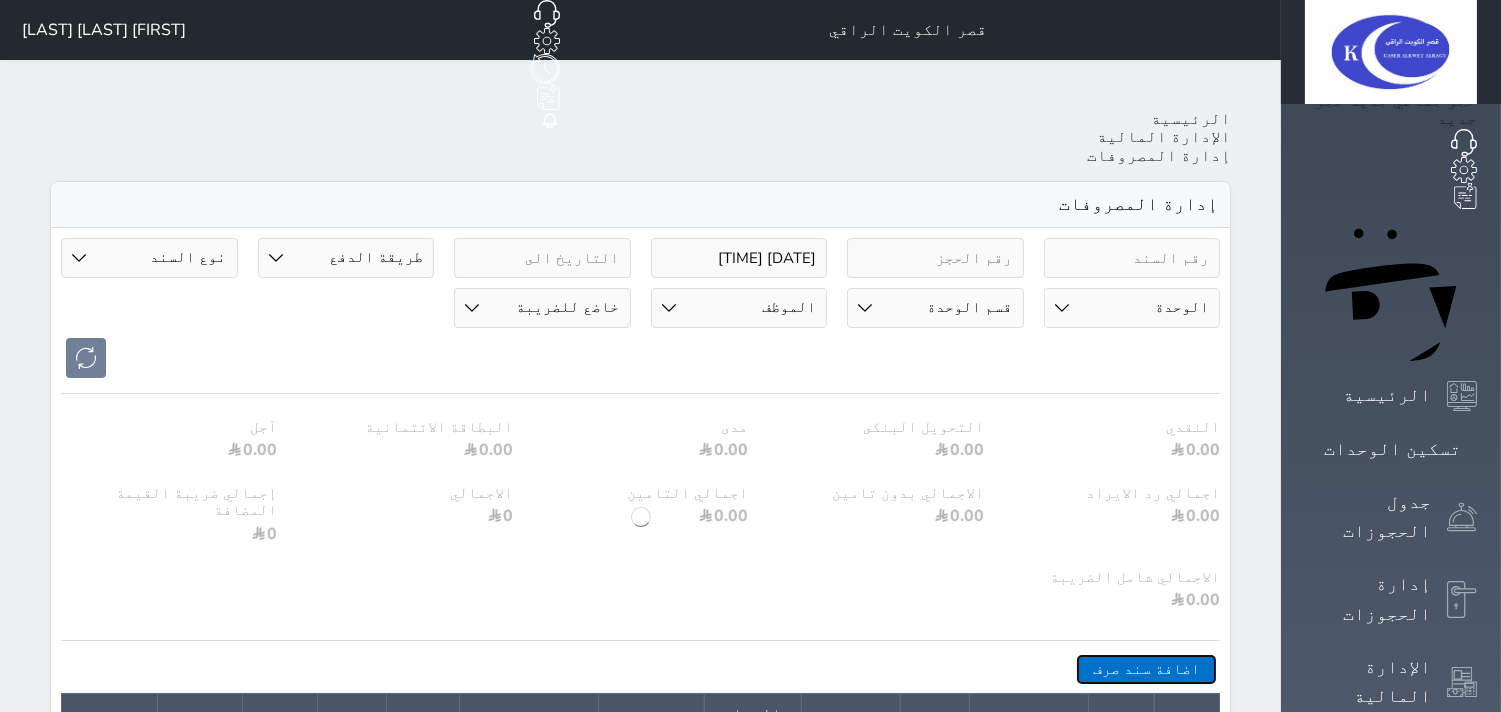 select 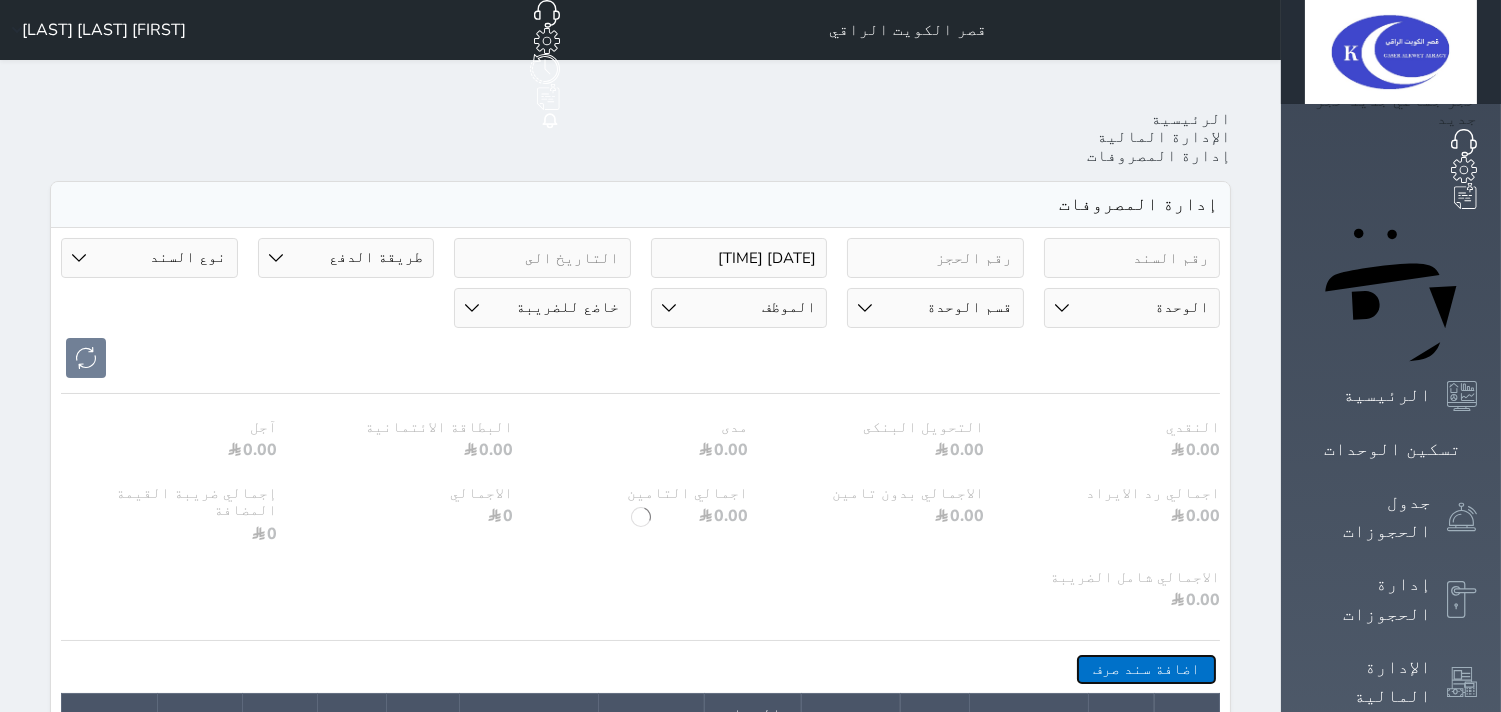 select 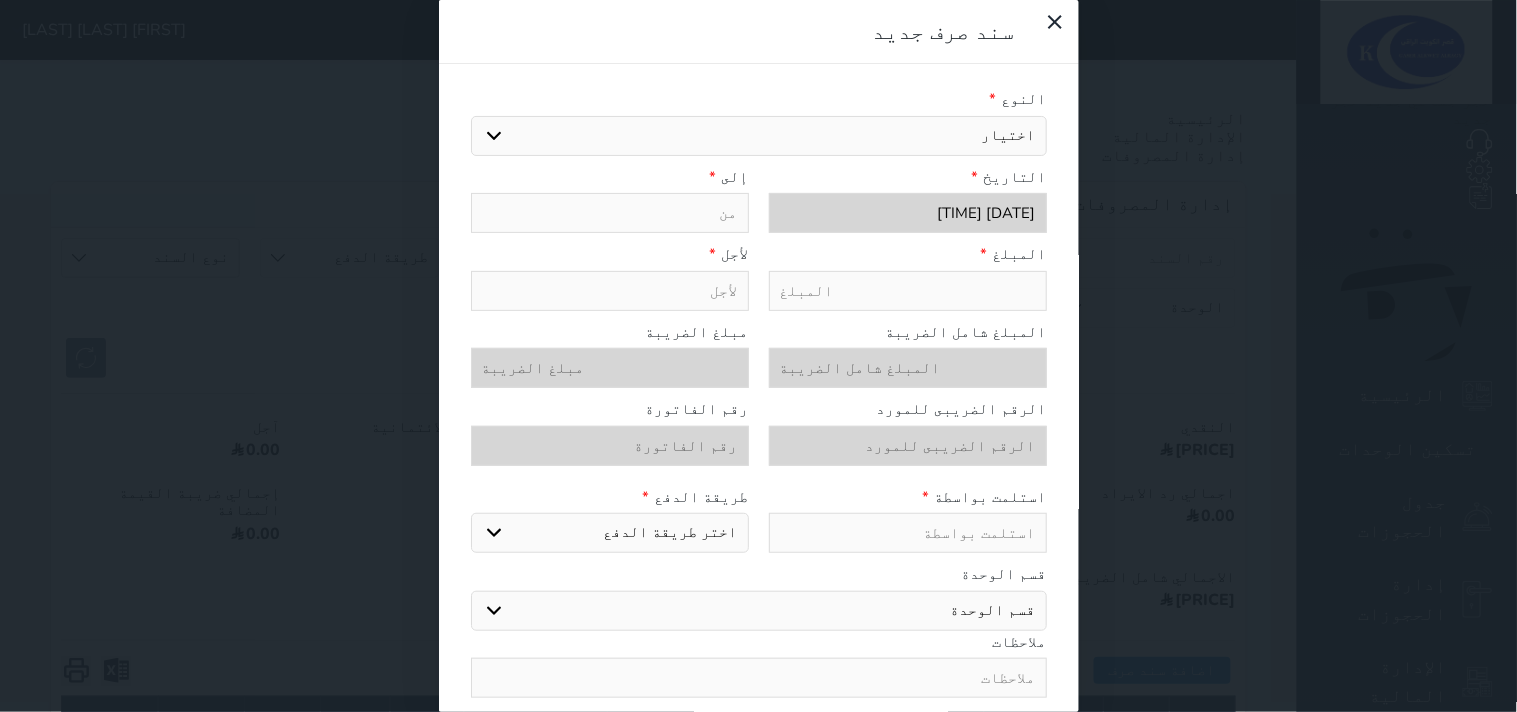 click on "اختيار مرتجع إيجار رواتب صيانة مصروفات عامة تحويل من الصندوق الى الادارة استرجاع تامين استرجاع العربون الضريبه وبلدي" at bounding box center (759, 136) 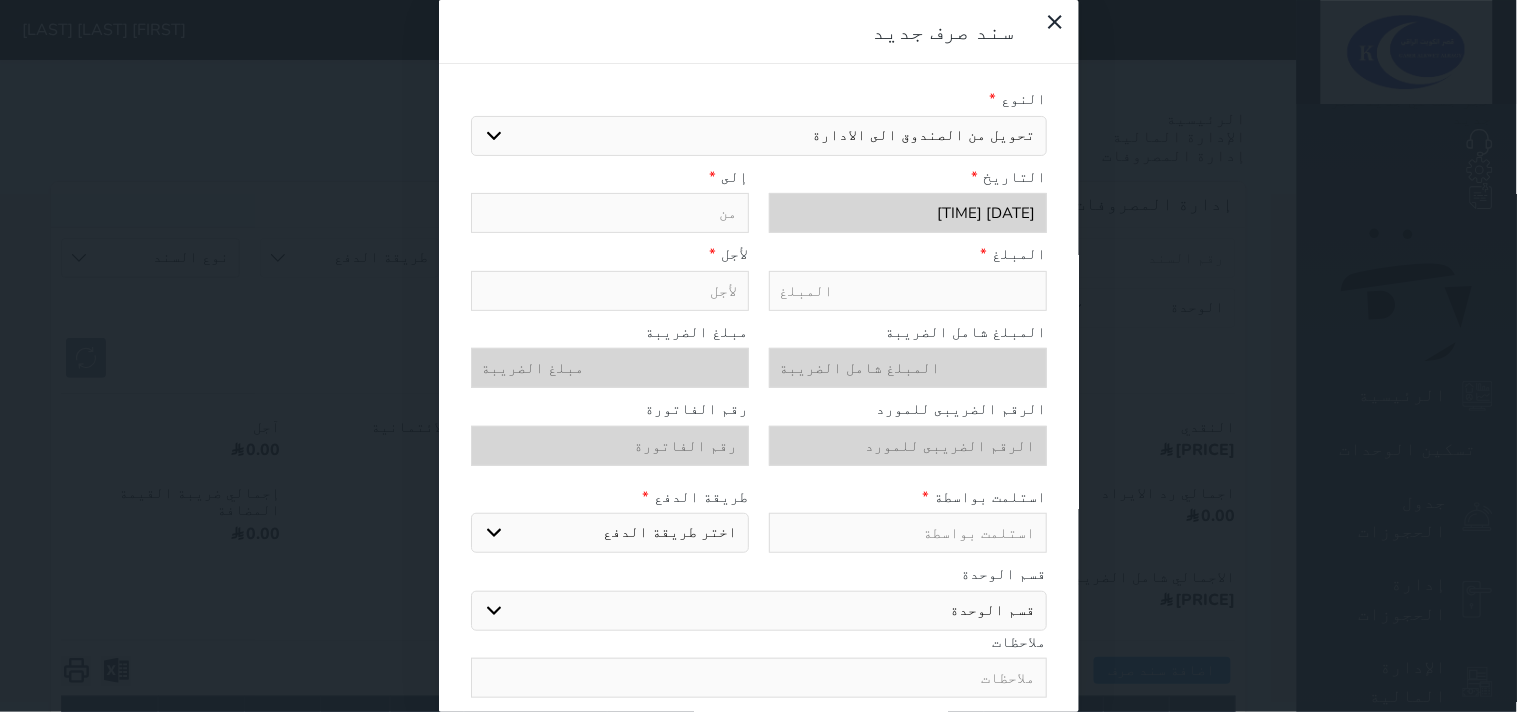 click on "اختيار مرتجع إيجار رواتب صيانة مصروفات عامة تحويل من الصندوق الى الادارة استرجاع تامين استرجاع العربون الضريبه وبلدي" at bounding box center [759, 136] 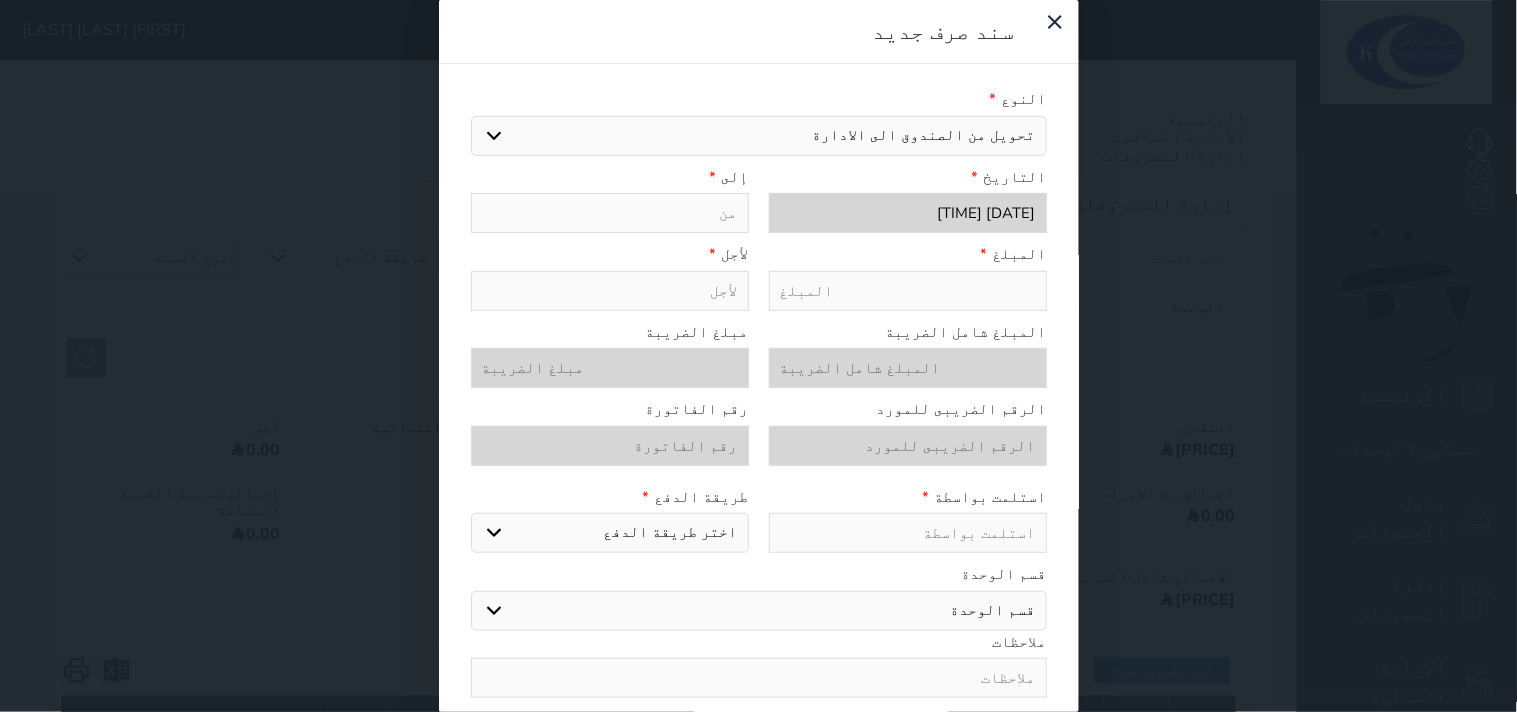 type on "تحويل من الصندوق الى الادارة" 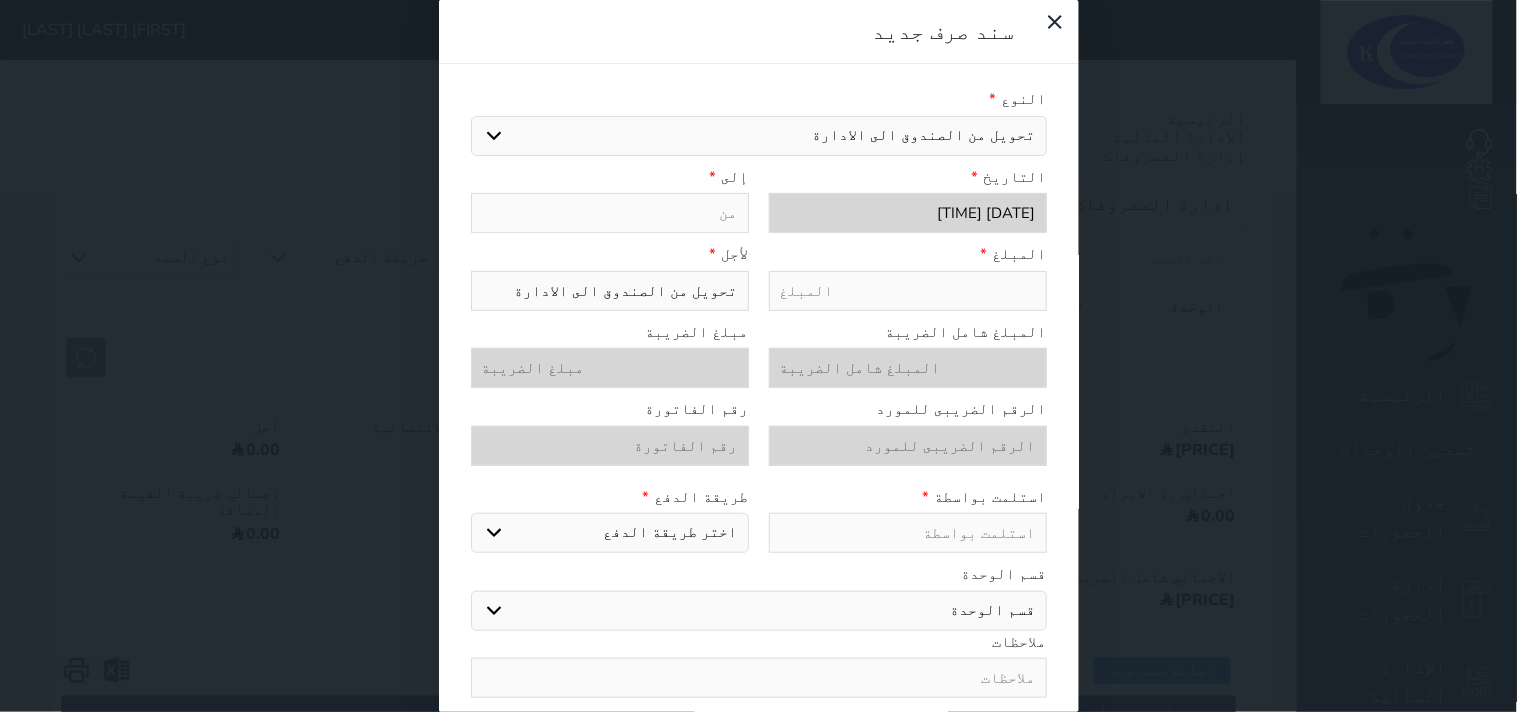 click at bounding box center [908, 291] 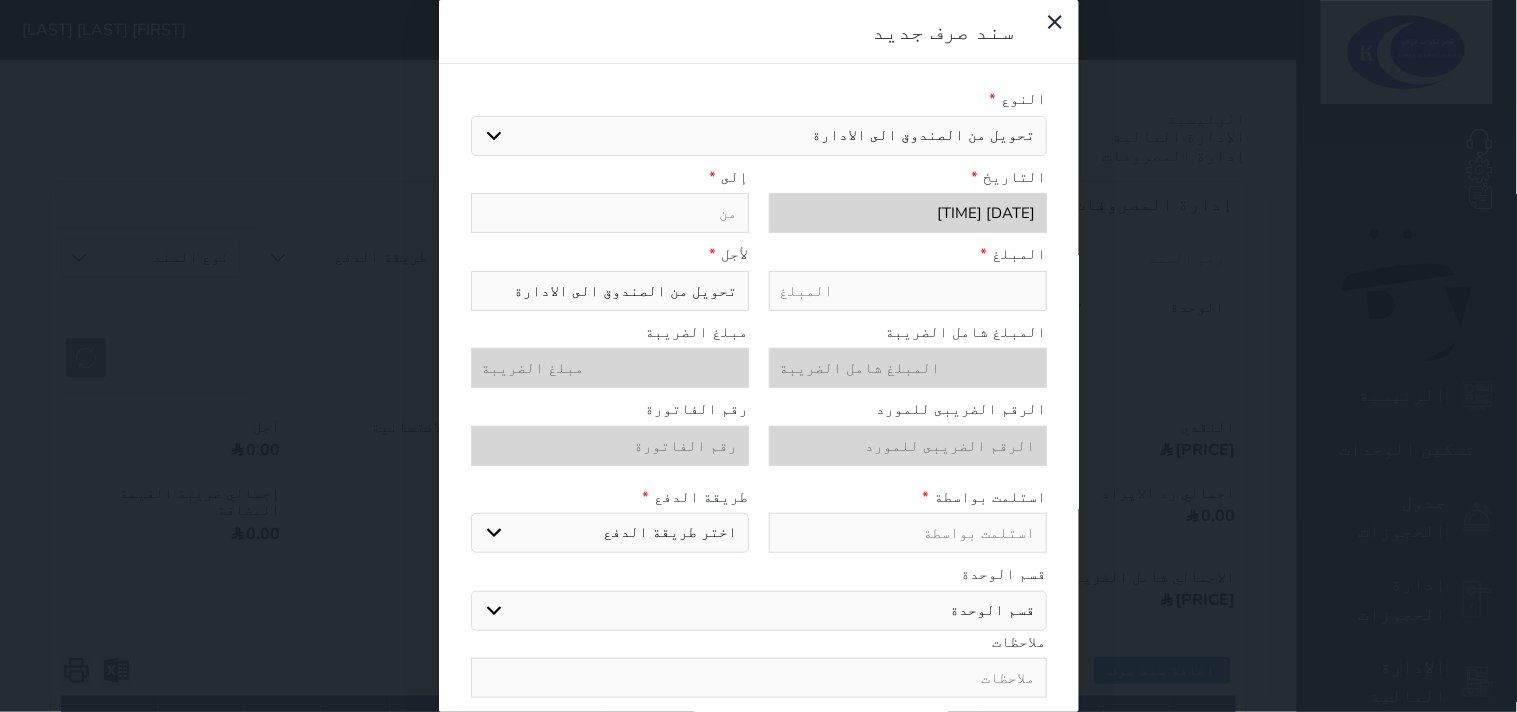 select 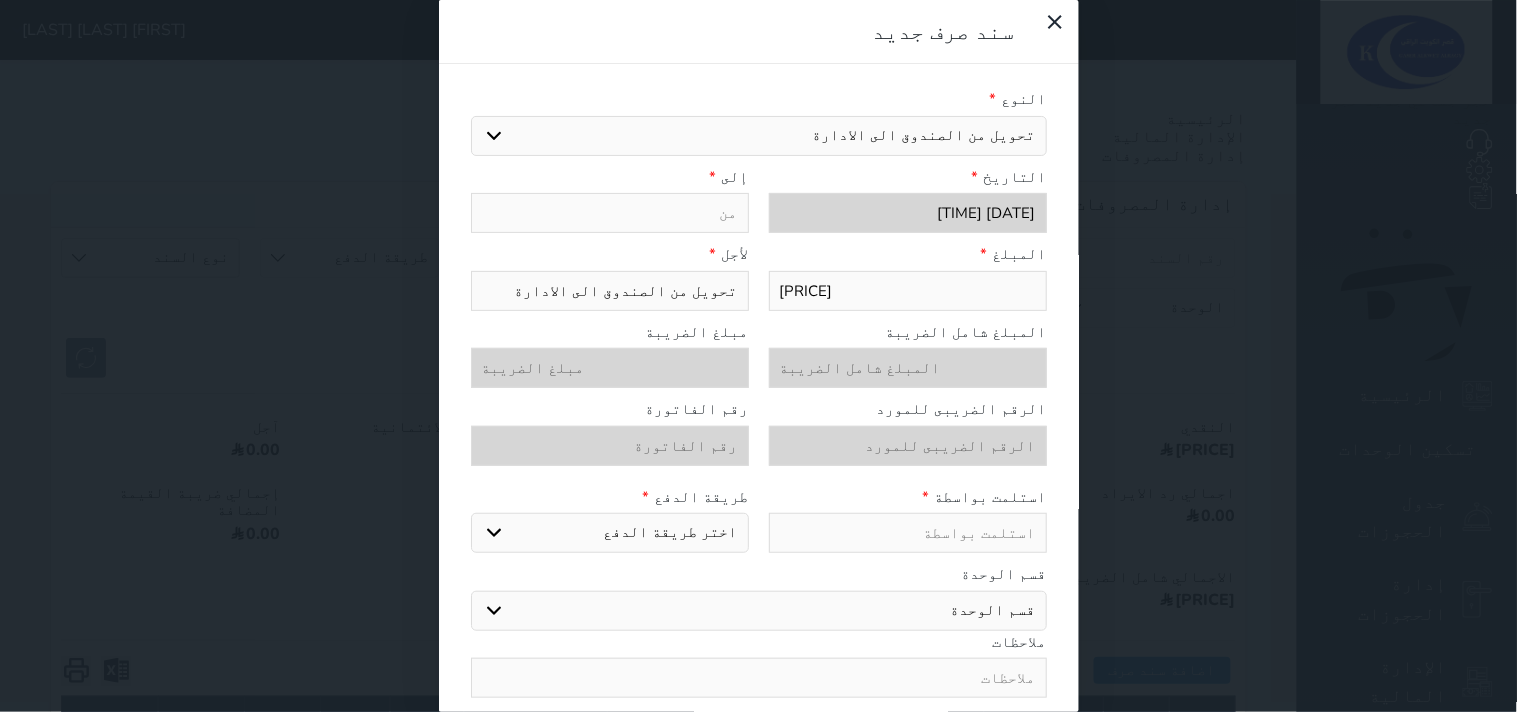 type on "[PRICE]" 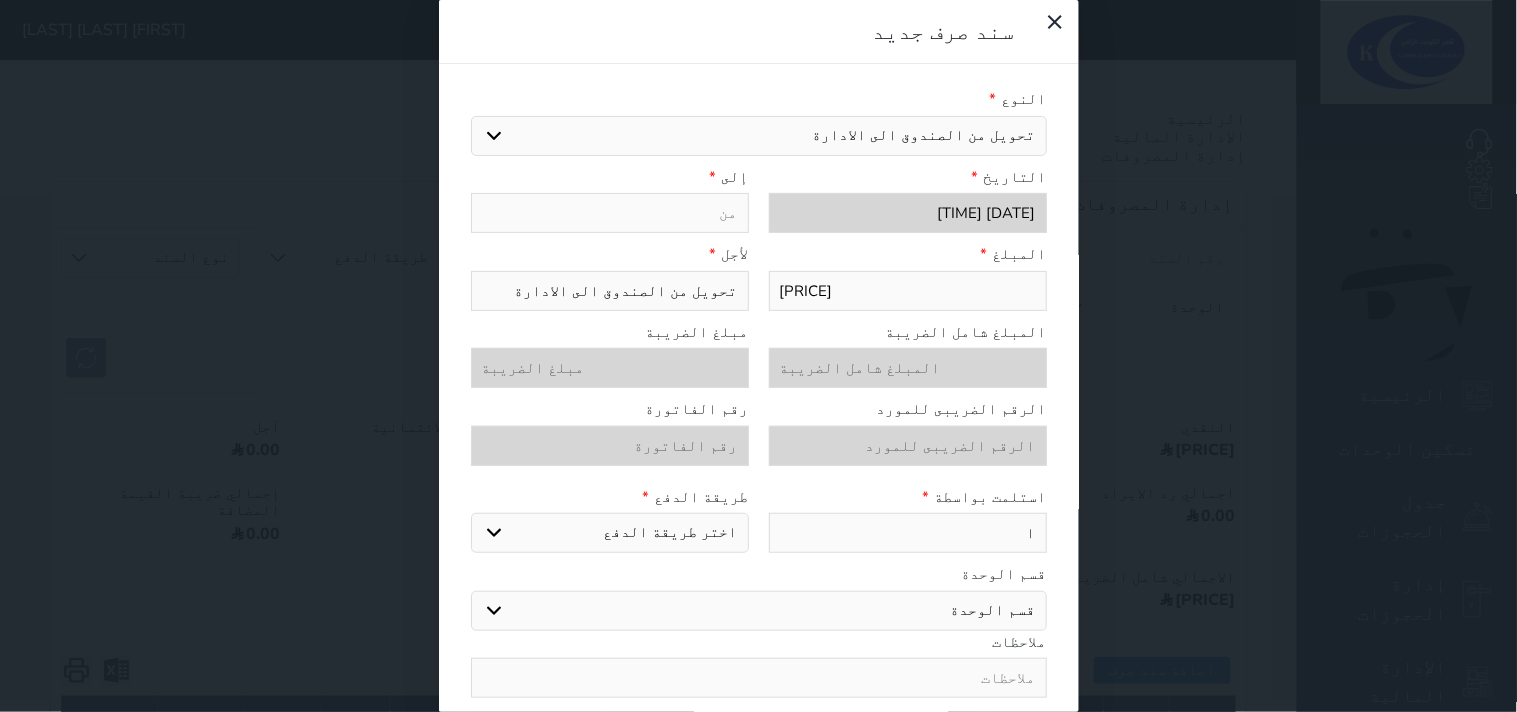 type on "ال" 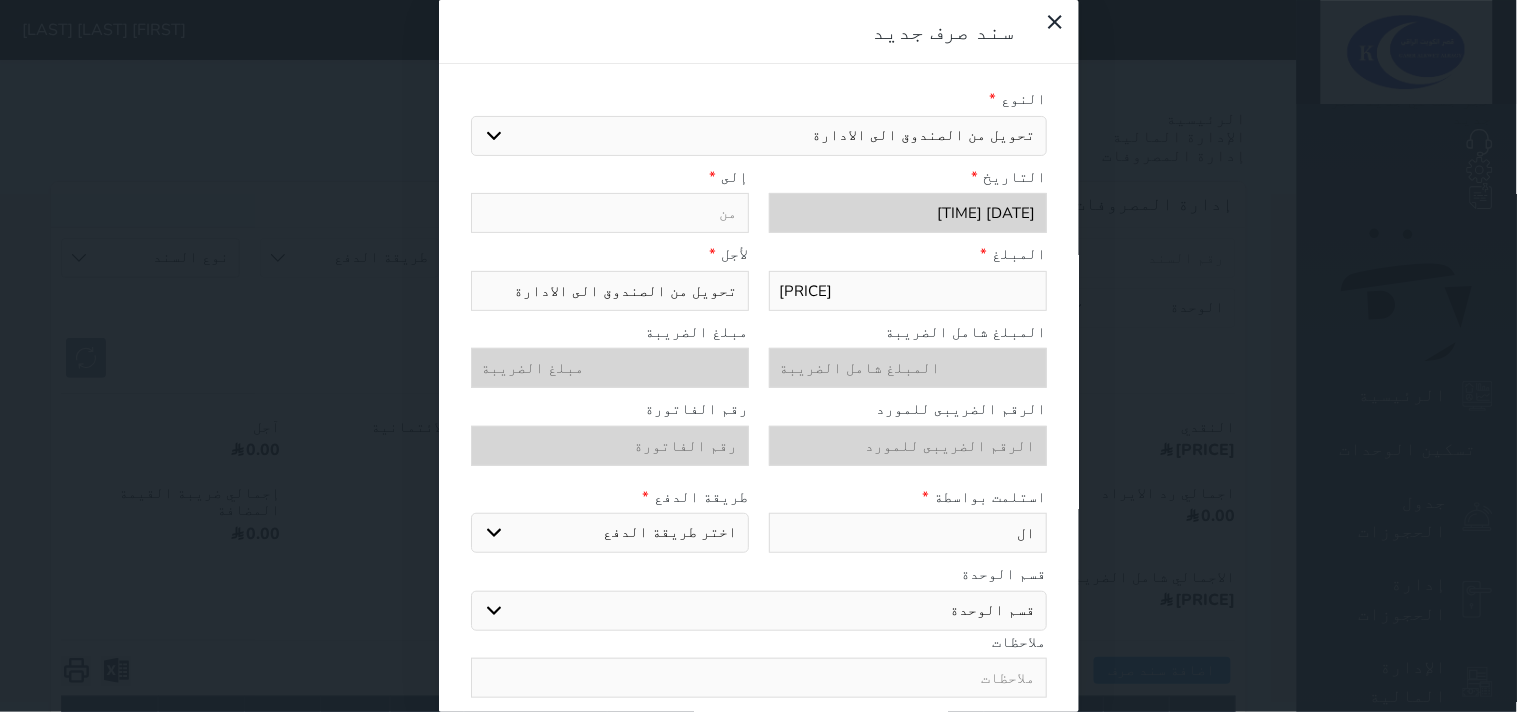 type on "الا" 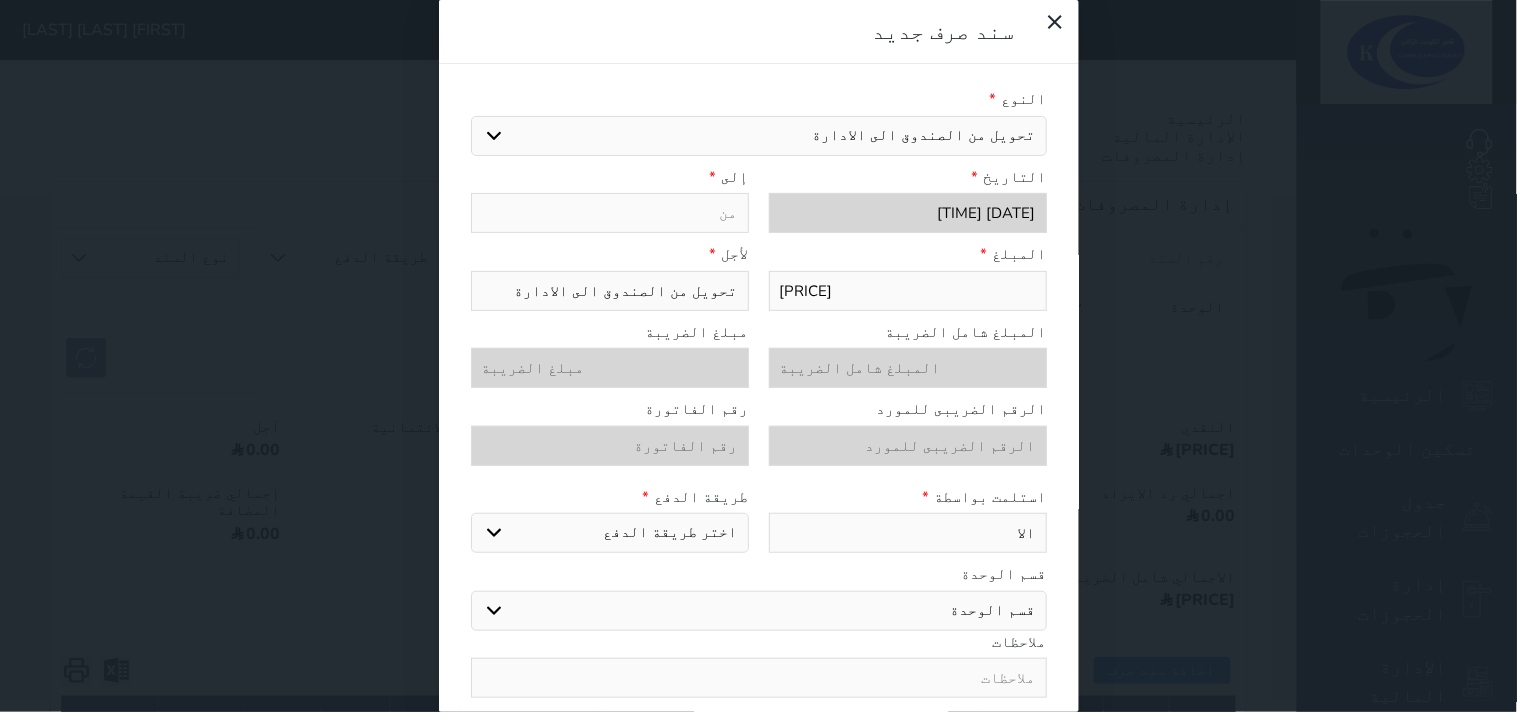 type on "الاس" 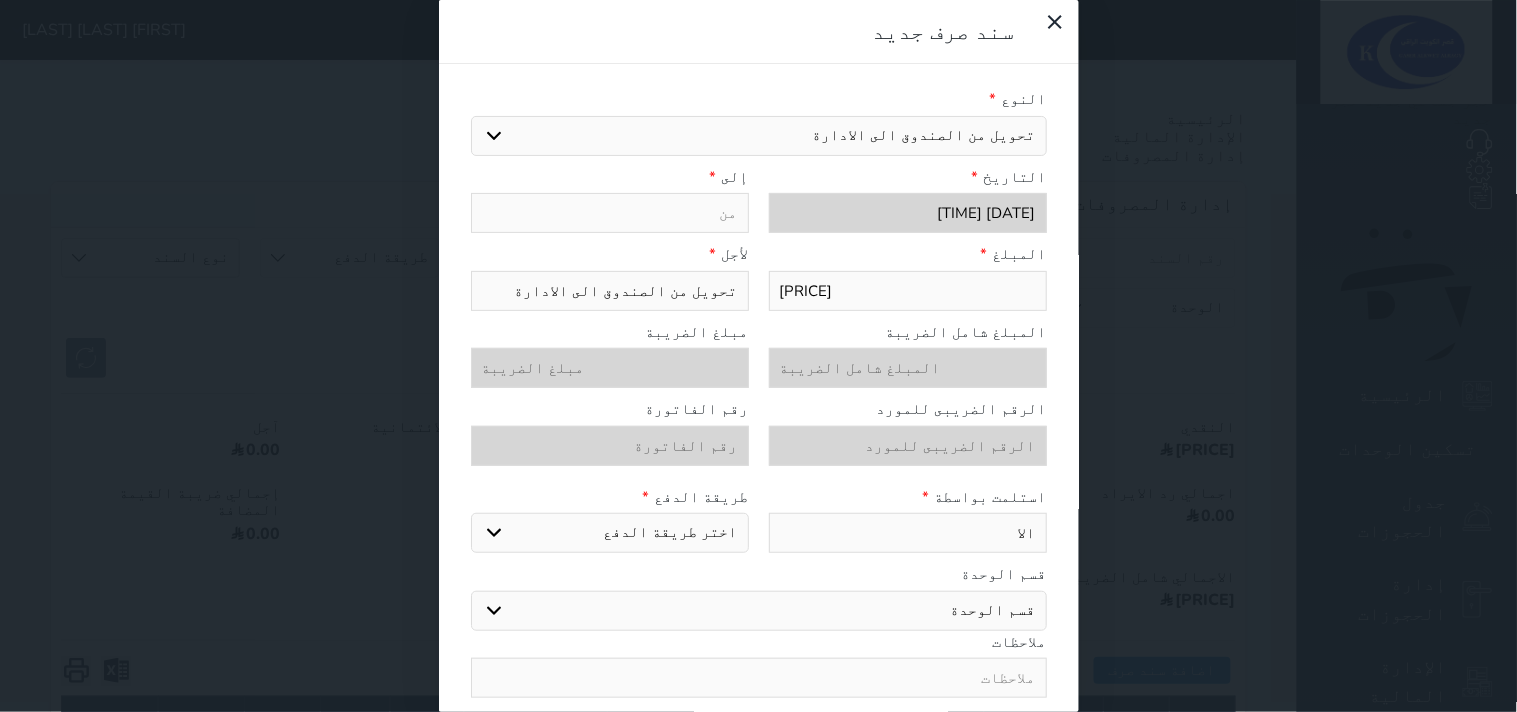select 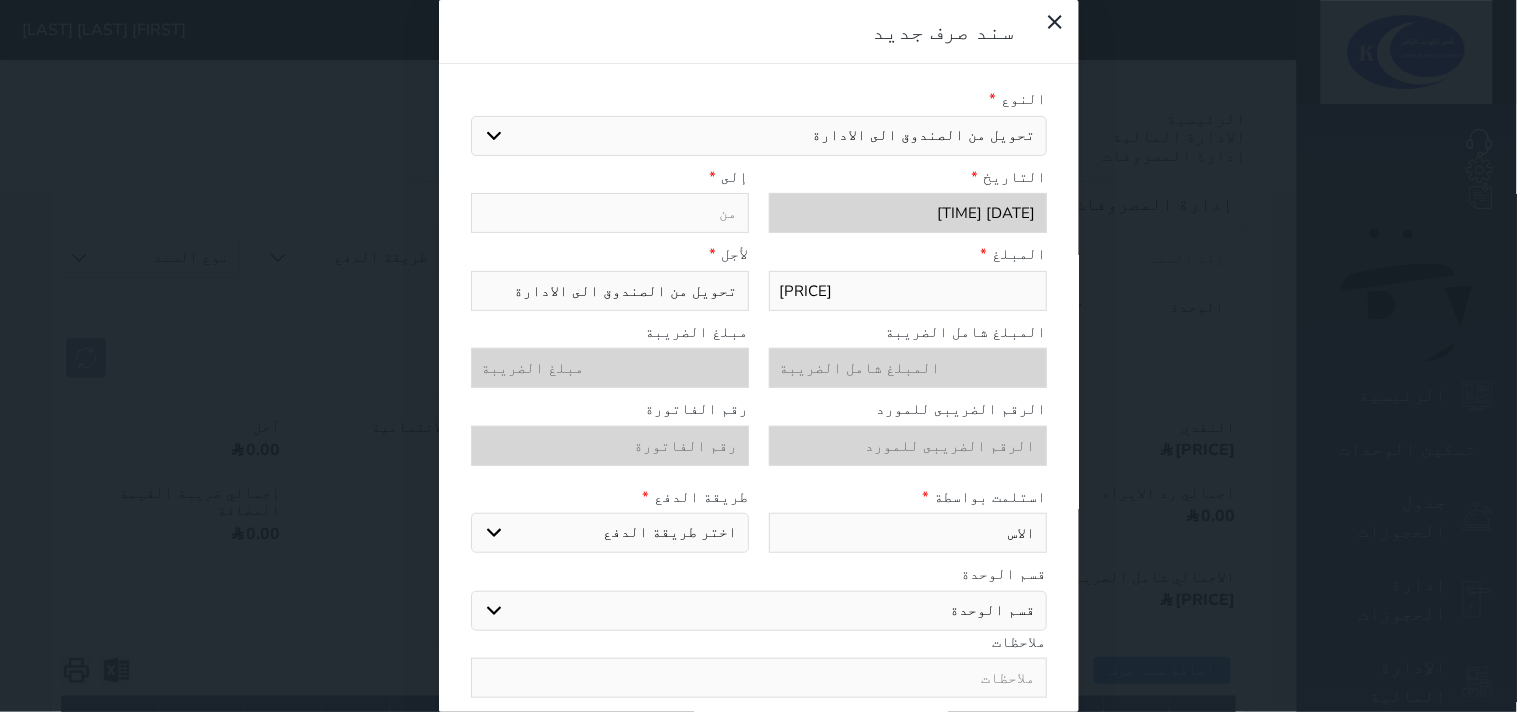 type on "الاست" 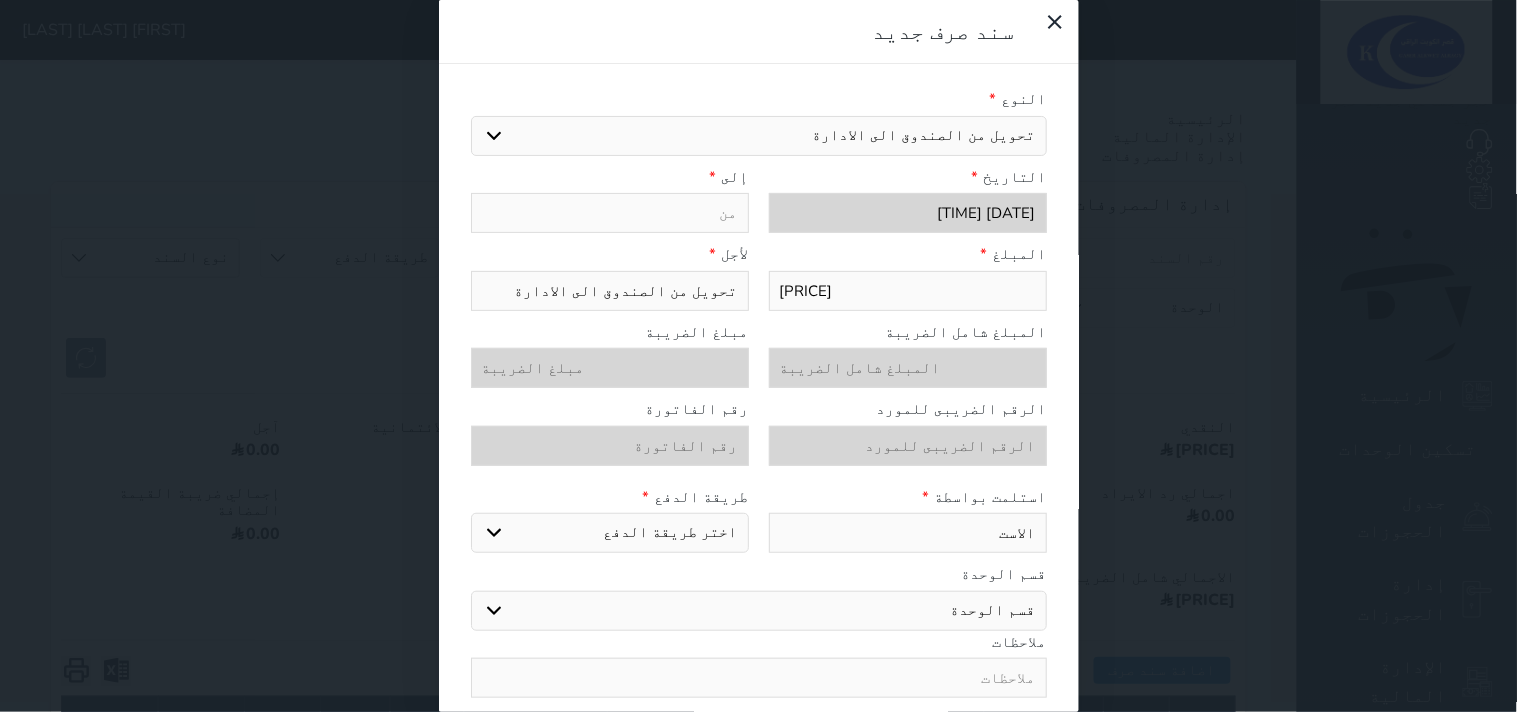 type on "الاستق" 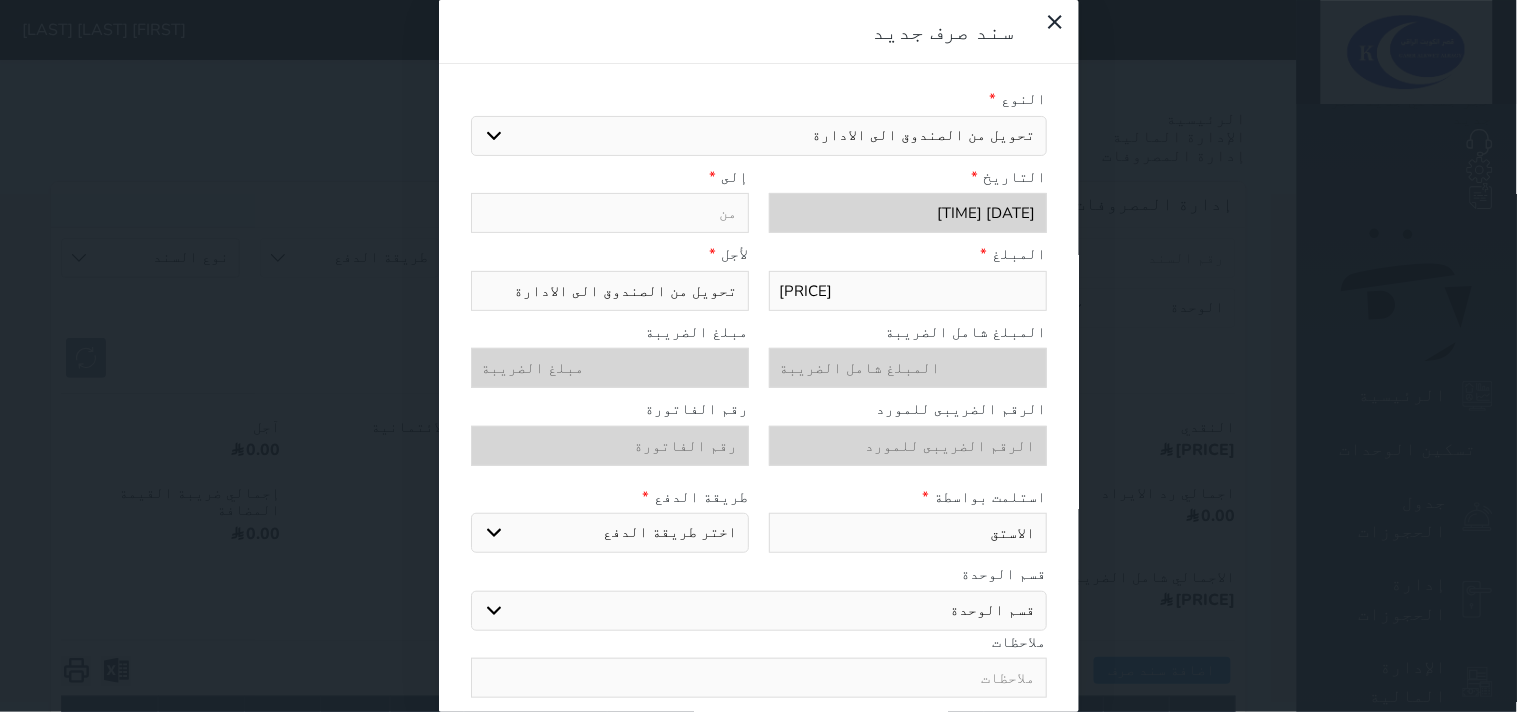 select 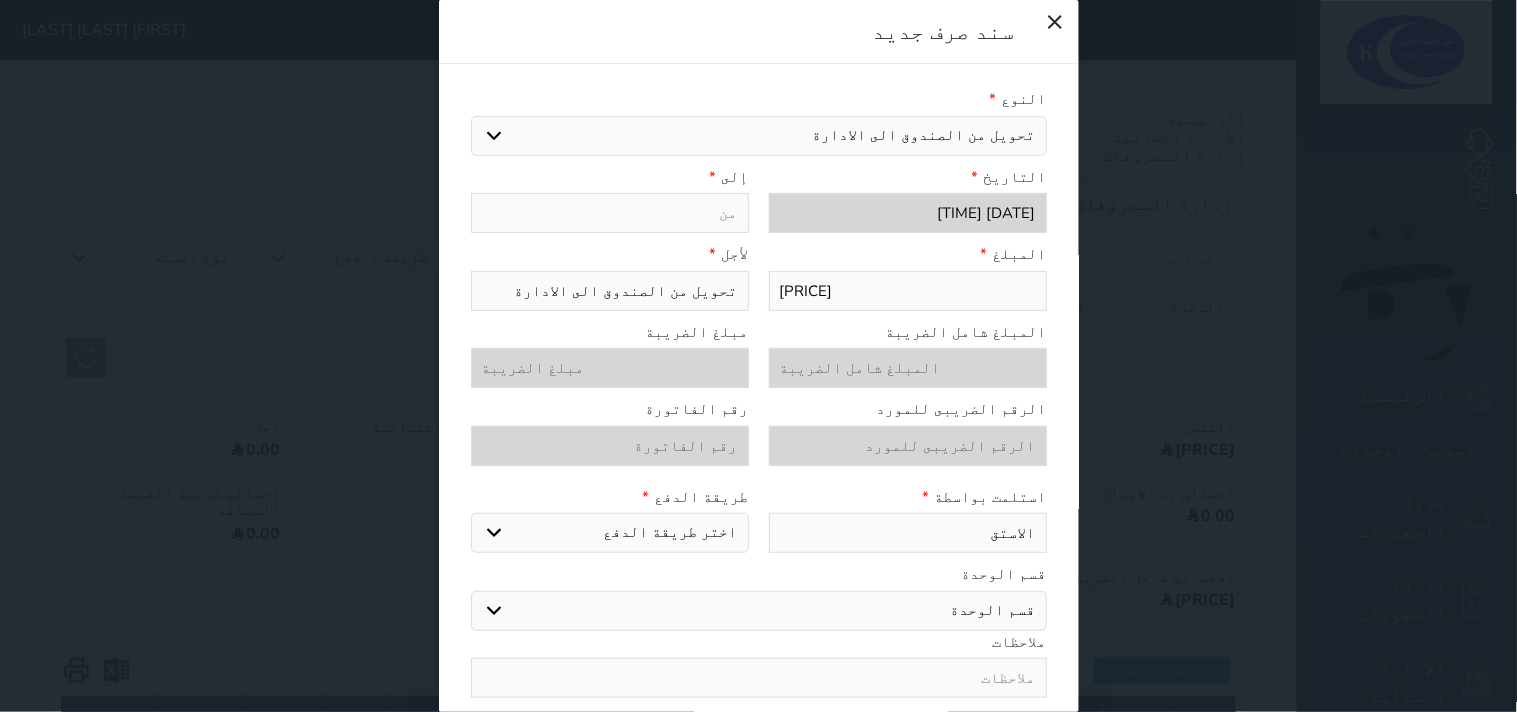 type on "الاستقبا" 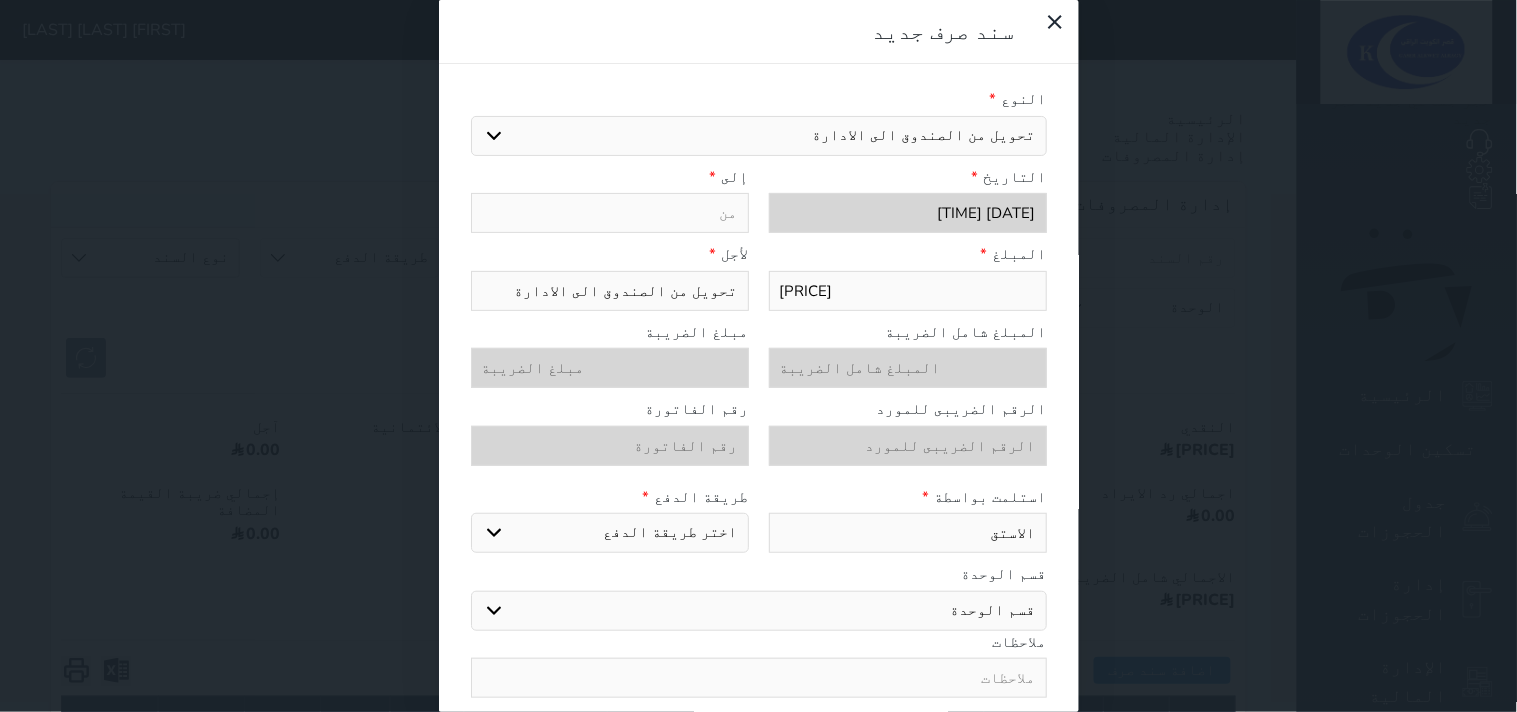 select 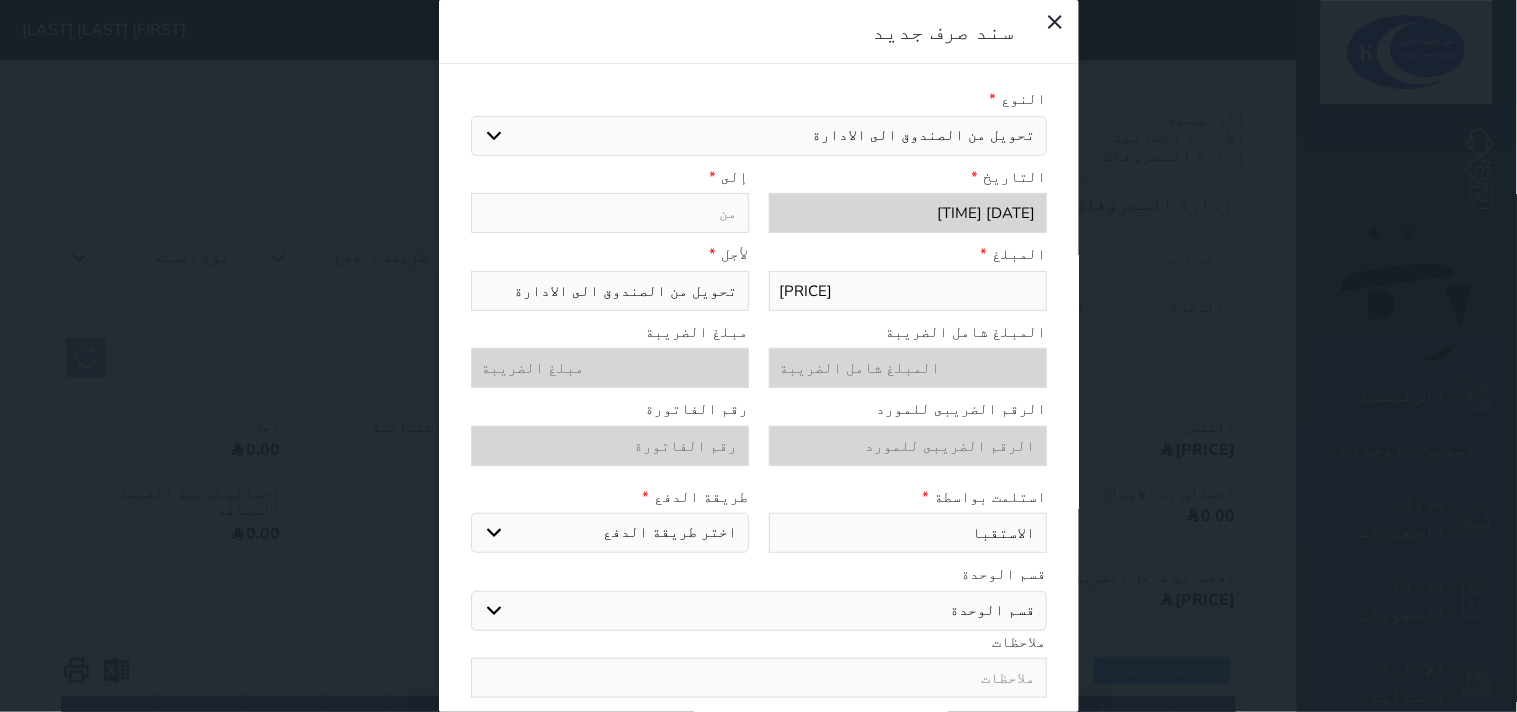 type on "الاستقبا" 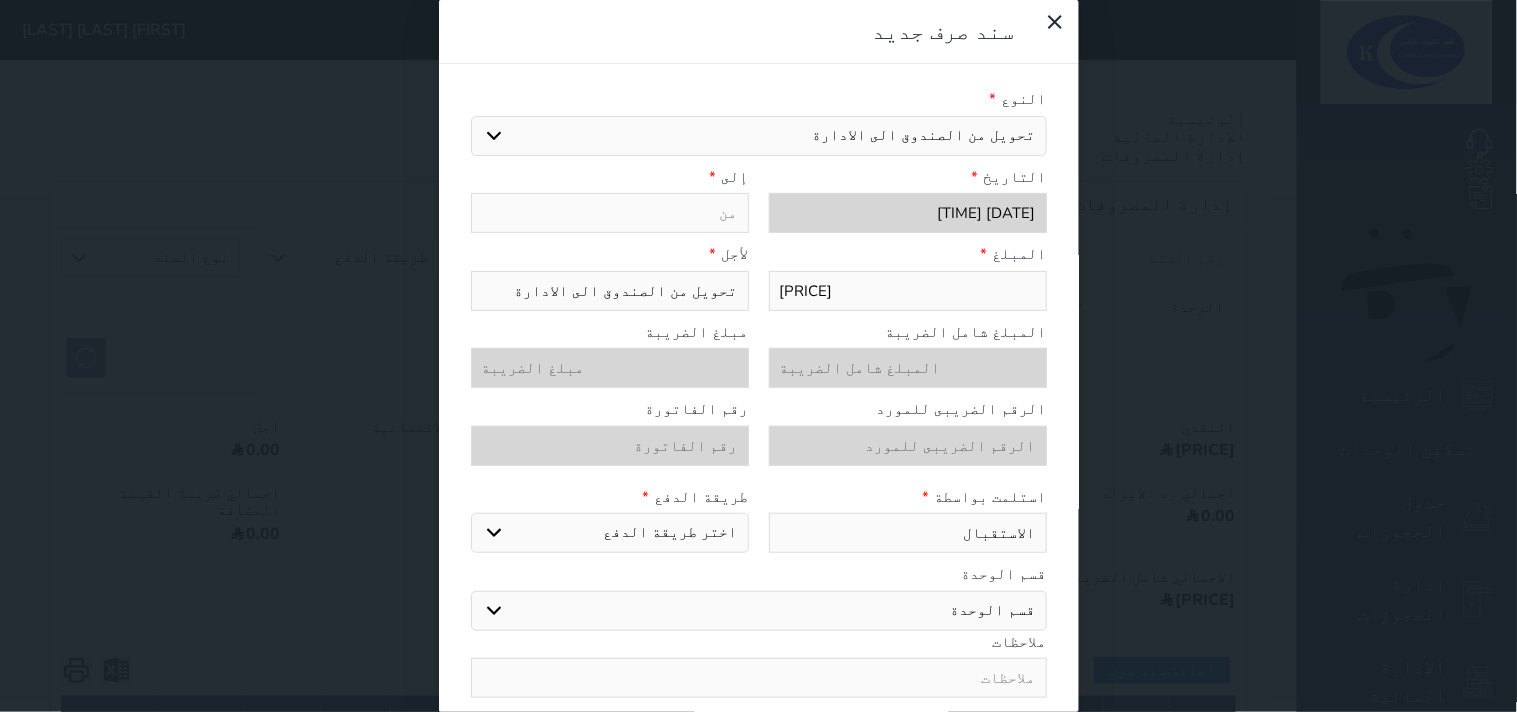 select 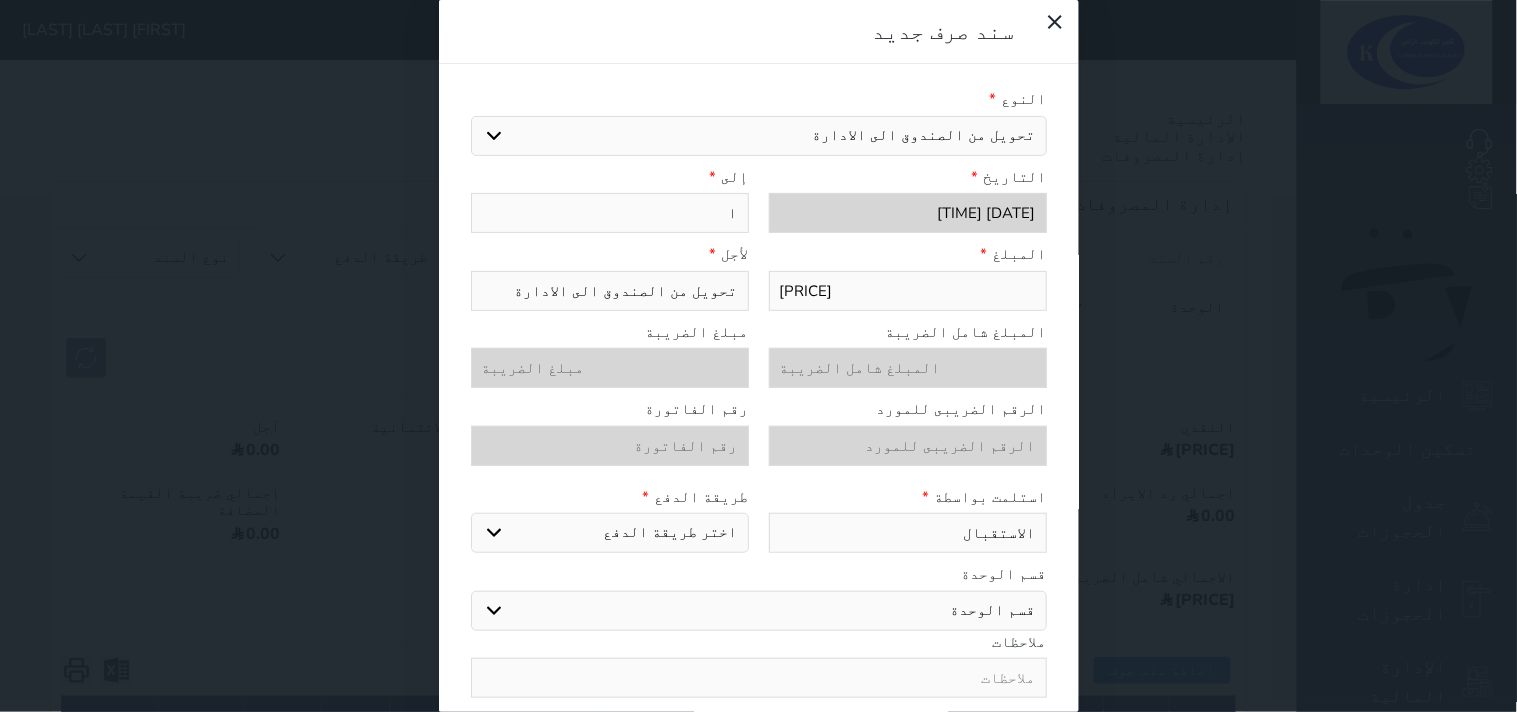 type on "ال" 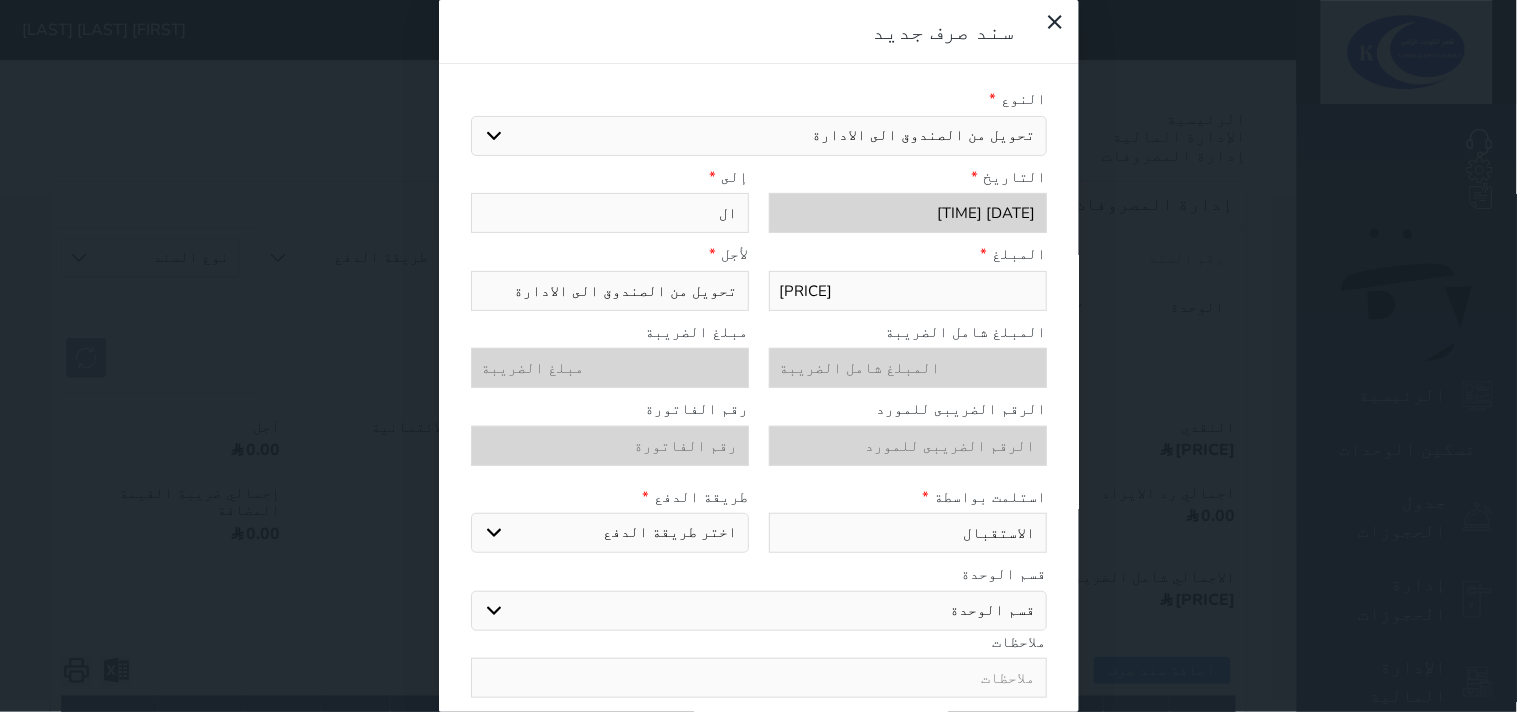 type on "الف" 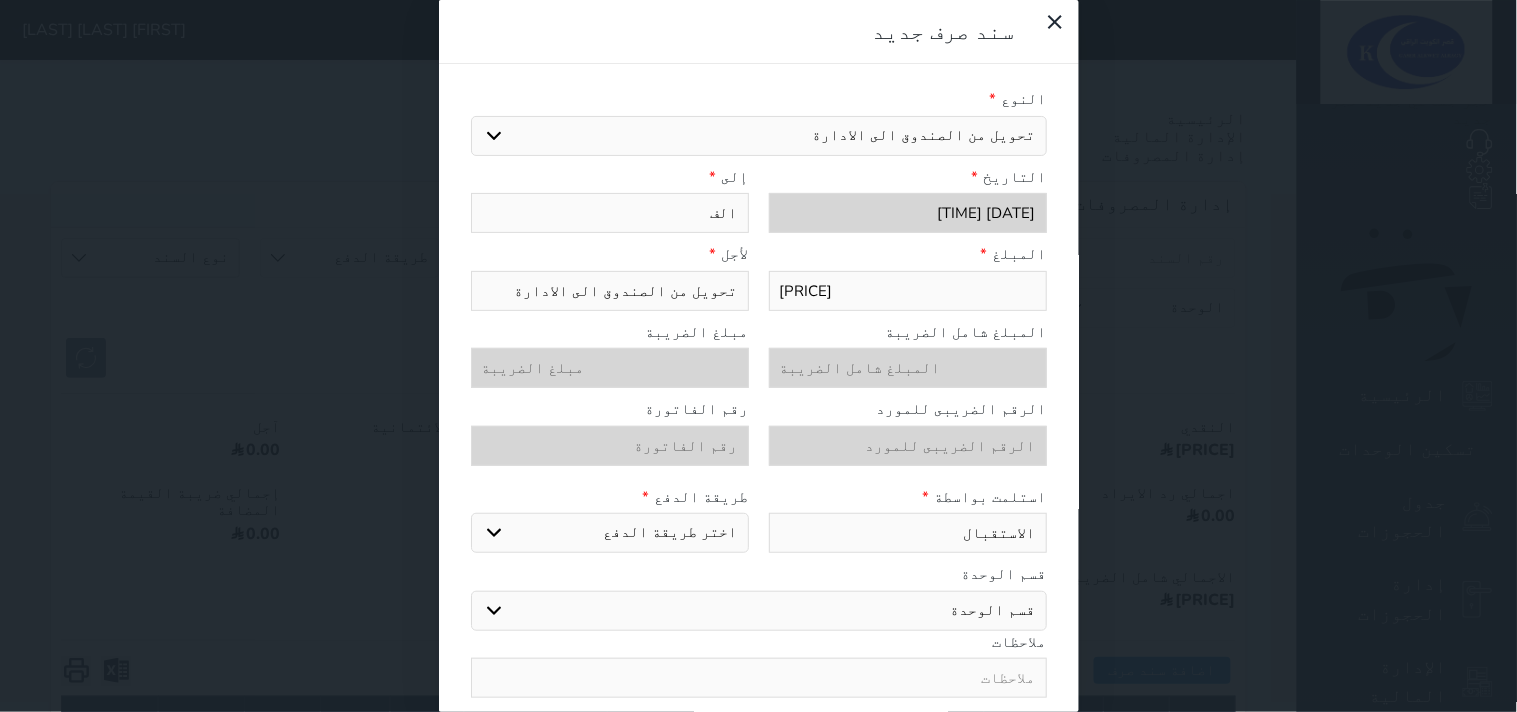 type on "الفن" 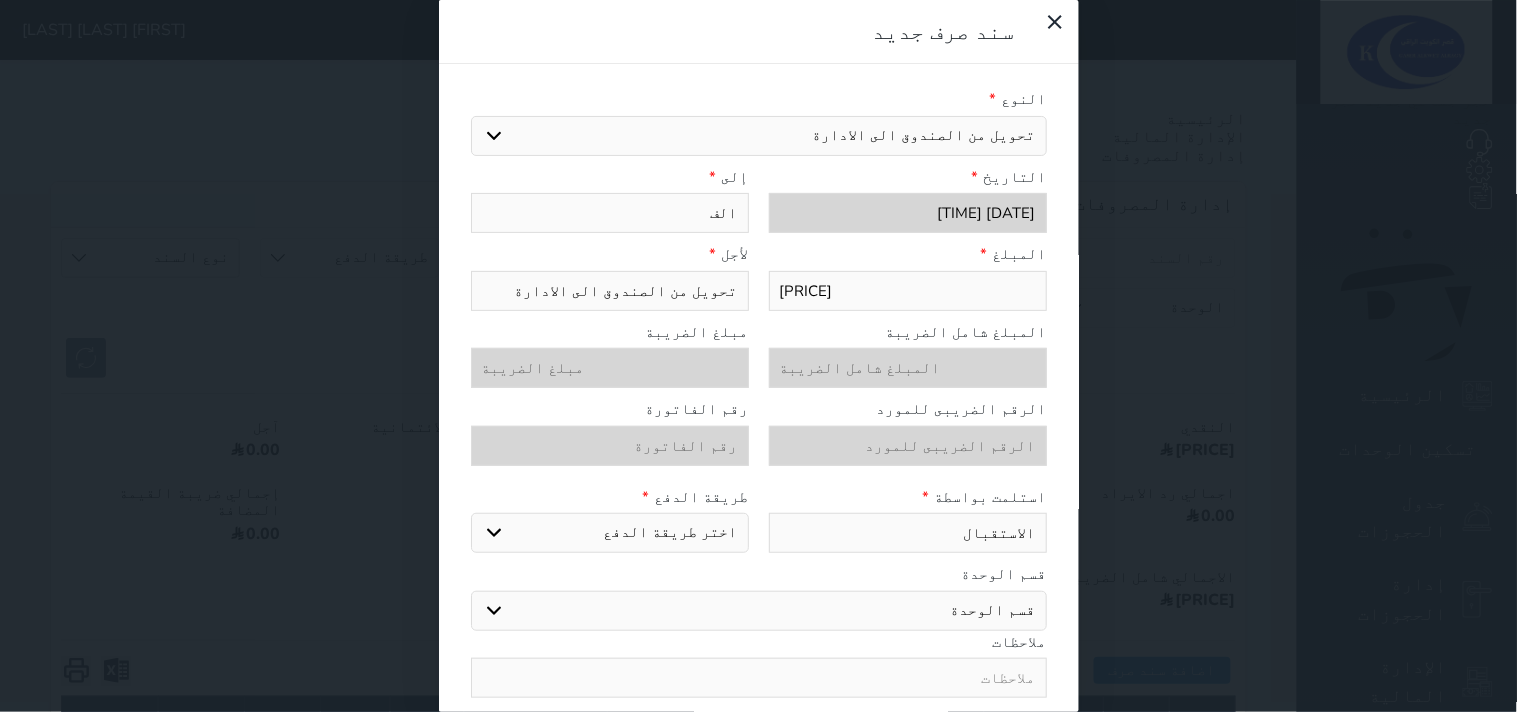 select 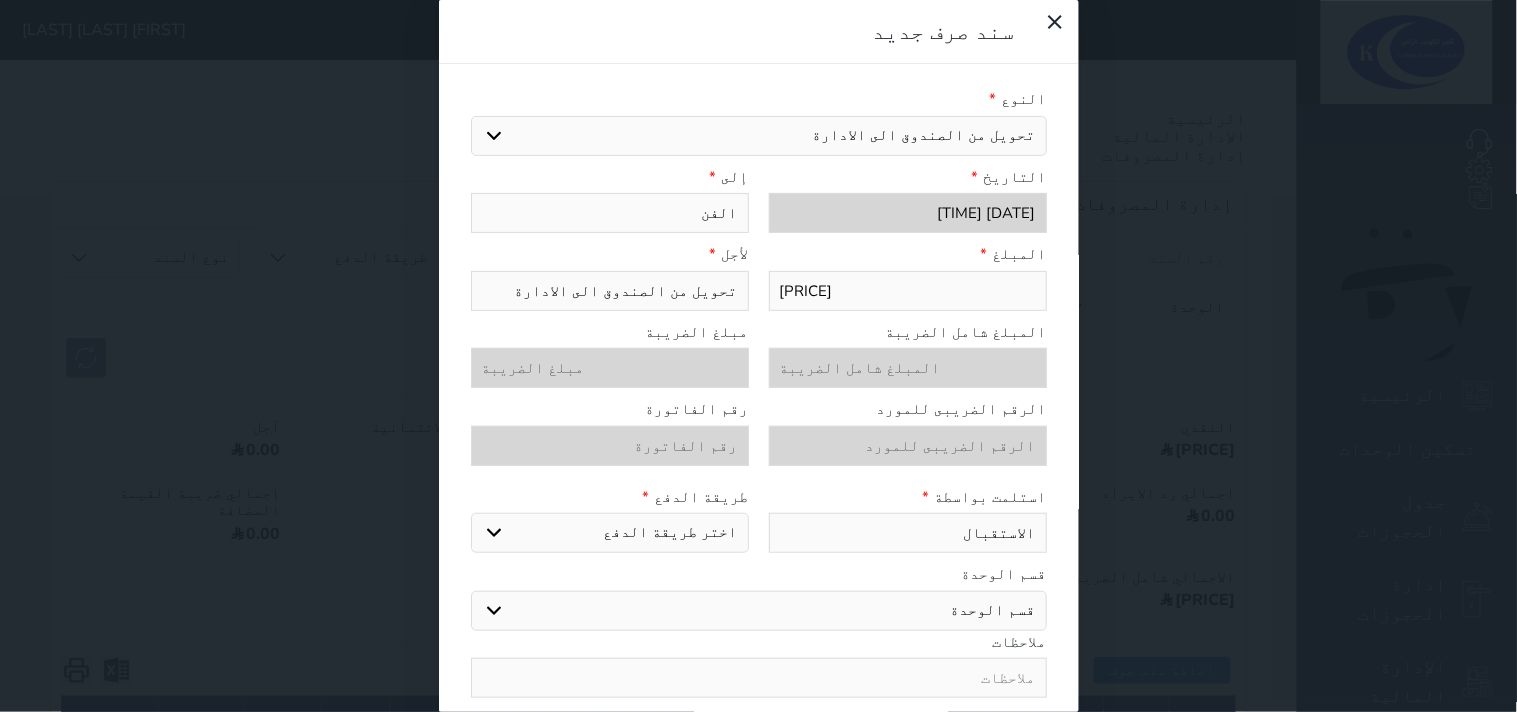type on "الفند" 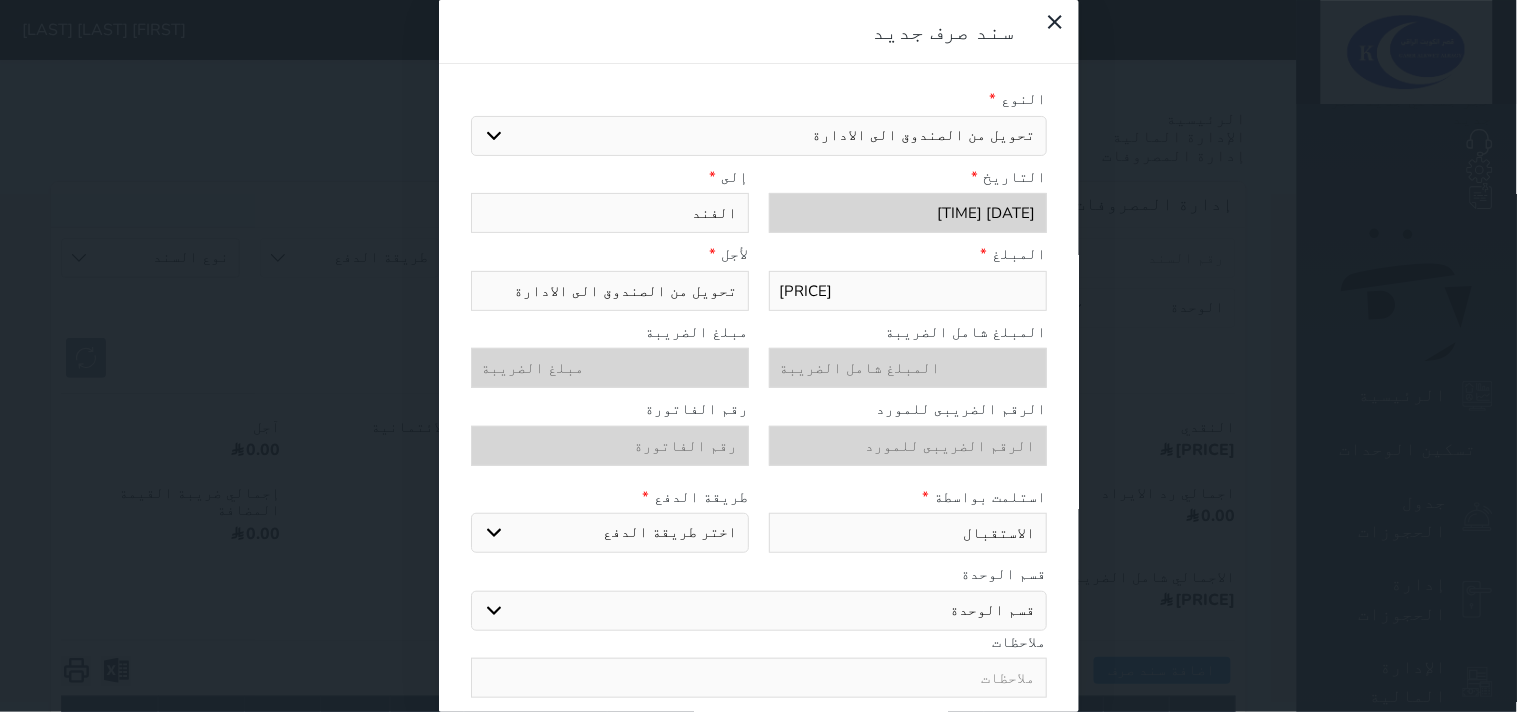 select 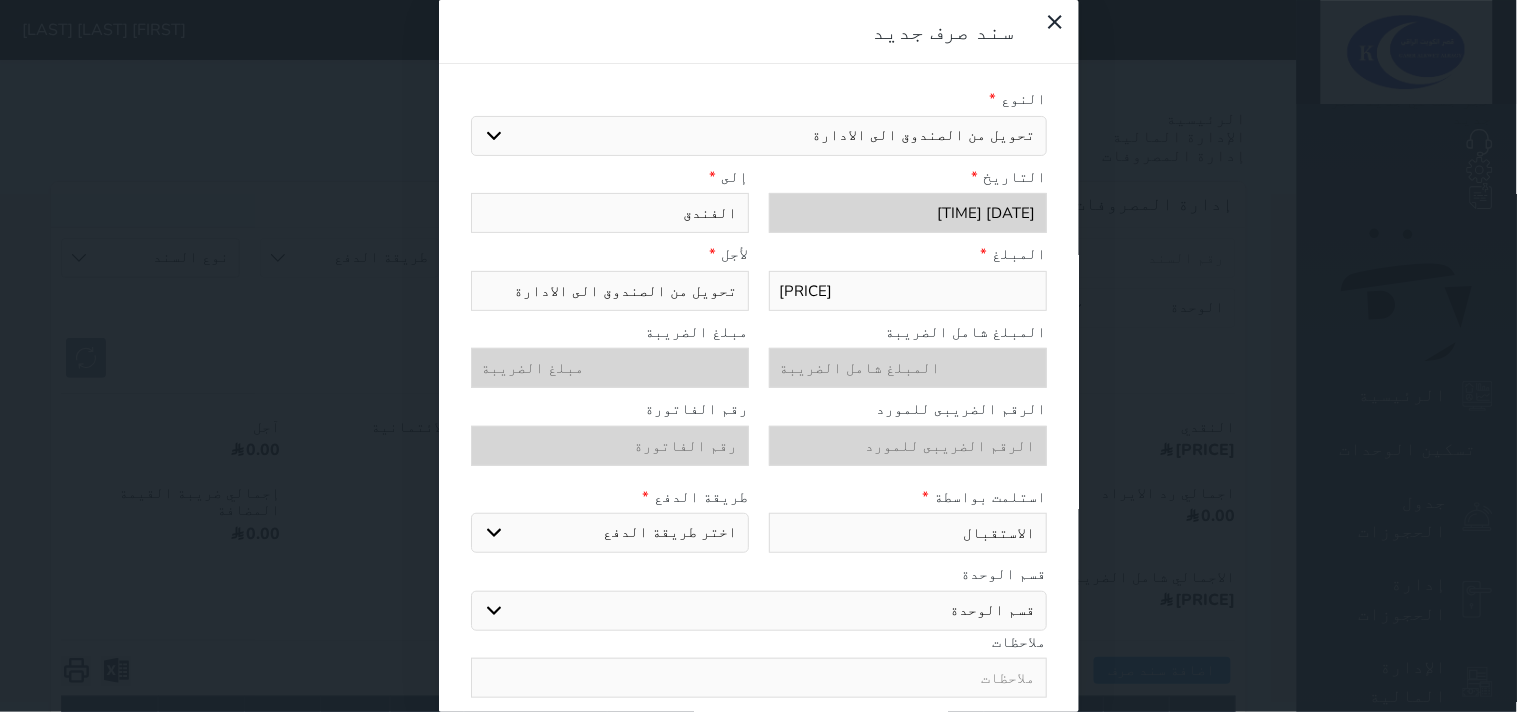 select 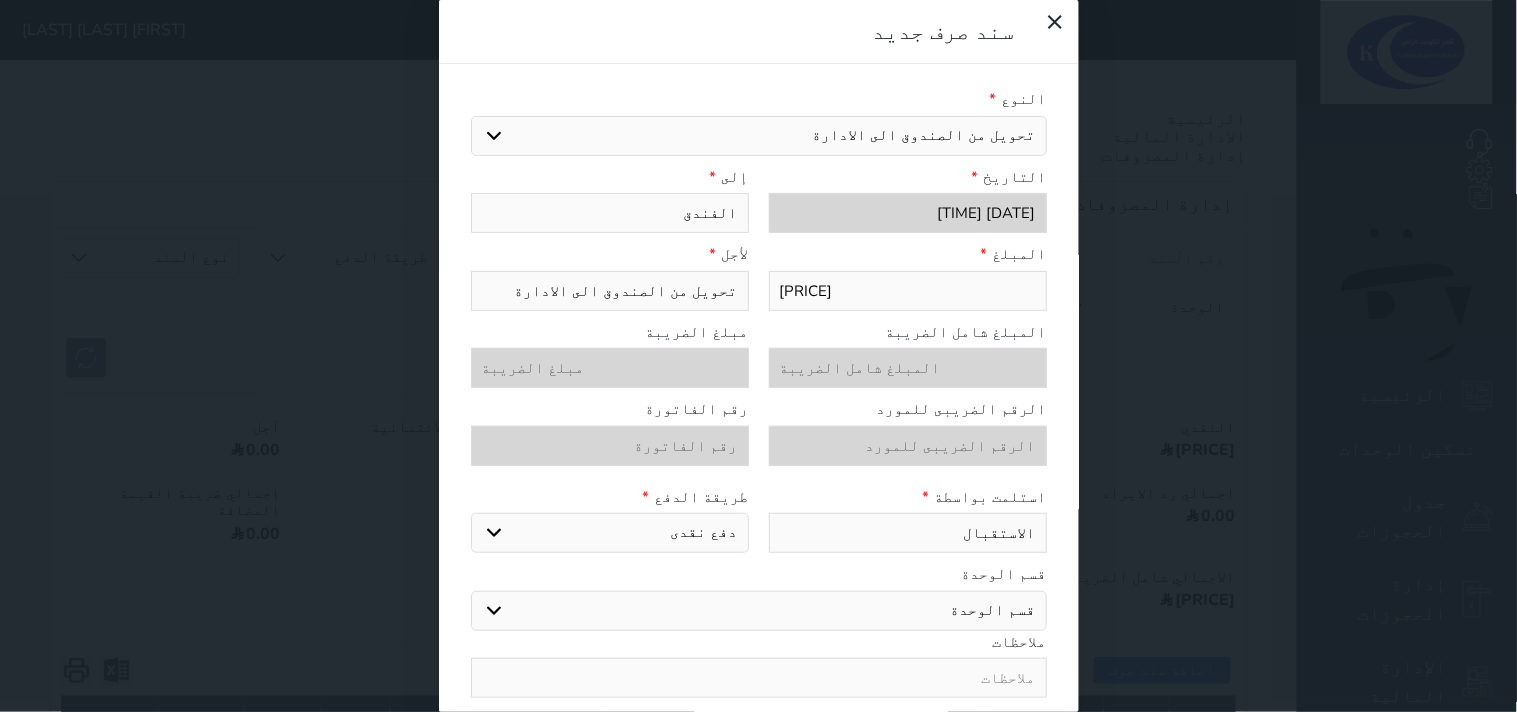 click on "اختر طريقة الدفع   دفع نقدى   تحويل بنكى   مدى   بطاقة ائتمان" at bounding box center [610, 533] 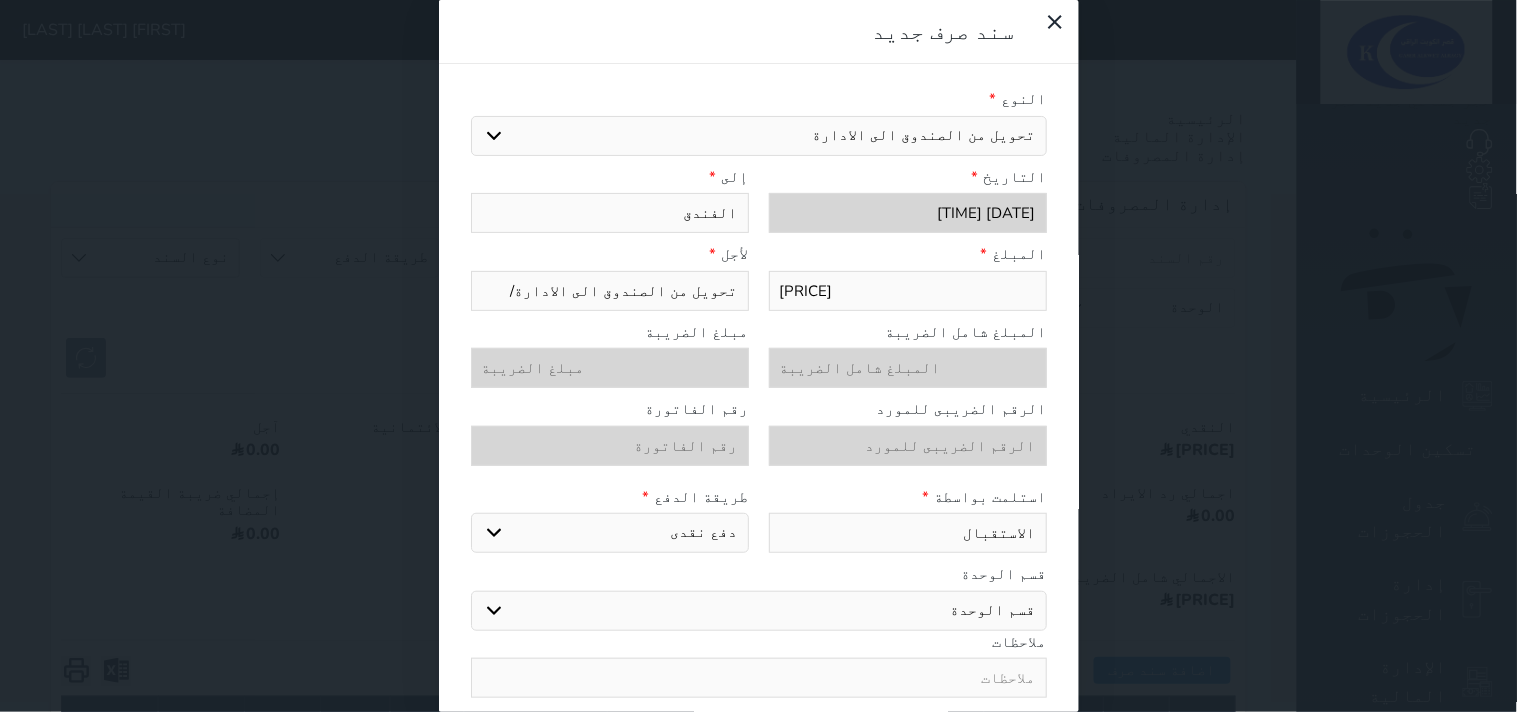 type on "تحويل من الصندوق الى الادارة" 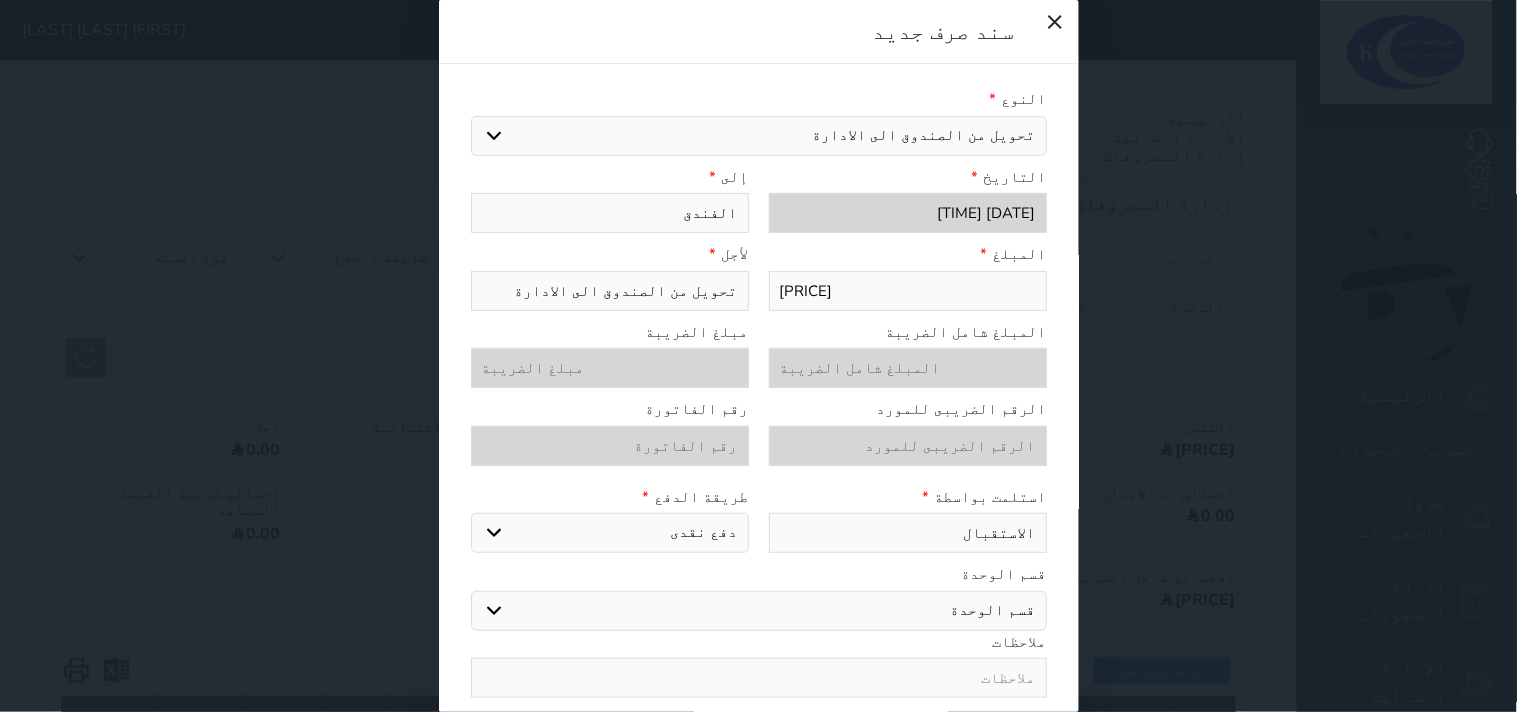 click on "الفندق" at bounding box center (610, 213) 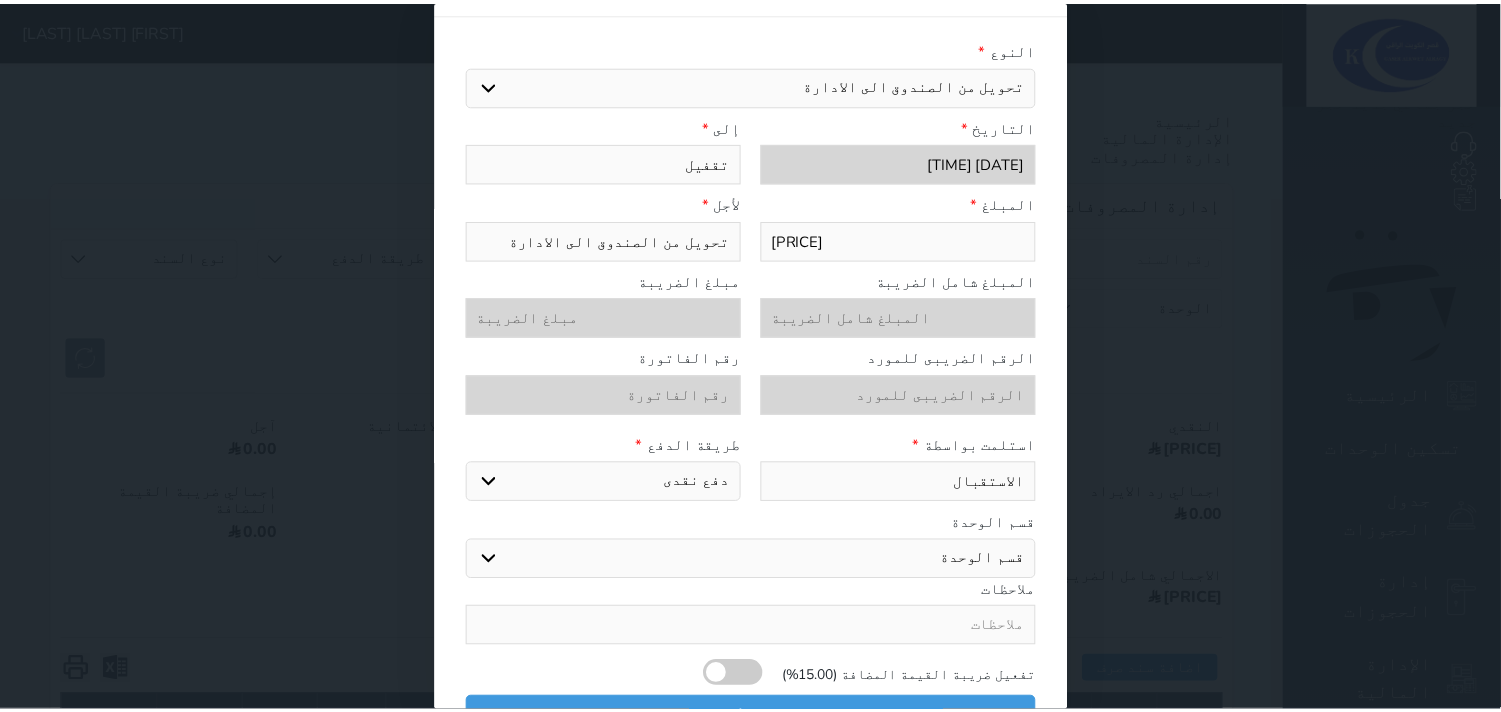 scroll, scrollTop: 76, scrollLeft: 0, axis: vertical 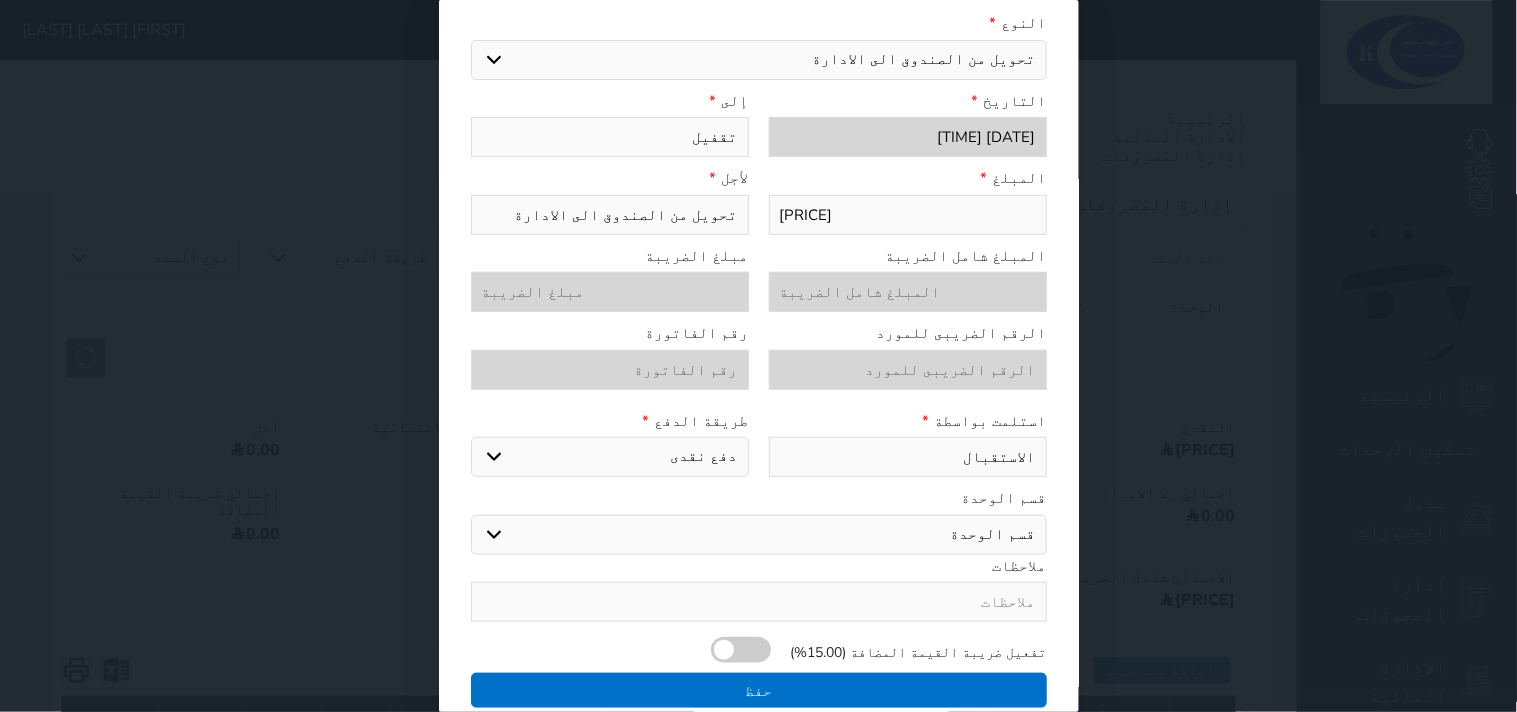 type on "تقفيل" 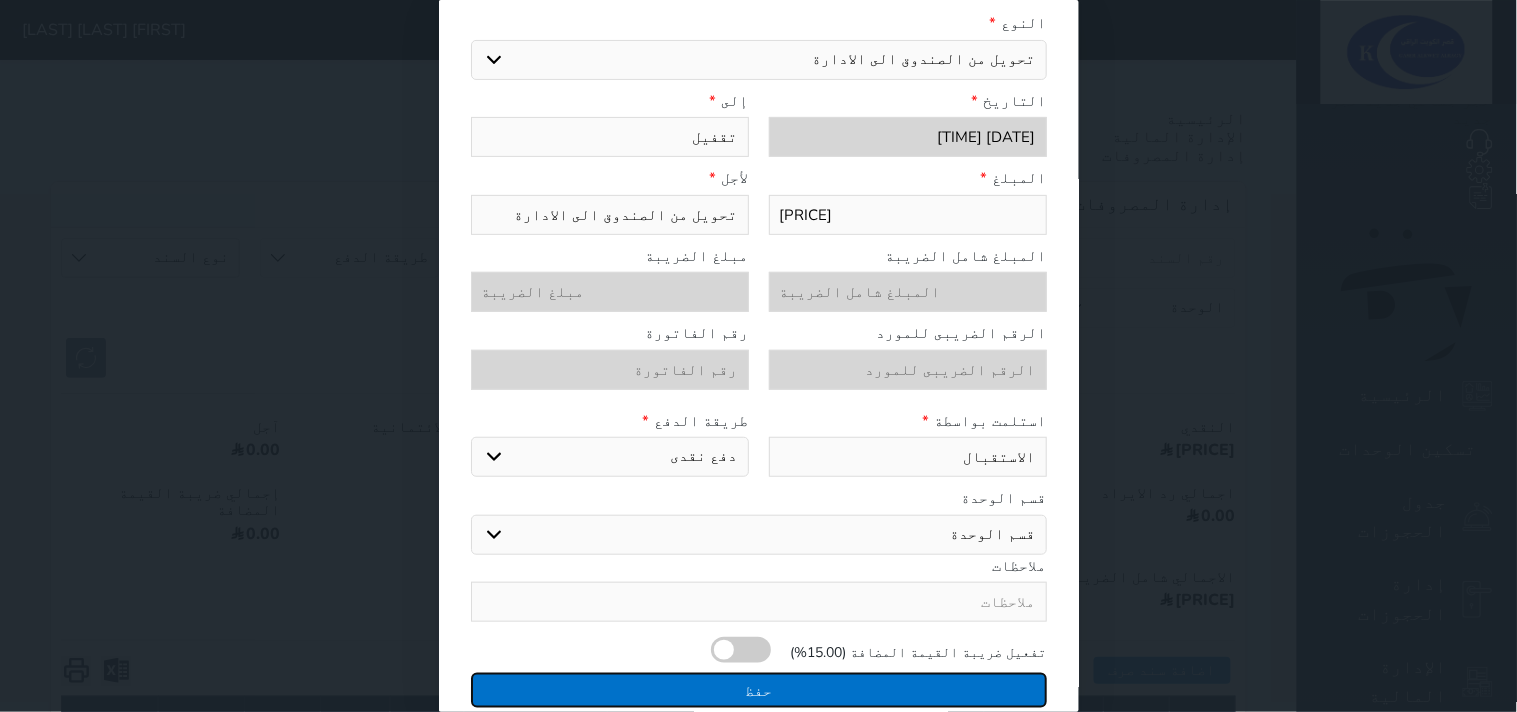click on "حفظ" at bounding box center [759, 690] 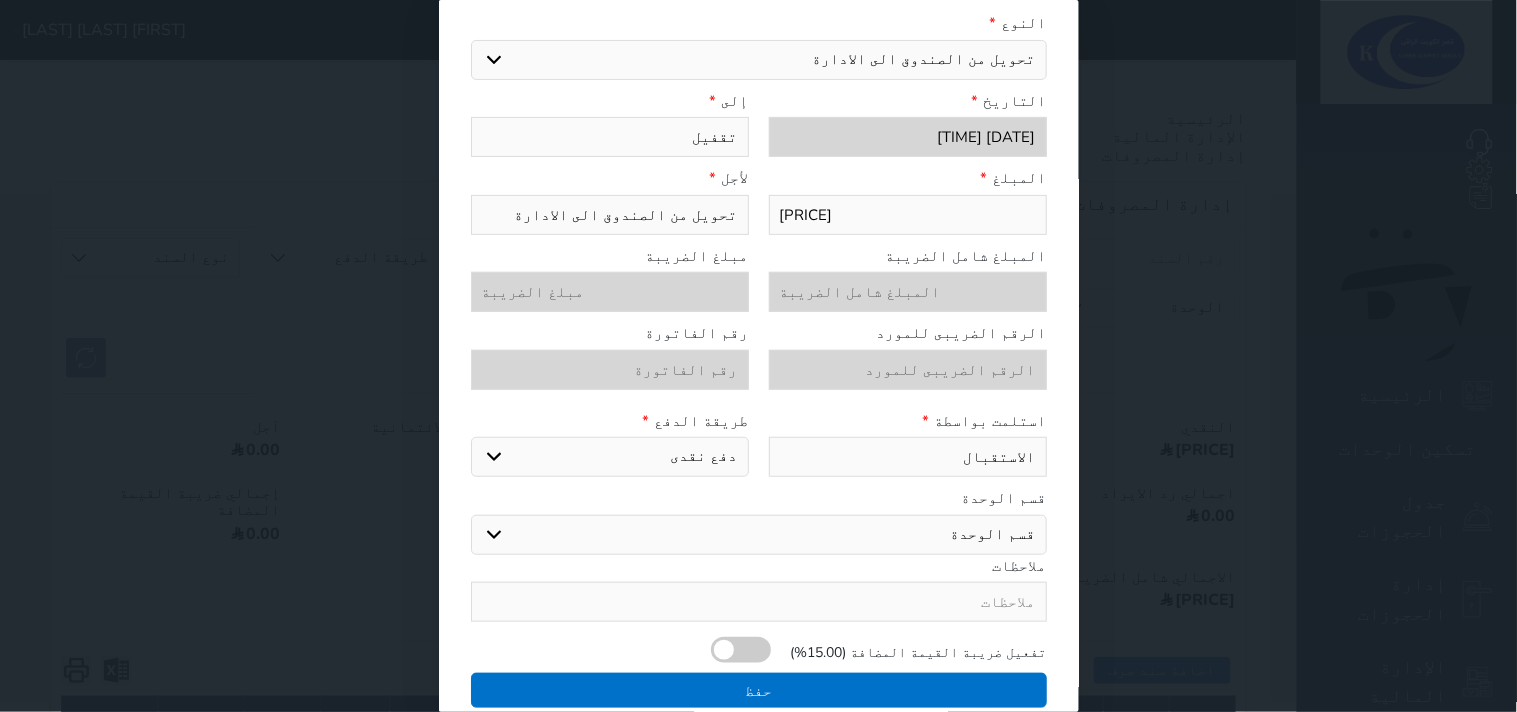 select 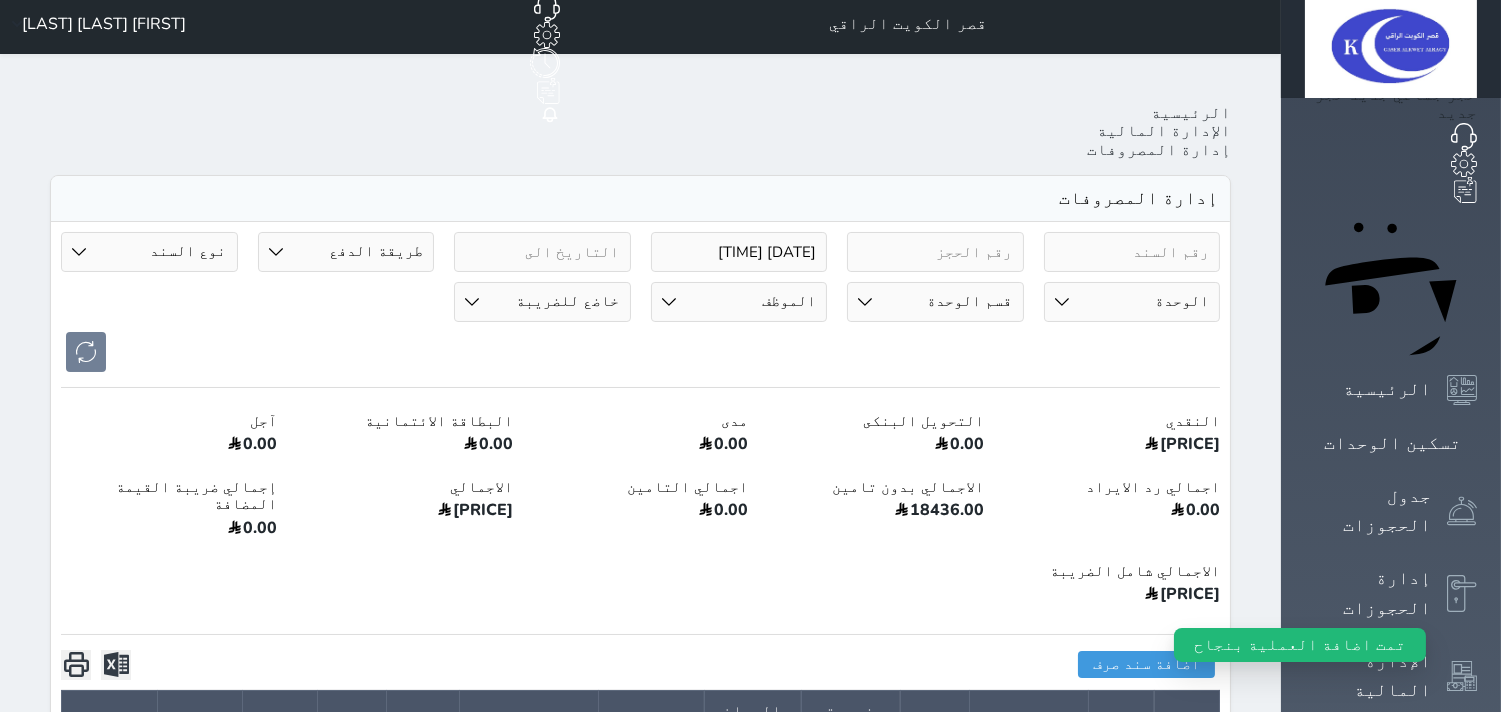 scroll, scrollTop: 0, scrollLeft: 0, axis: both 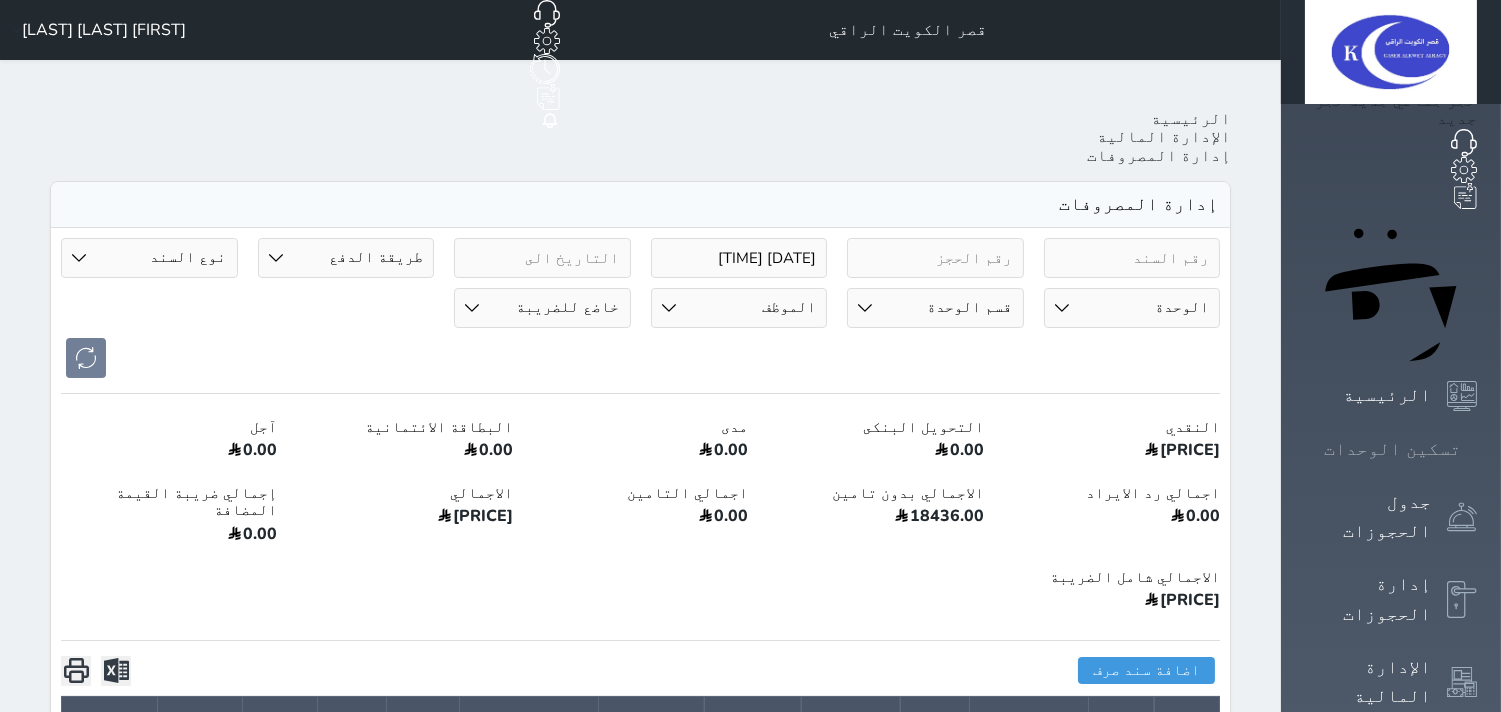 click on "تسكين الوحدات" at bounding box center (1392, 449) 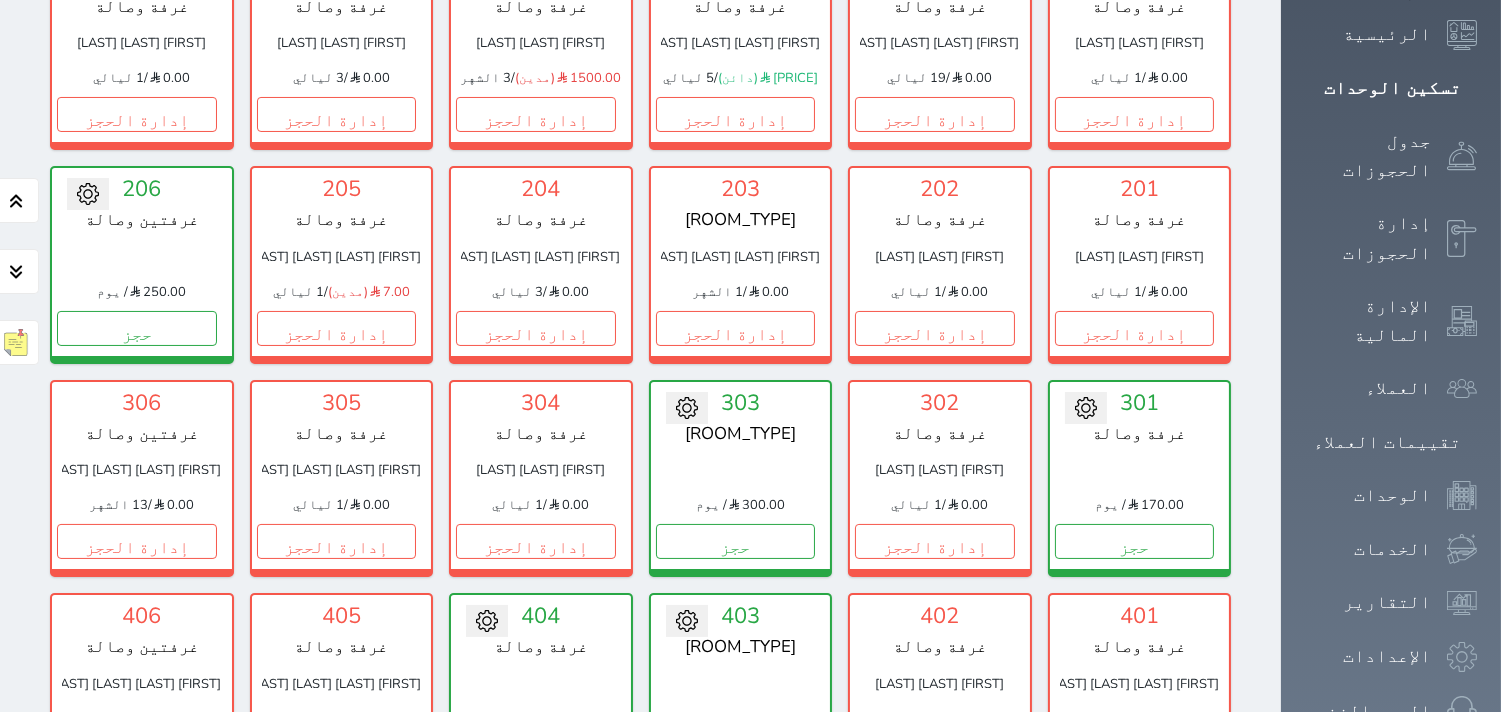 scroll, scrollTop: 744, scrollLeft: 0, axis: vertical 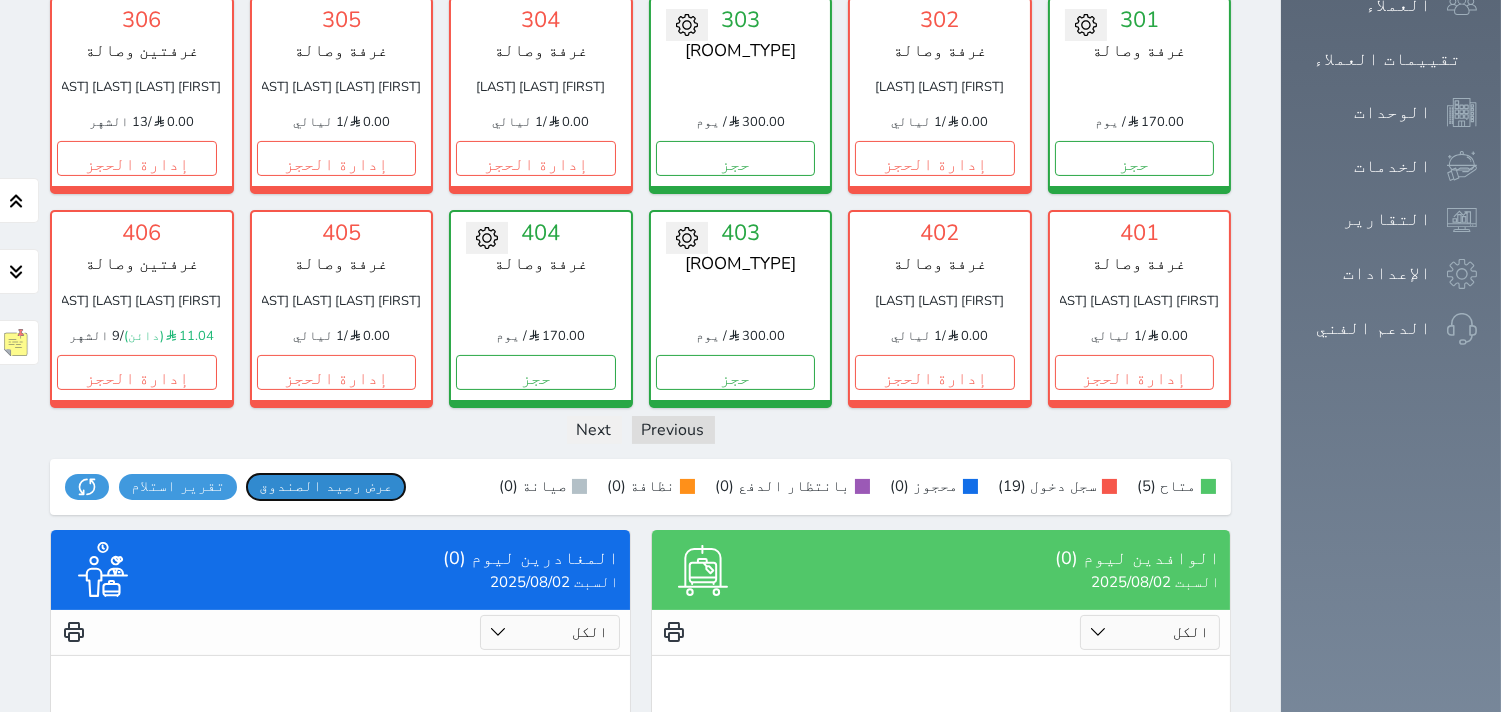 click on "عرض رصيد الصندوق" at bounding box center [326, 486] 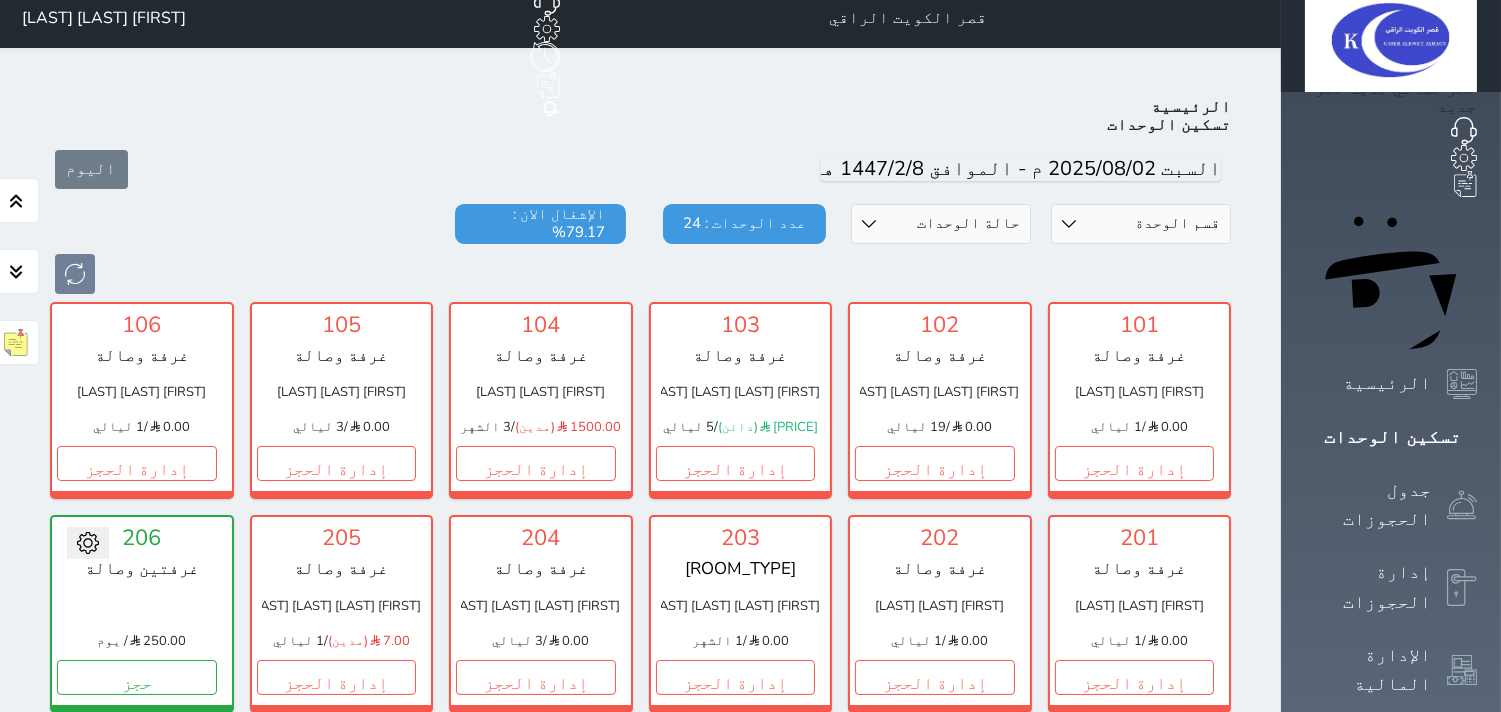 scroll, scrollTop: 0, scrollLeft: 0, axis: both 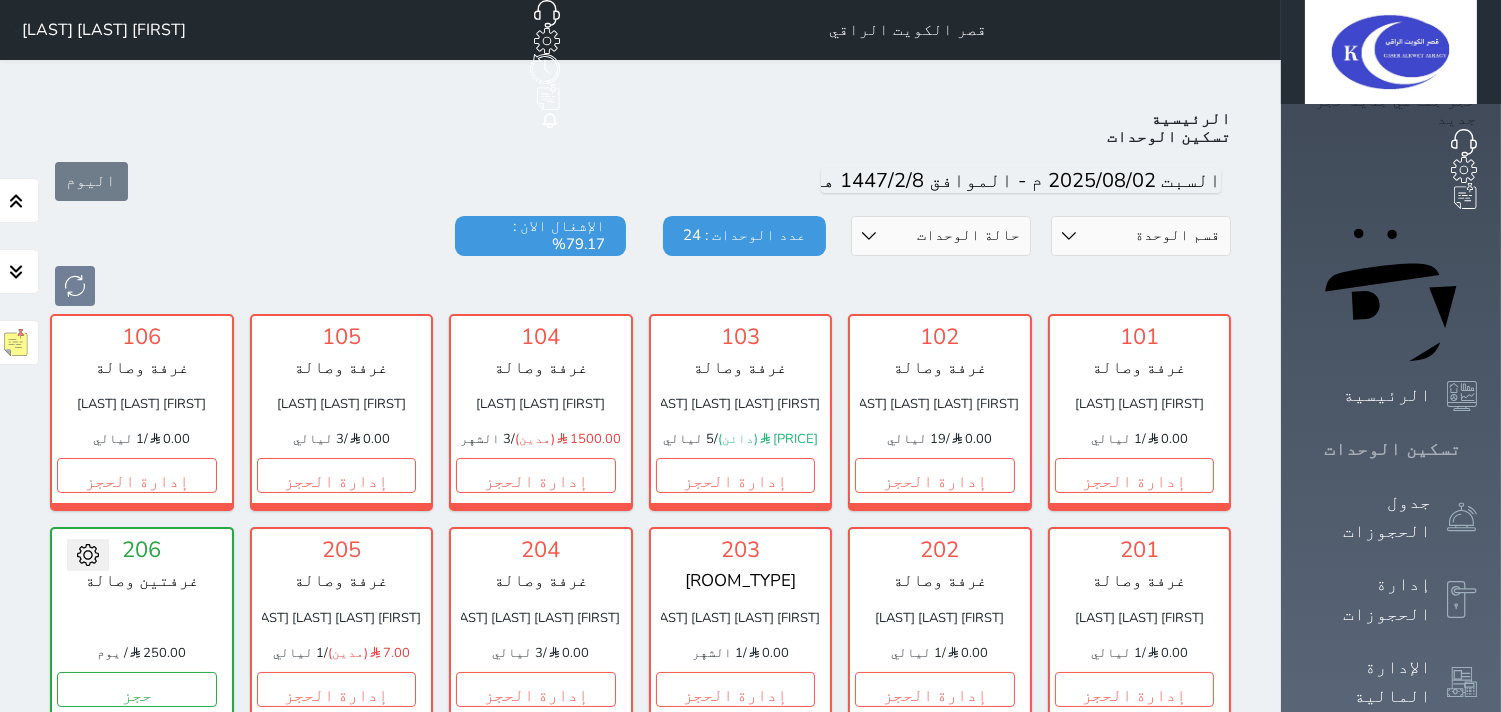 click on "تسكين الوحدات" at bounding box center [1392, 449] 